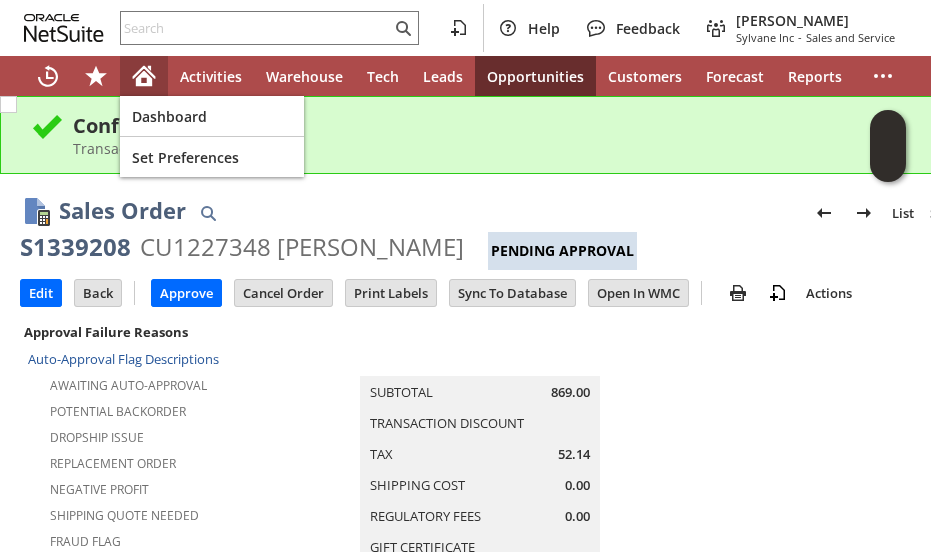 click 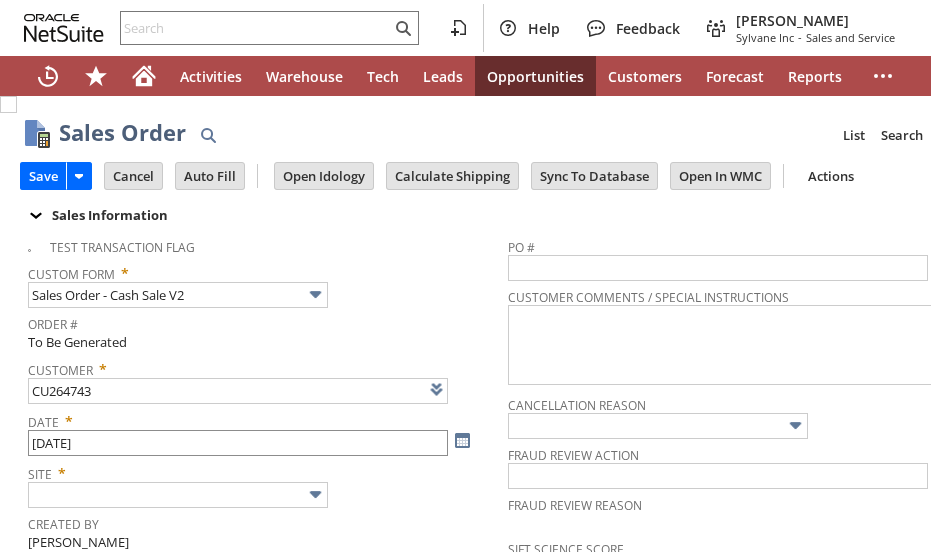 scroll, scrollTop: 0, scrollLeft: 0, axis: both 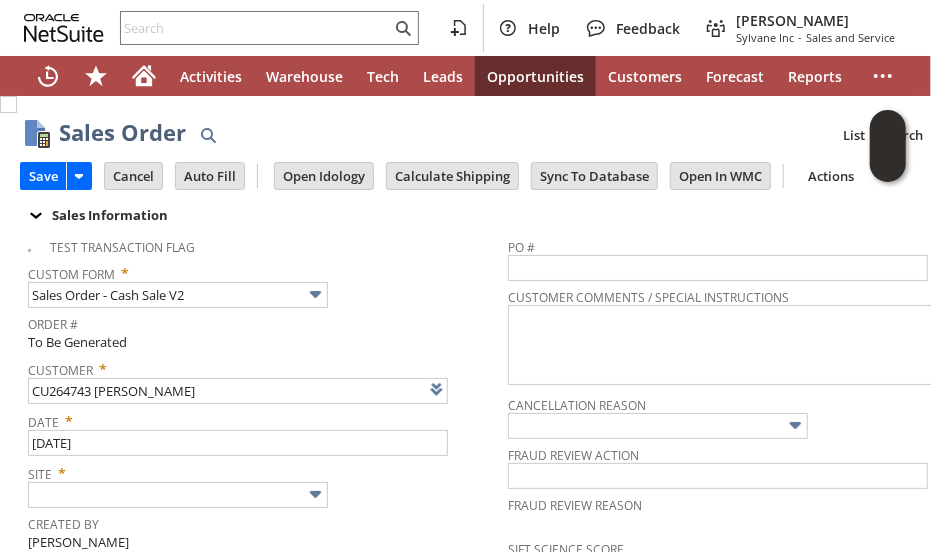 type on "CU264743 [PERSON_NAME]" 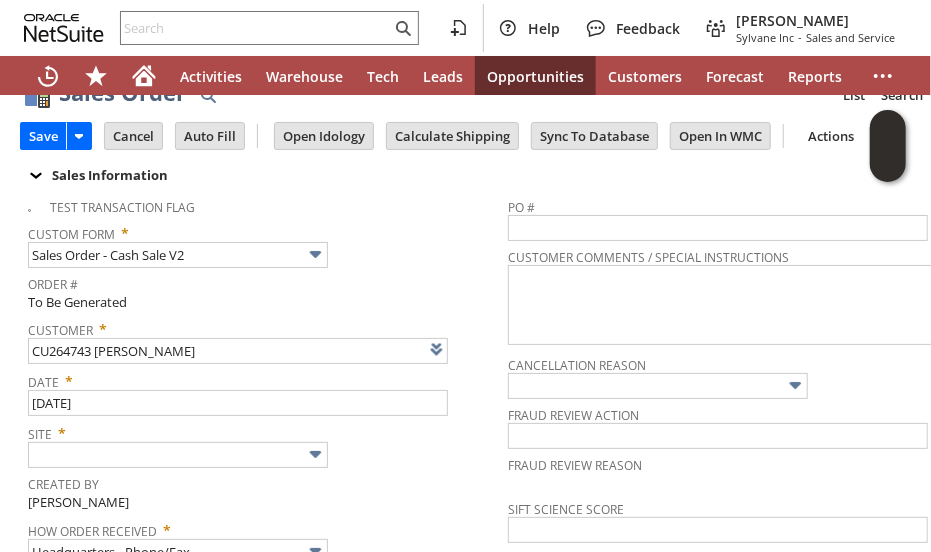 scroll, scrollTop: 80, scrollLeft: 0, axis: vertical 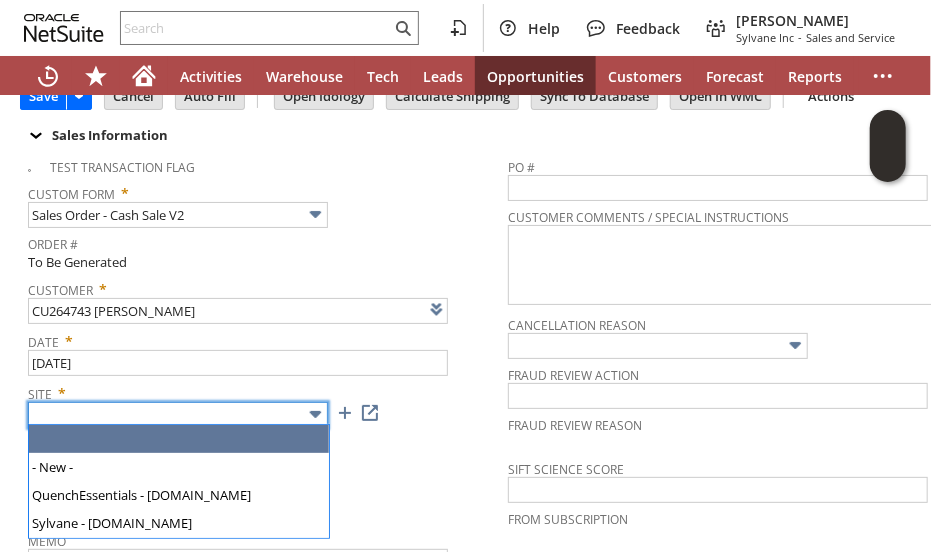 click at bounding box center [315, 414] 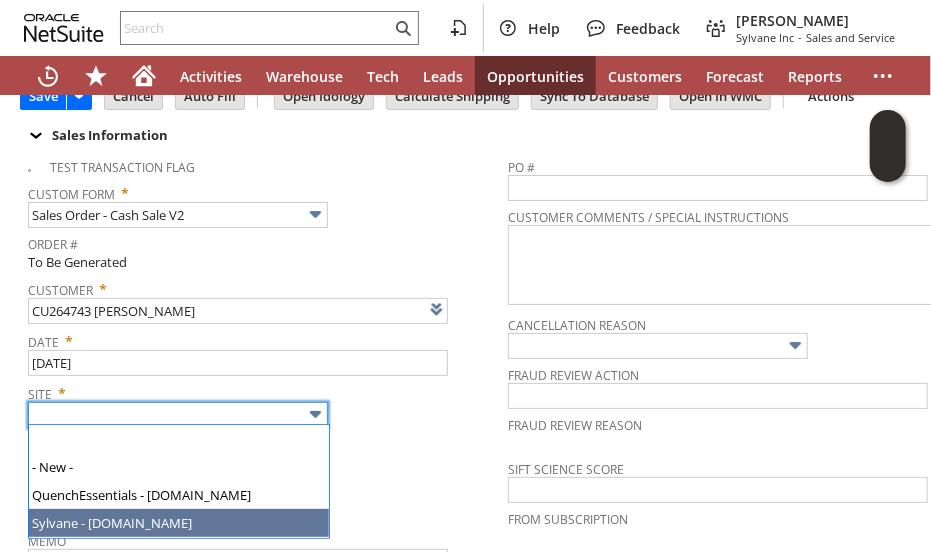 type on "Sylvane - [DOMAIN_NAME]" 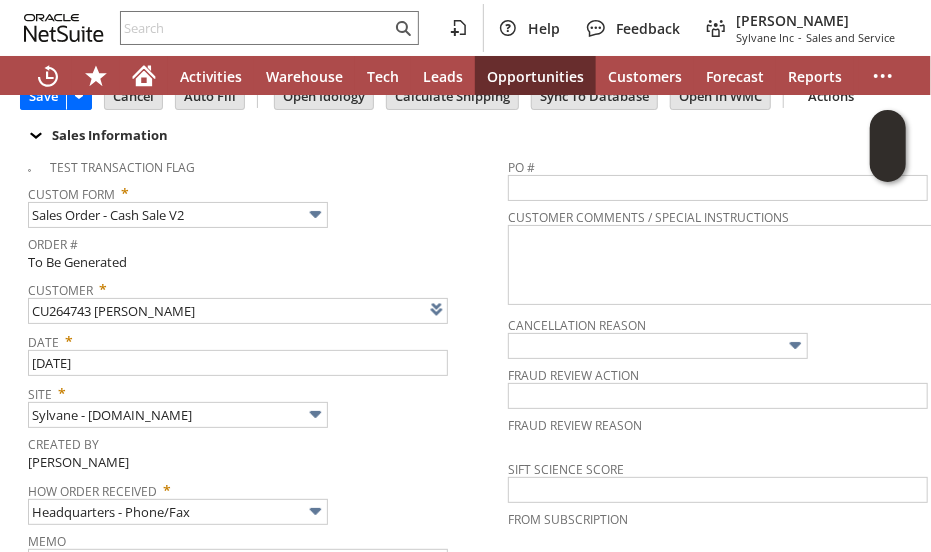 click on "How Order Received
*" at bounding box center (263, 487) 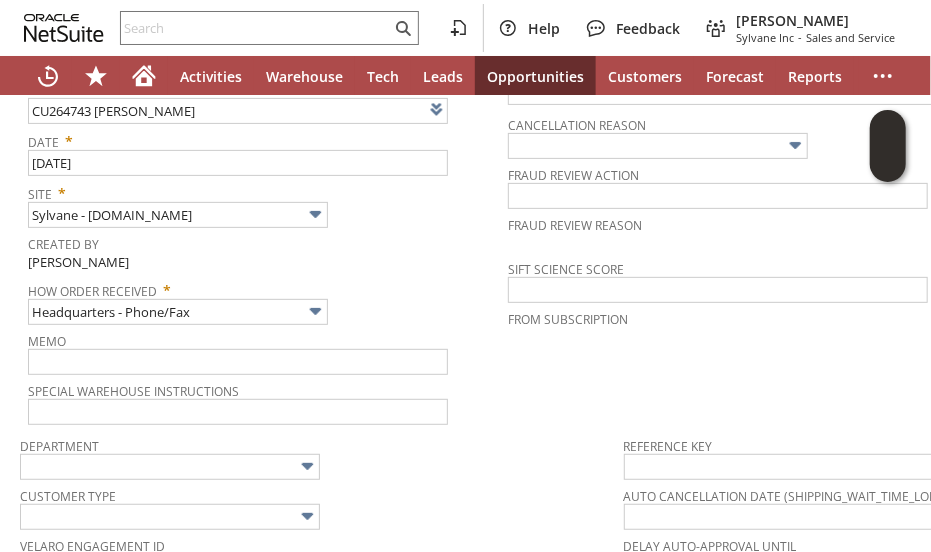 scroll, scrollTop: 320, scrollLeft: 0, axis: vertical 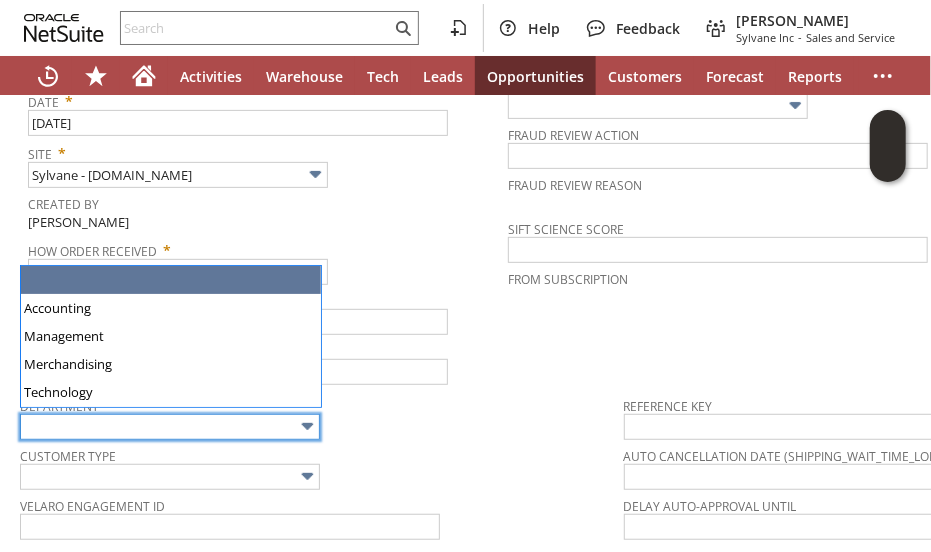 click at bounding box center [170, 427] 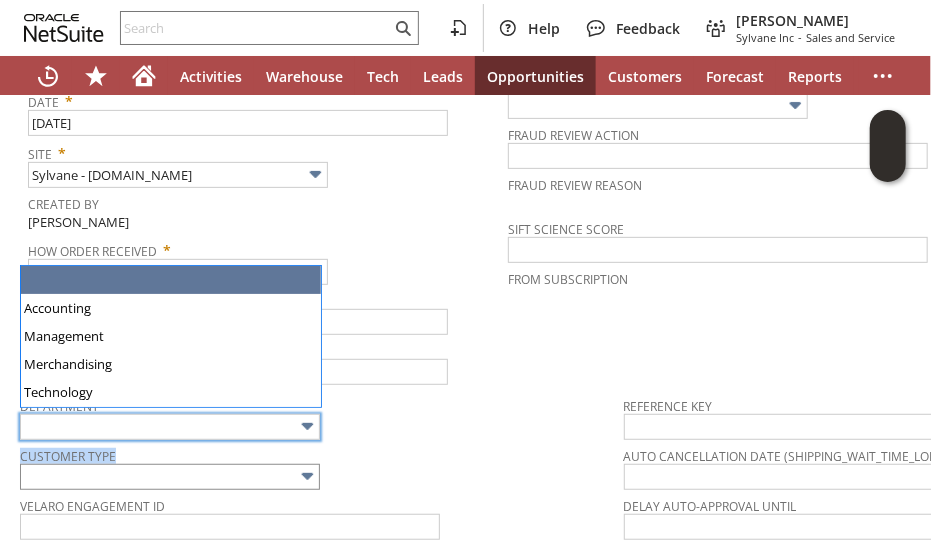 drag, startPoint x: 381, startPoint y: 431, endPoint x: 275, endPoint y: 468, distance: 112.27199 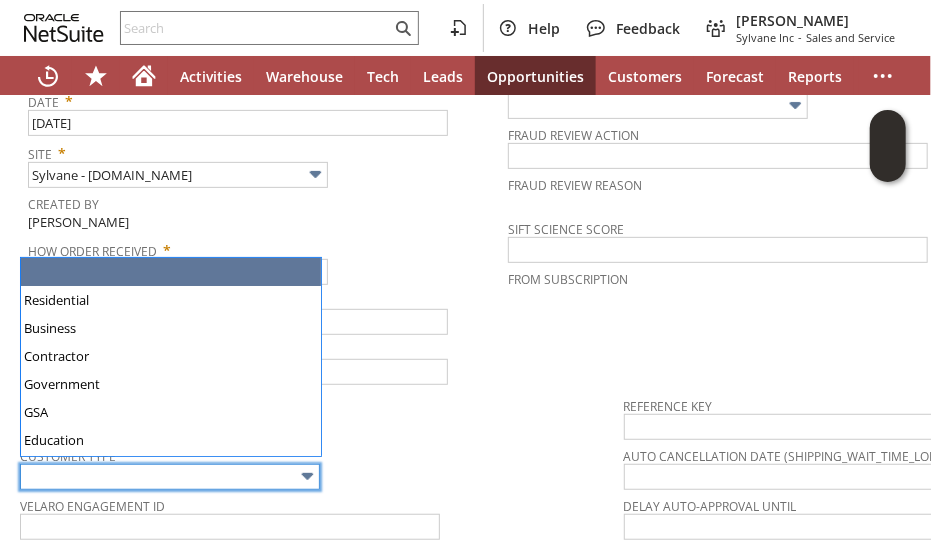 click at bounding box center (170, 477) 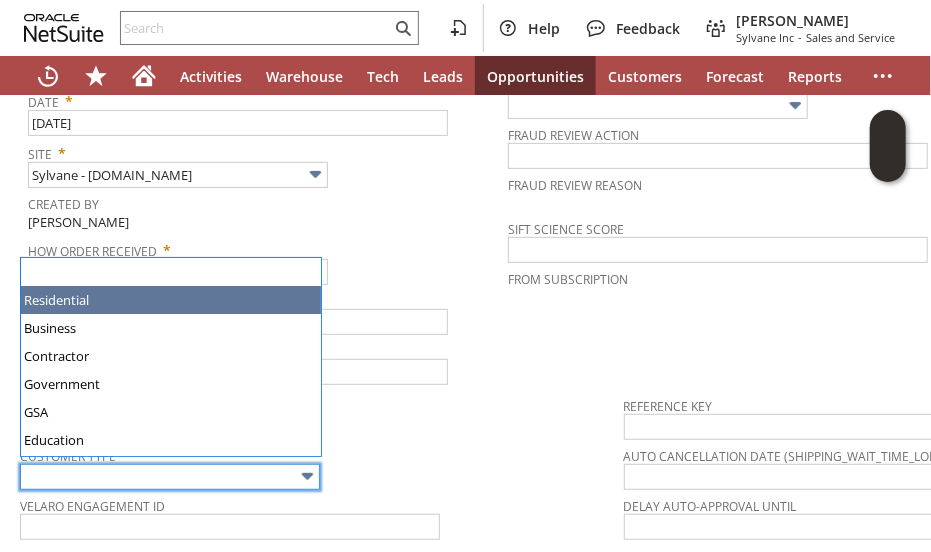 type on "Residential" 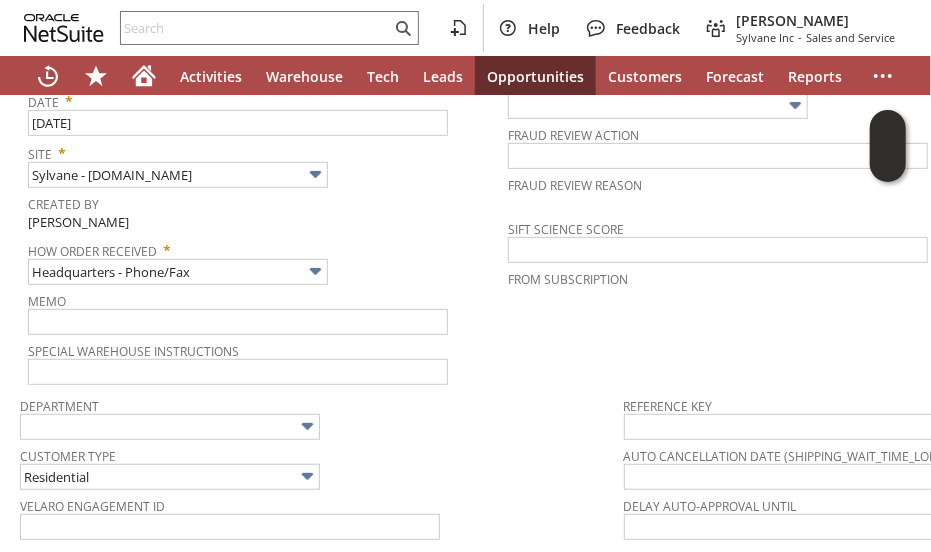 click on "Customer Type" at bounding box center (317, 453) 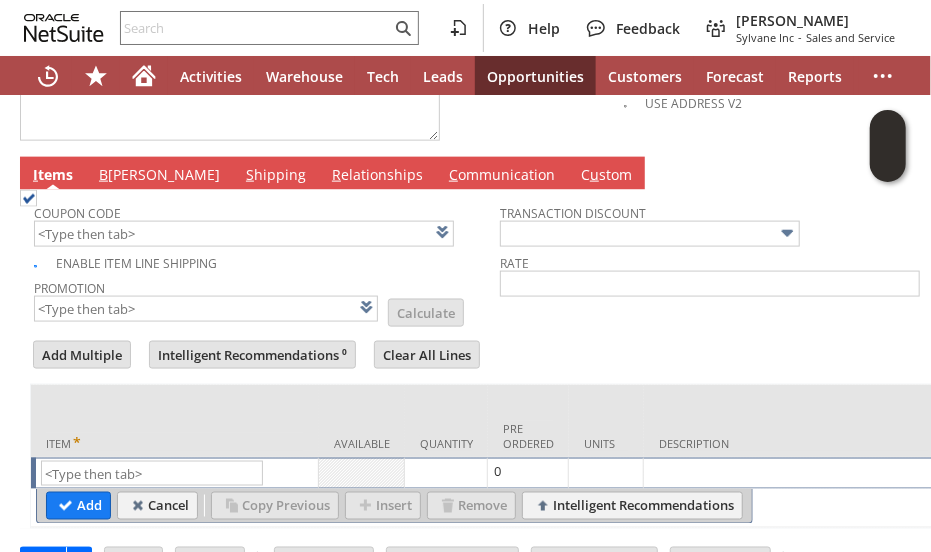 scroll, scrollTop: 1060, scrollLeft: 0, axis: vertical 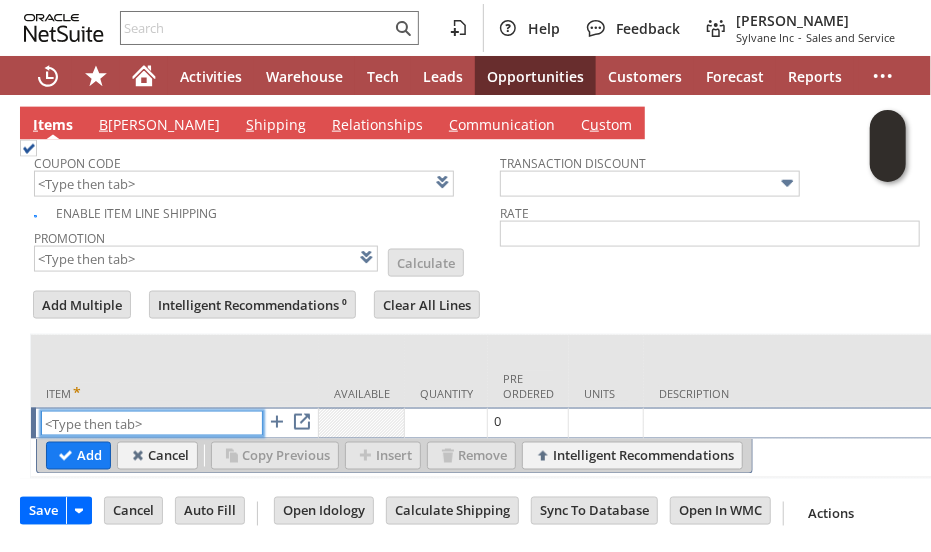 click at bounding box center (152, 423) 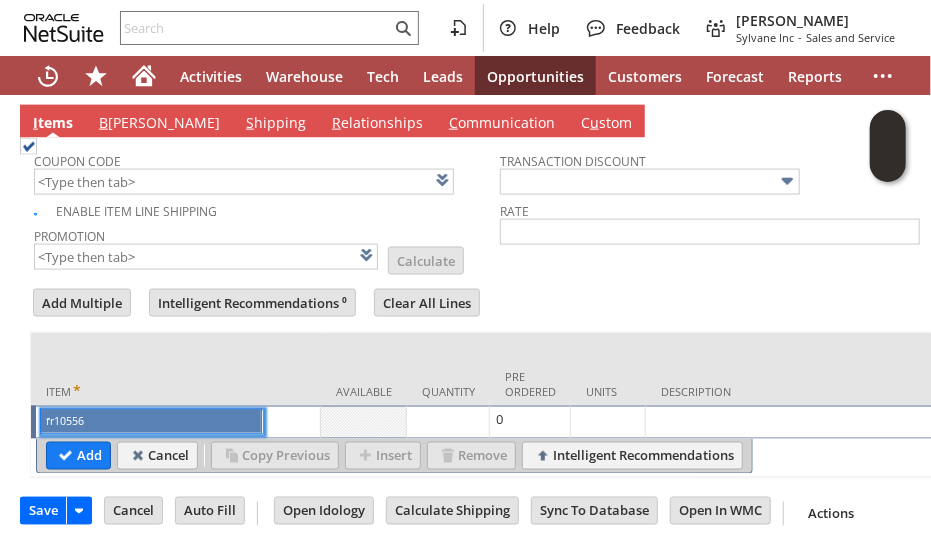 type on "fr10556" 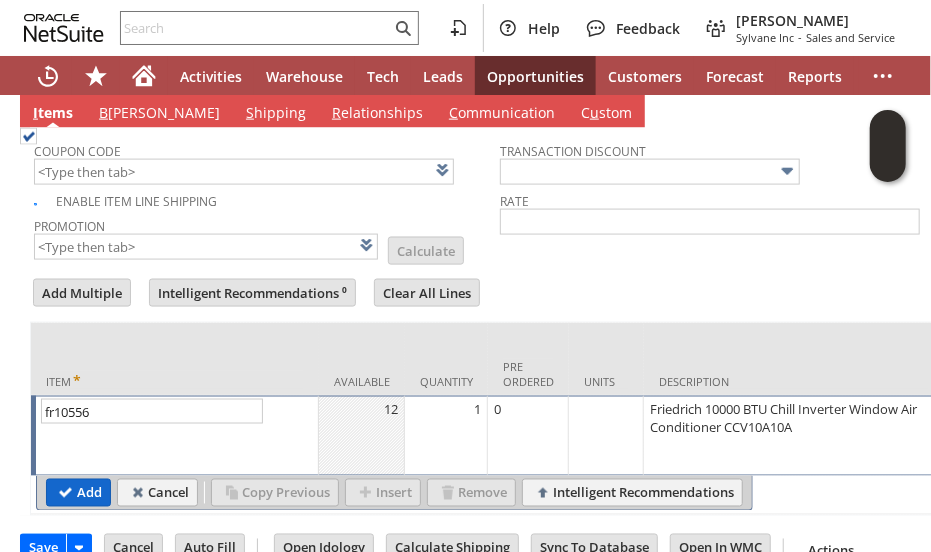 click on "Add" at bounding box center [78, 493] 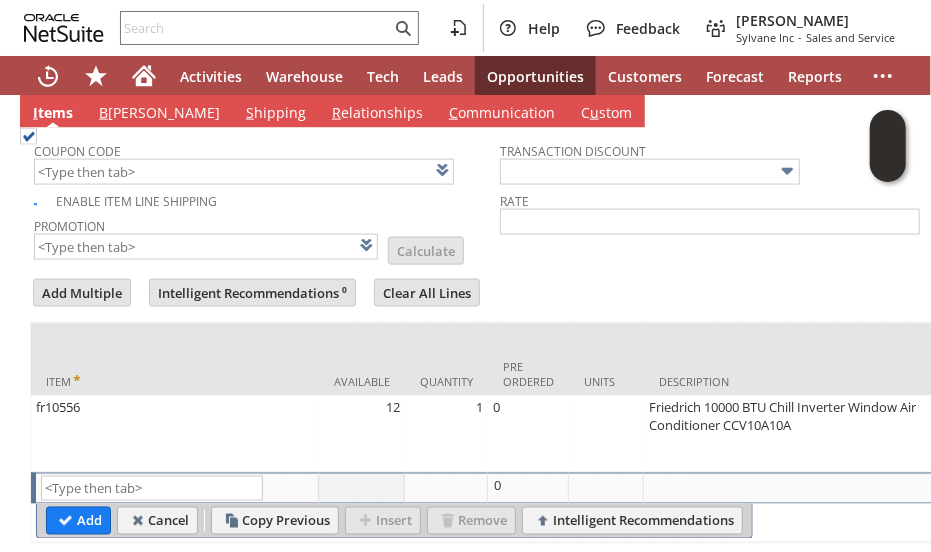 click on "Add Multiple
Intelligent Recommendations ⁰
Clear All Lines
Line Items
All
Item
*
Available
Quantity
Pre Ordered
Units
Description
Price Level" at bounding box center [500, 410] 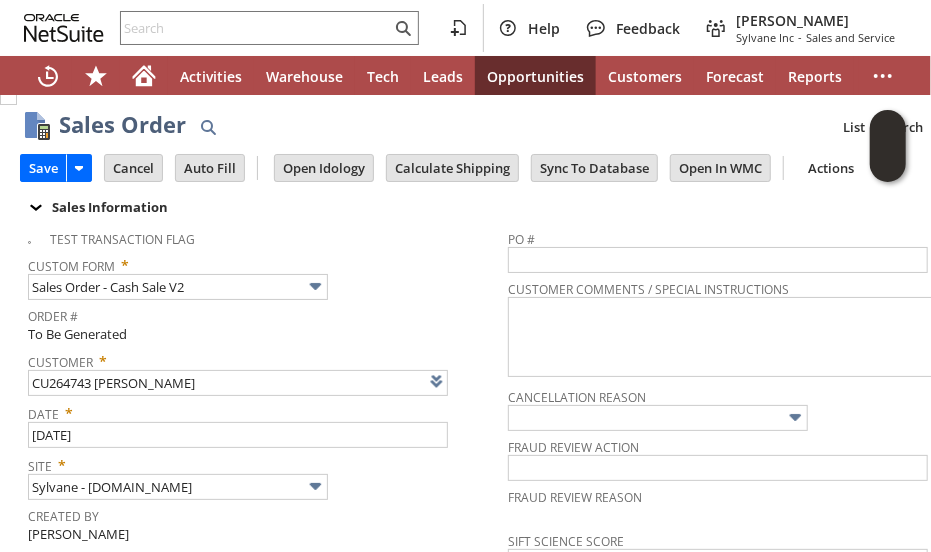 scroll, scrollTop: 0, scrollLeft: 0, axis: both 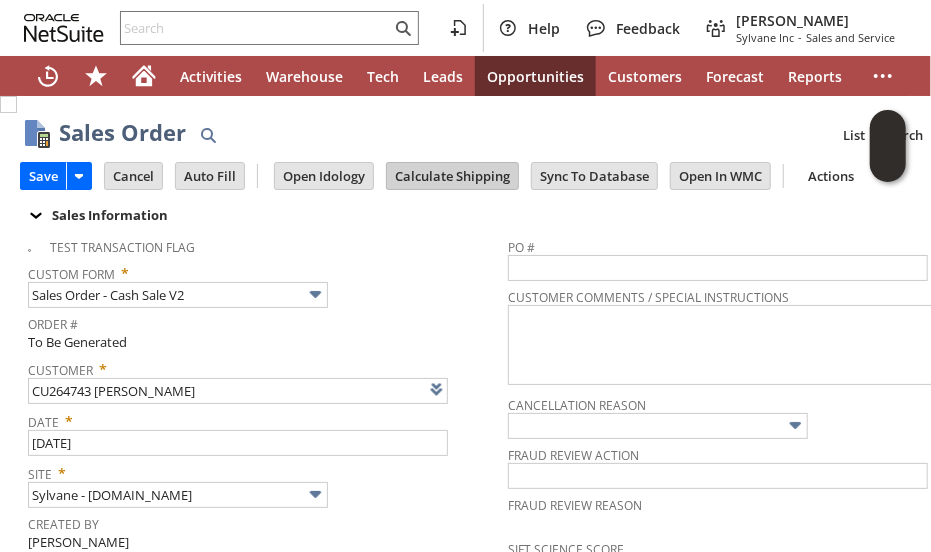 click on "Calculate Shipping" at bounding box center [452, 176] 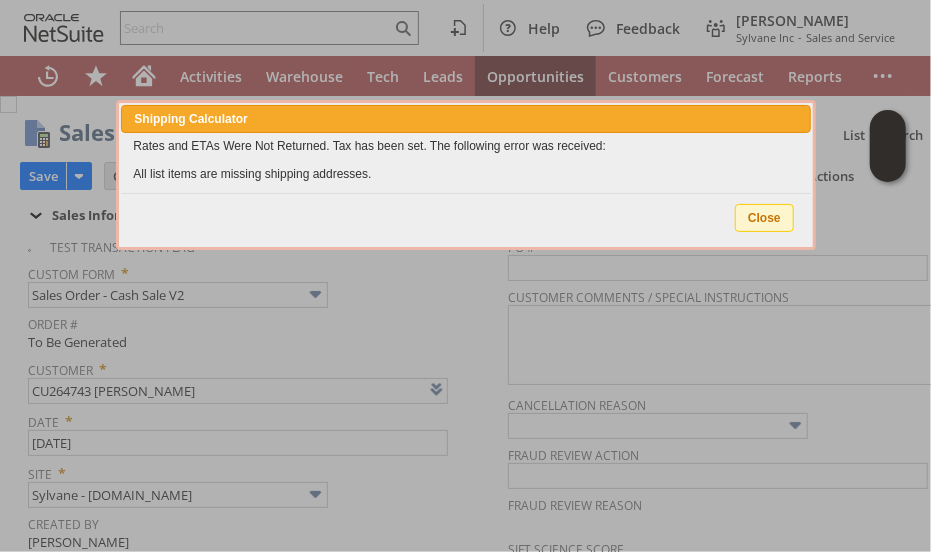 type 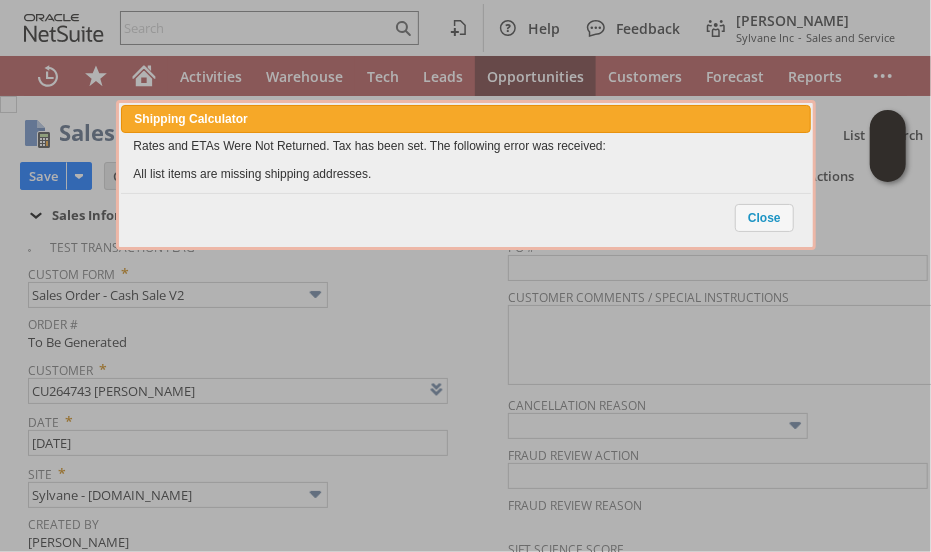 scroll, scrollTop: 1154, scrollLeft: 0, axis: vertical 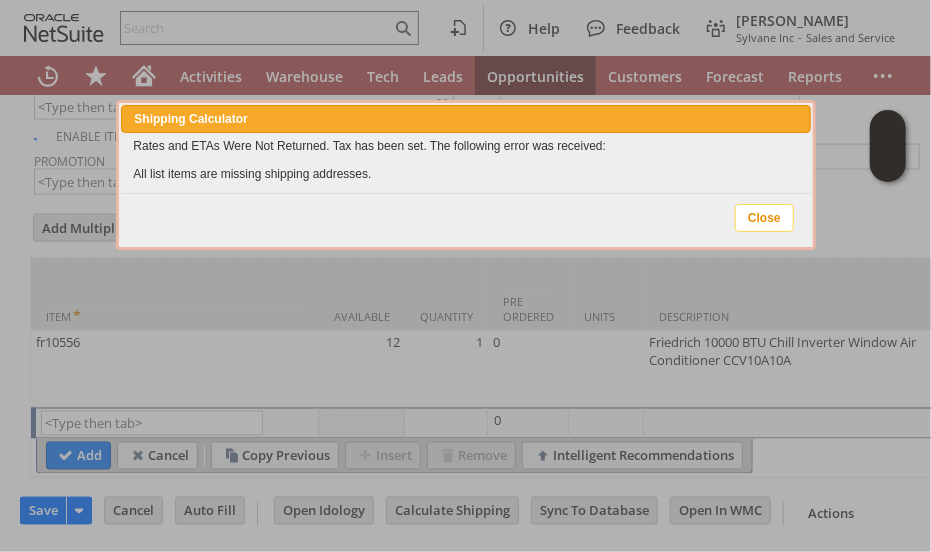 click on "Close" at bounding box center [764, 218] 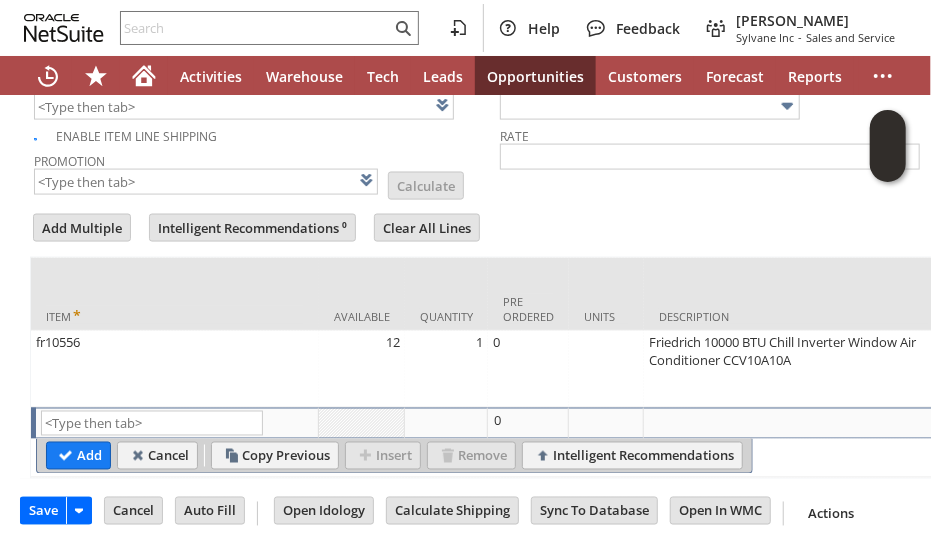 scroll, scrollTop: 0, scrollLeft: 821, axis: horizontal 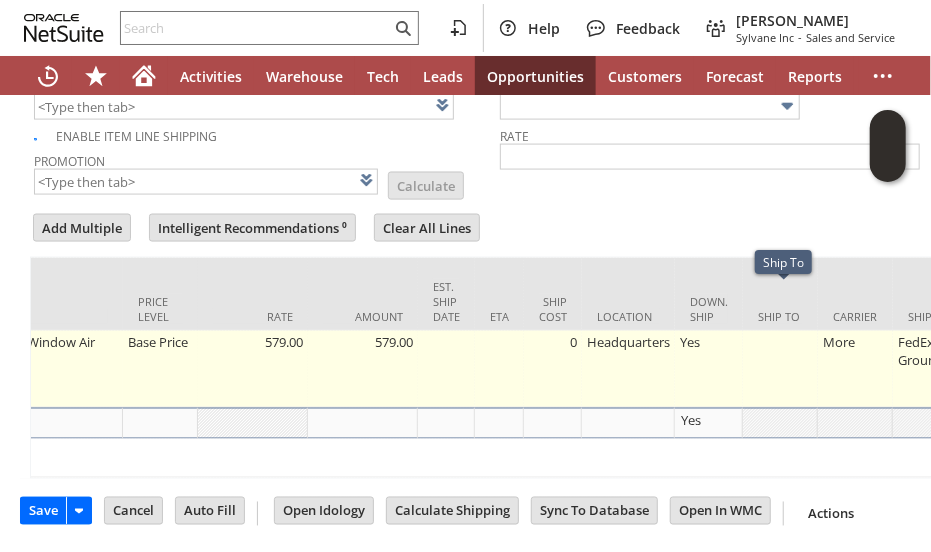 click at bounding box center [780, 369] 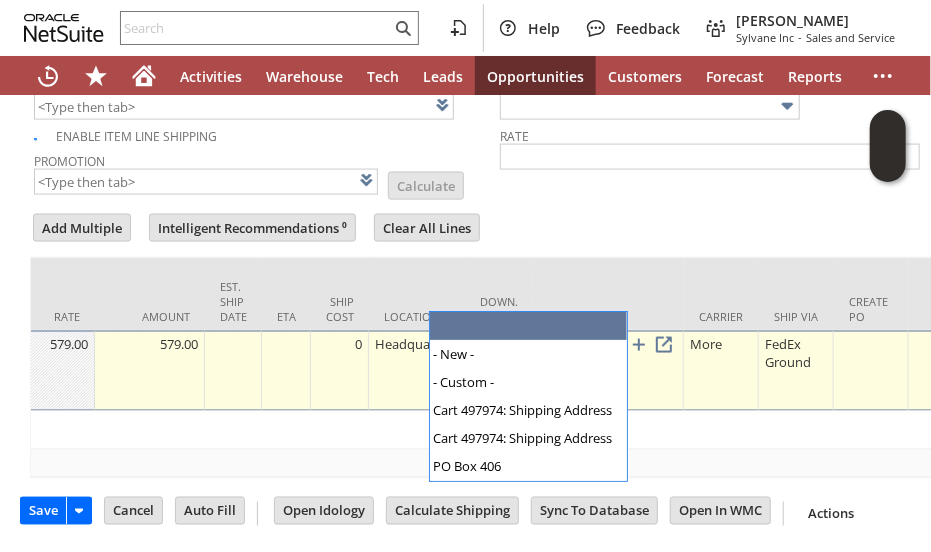 click at bounding box center (580, 346) 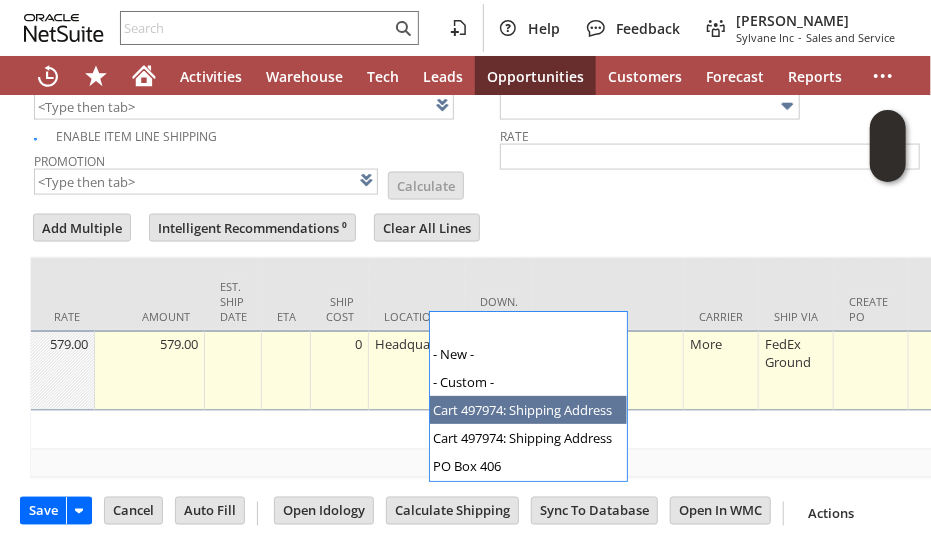 type on "Cart 497974: Shipping Address" 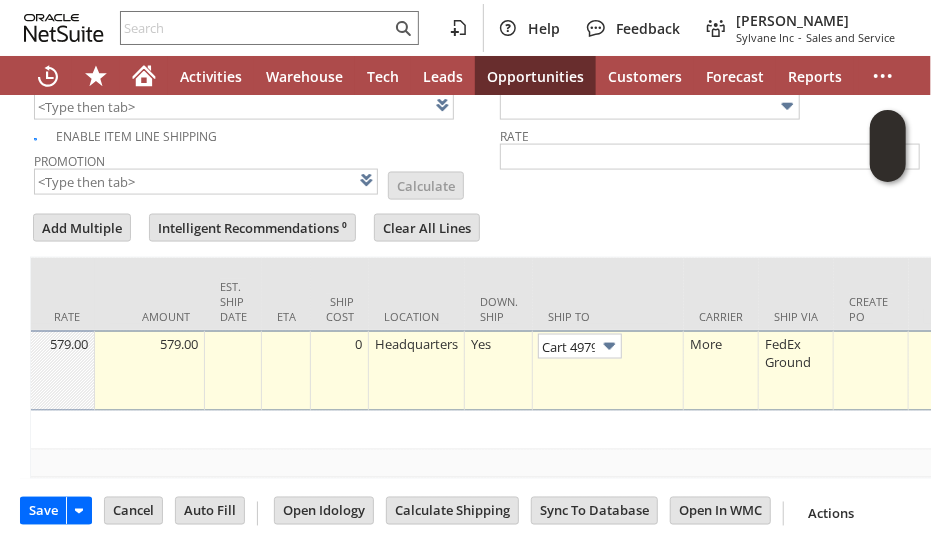 scroll, scrollTop: 0, scrollLeft: 0, axis: both 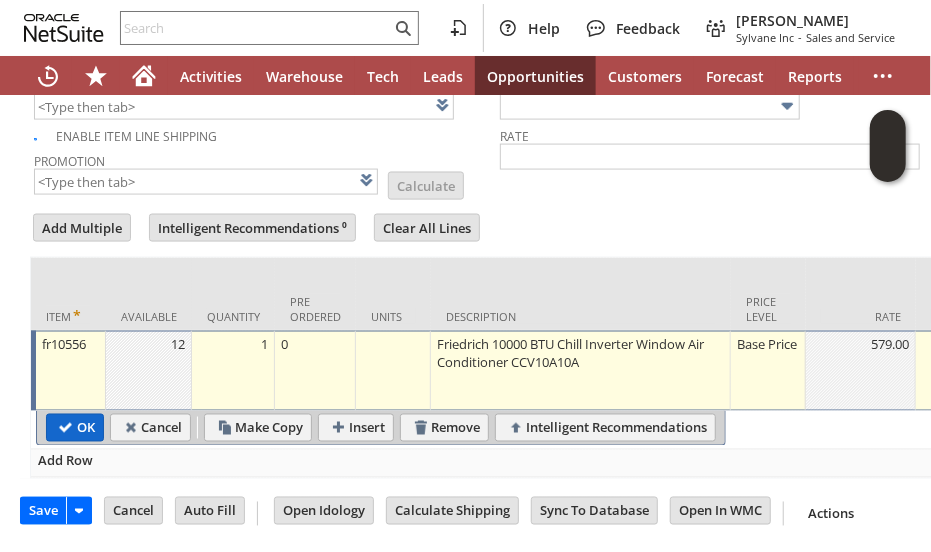 click on "OK" at bounding box center [75, 428] 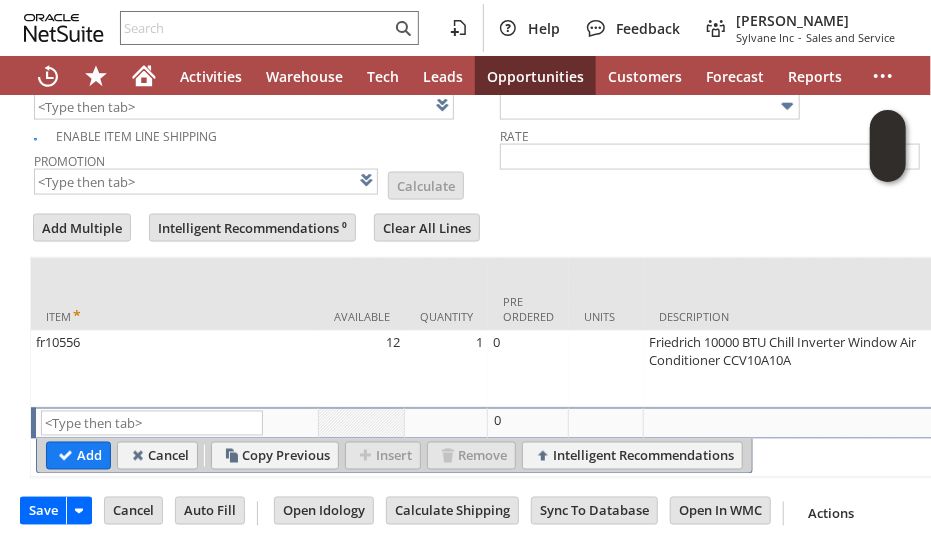 click on "Add Multiple
Intelligent Recommendations ⁰
Clear All Lines
Line Items
All
Item
*
Available
Quantity
Pre Ordered
Units
Description
Price Level" at bounding box center (500, 345) 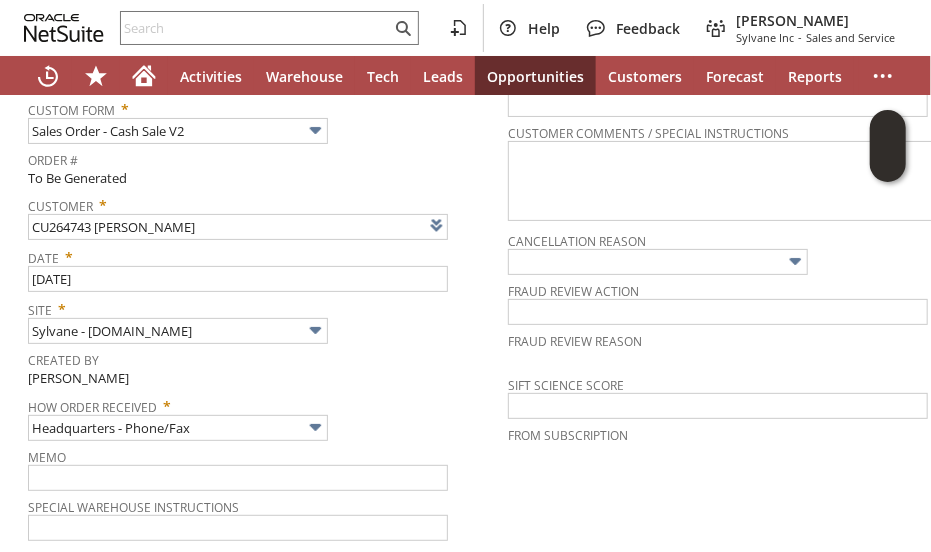 scroll, scrollTop: 0, scrollLeft: 0, axis: both 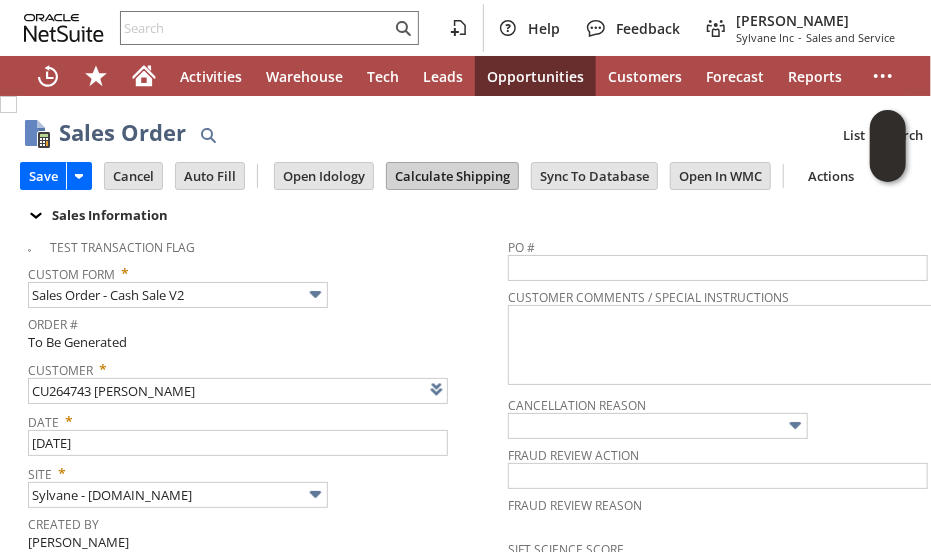 click on "Calculate Shipping" at bounding box center [452, 176] 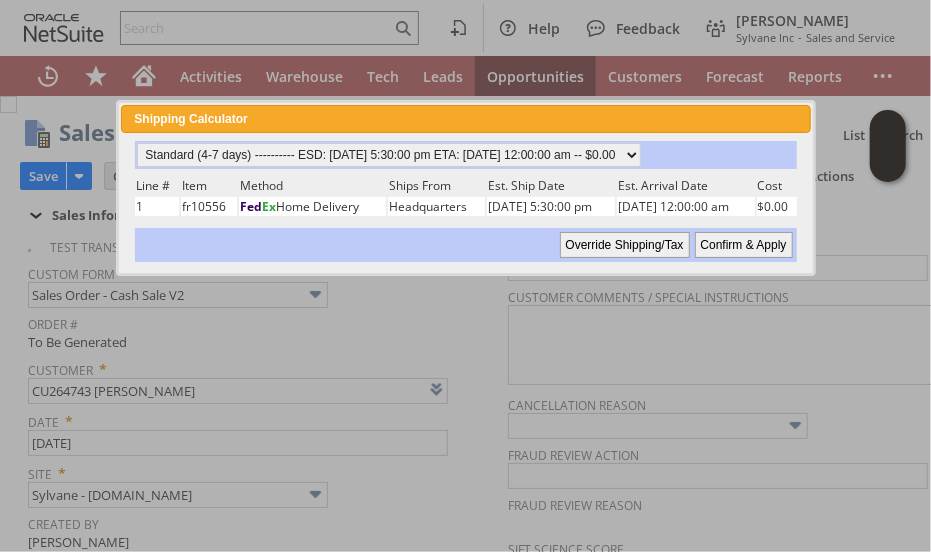 click on "Confirm & Apply" at bounding box center (744, 245) 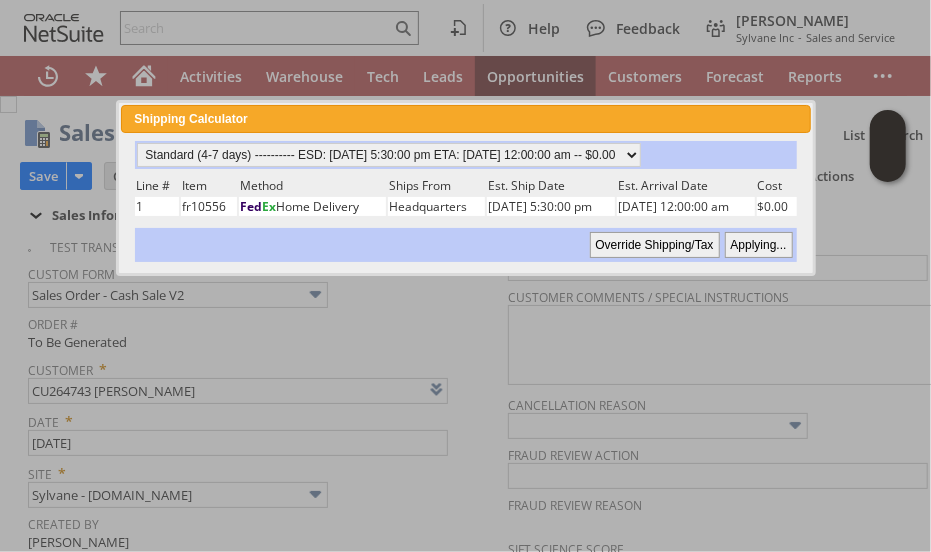type 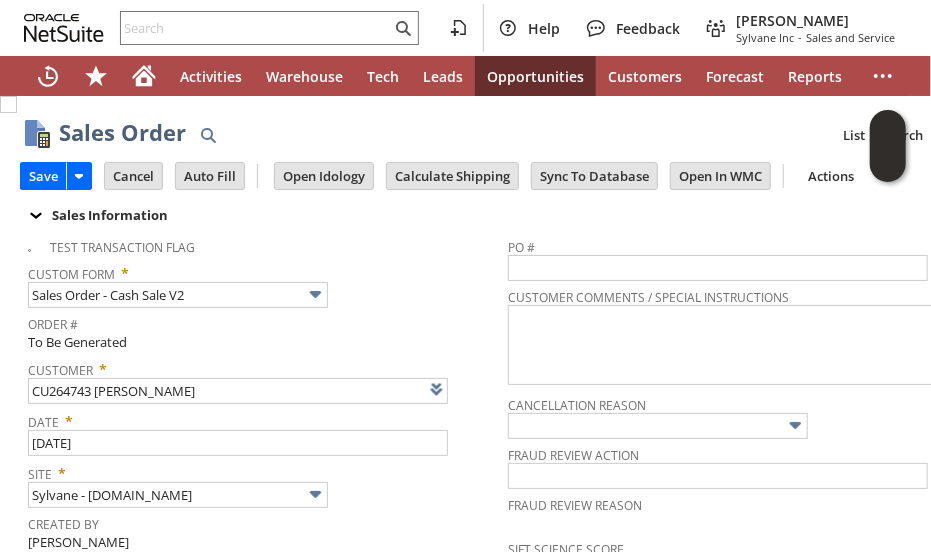 scroll, scrollTop: 1154, scrollLeft: 0, axis: vertical 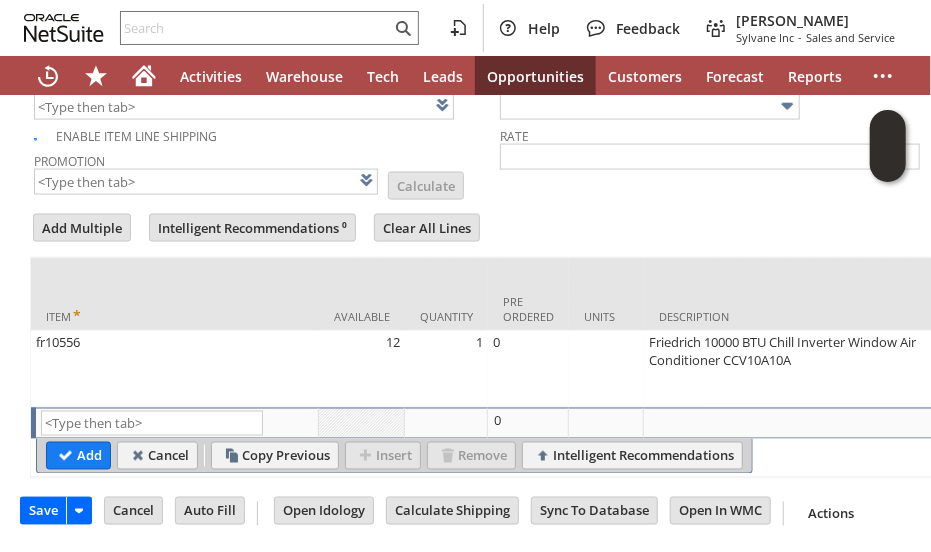 click on "Add Multiple
Intelligent Recommendations ⁰
Clear All Lines
Line Items
All
Item
*
Available
Quantity
Pre Ordered
Units
Description
Price Level" at bounding box center (500, 345) 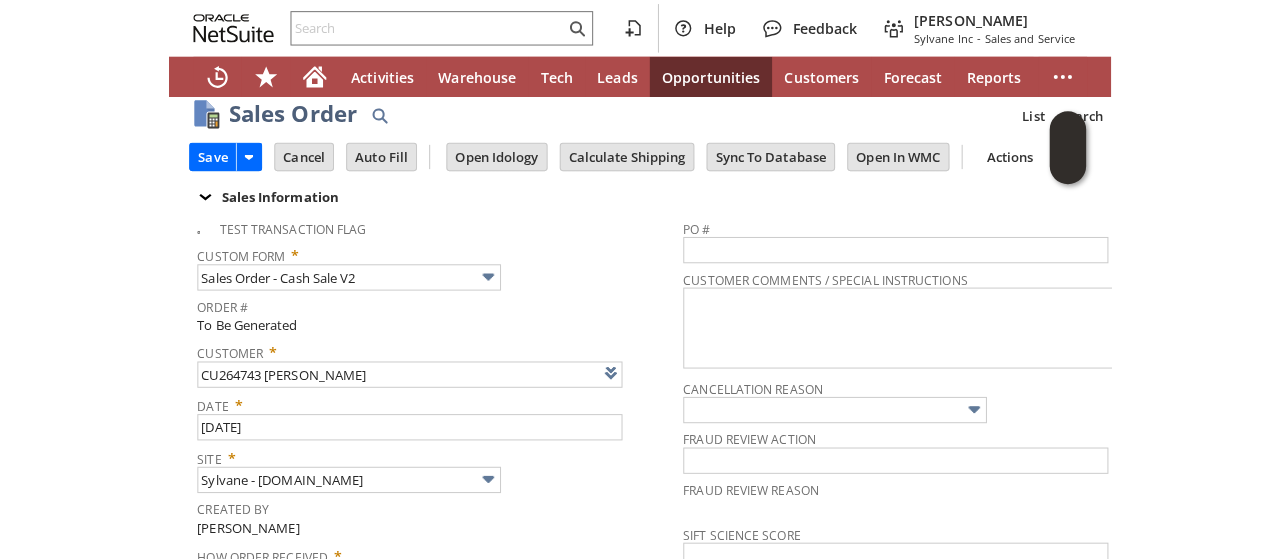 scroll, scrollTop: 0, scrollLeft: 0, axis: both 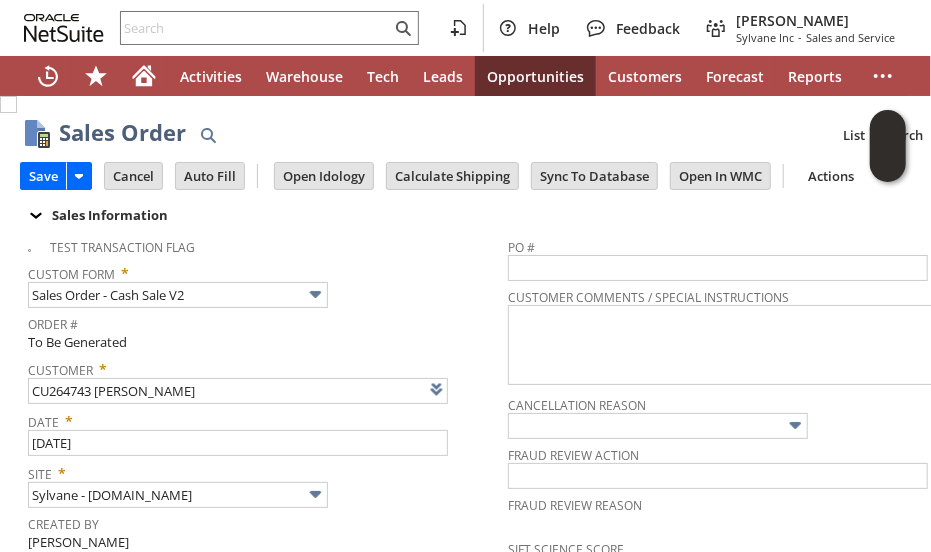 click on "Custom Form
*
Sales Order - Cash Sale V2" at bounding box center [263, 283] 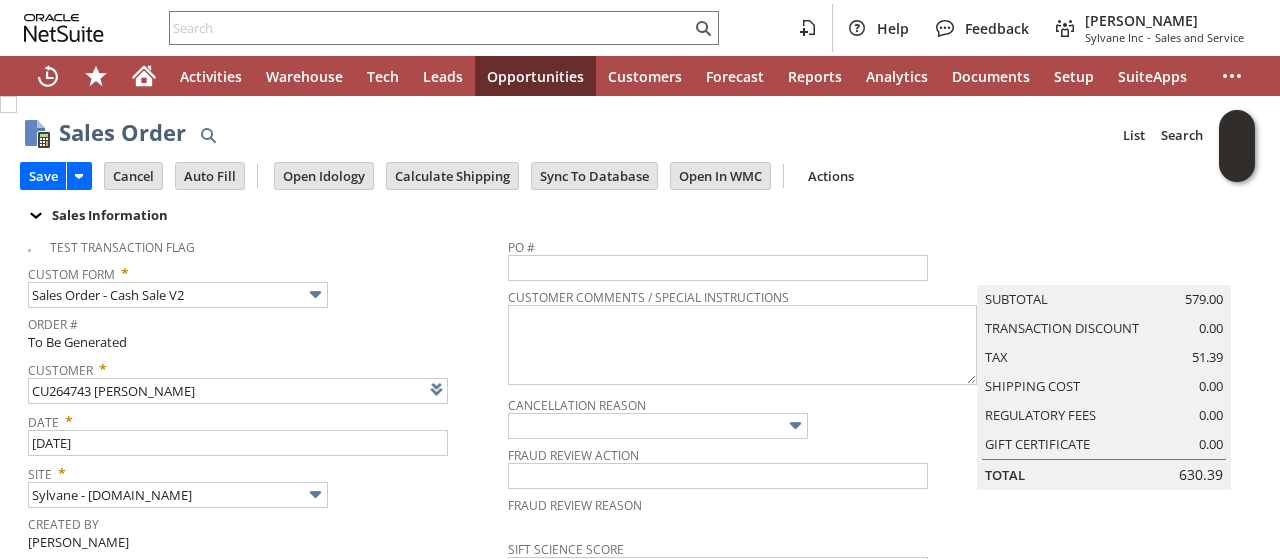 click on "Order #
To Be Generated" at bounding box center (263, 331) 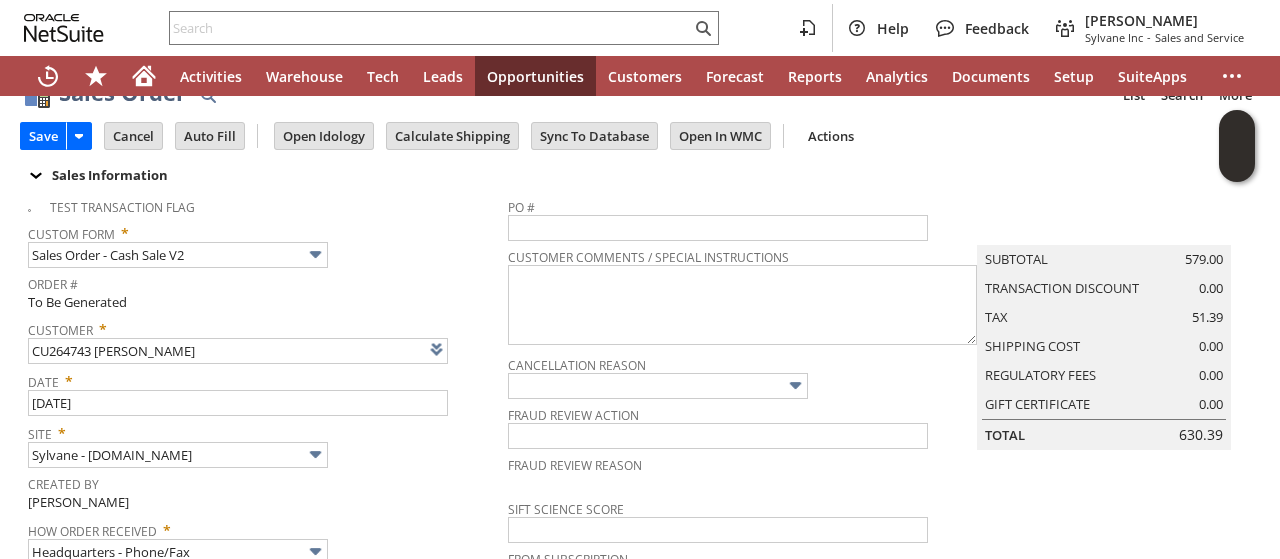 click on "Created By
John Johnson Jr" at bounding box center (263, 491) 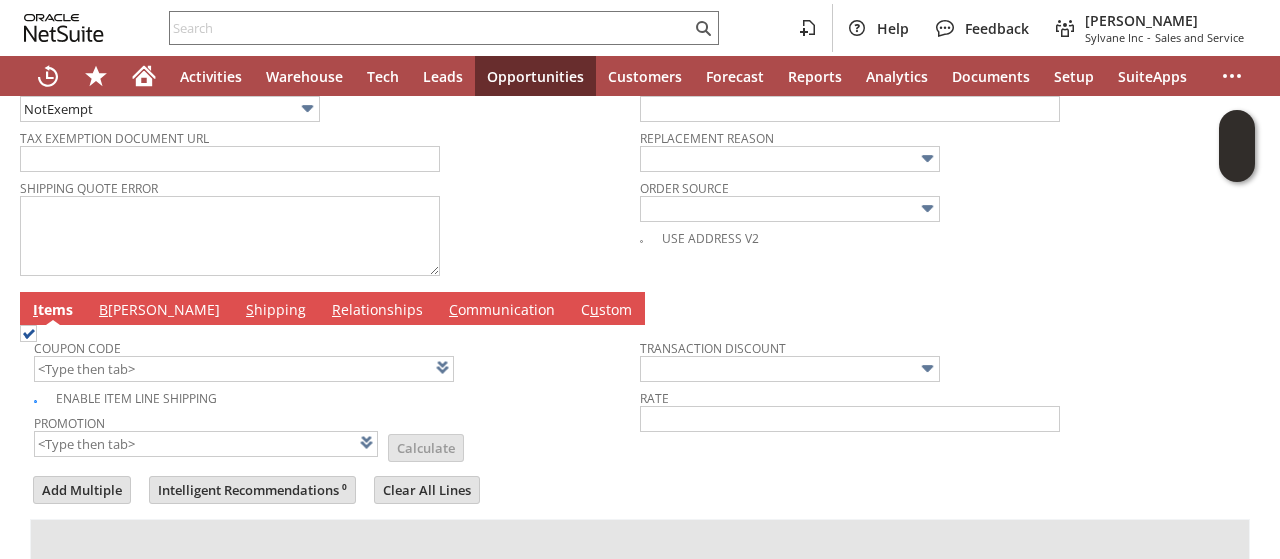 scroll, scrollTop: 920, scrollLeft: 0, axis: vertical 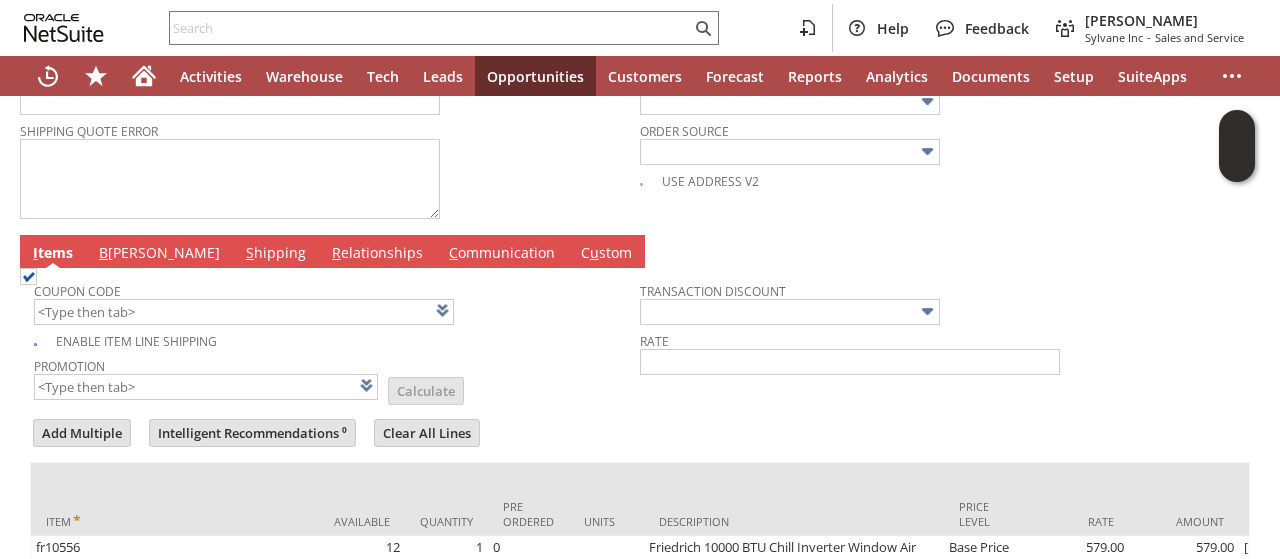 click on "B illing" at bounding box center (159, 254) 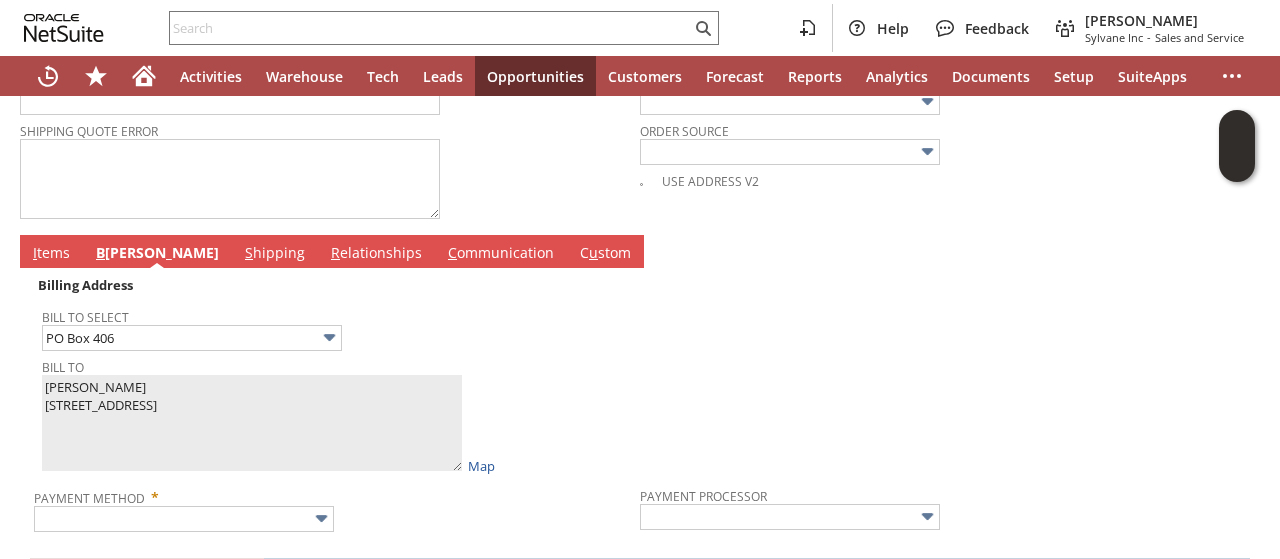 click on "Bill To Select
PO Box 406
Bill To
Elvira R Pereyra
PO Box 406
Mongaup Valley NY 12762
United States
Map" at bounding box center [341, 387] 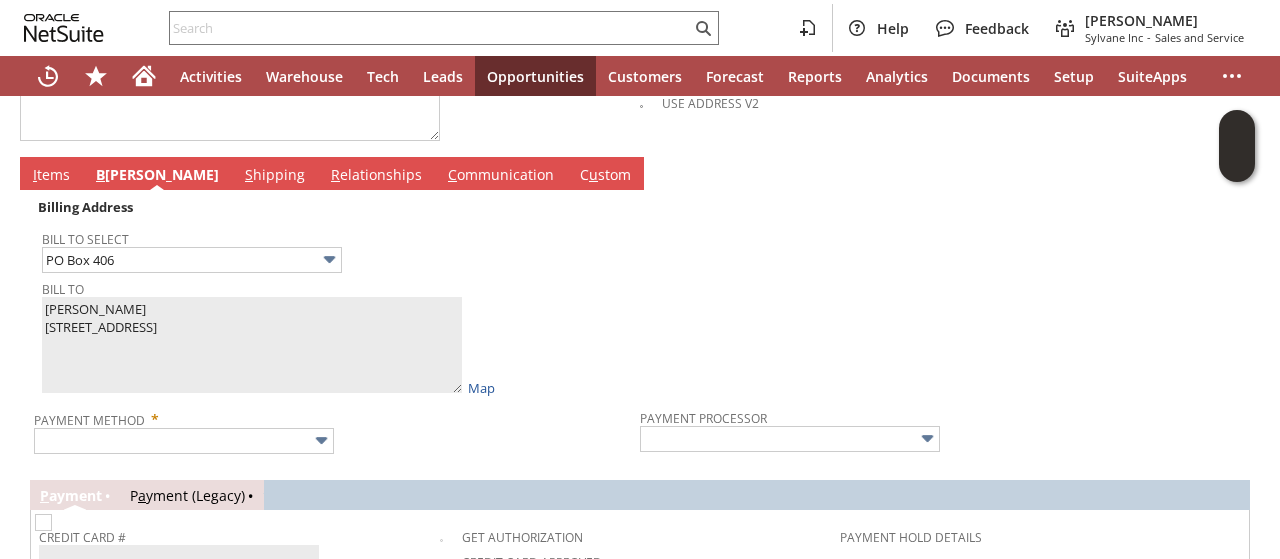 click on "Bill To
Elvira R Pereyra
PO Box 406
Mongaup Valley NY 12762
United States
Map" at bounding box center (336, 336) 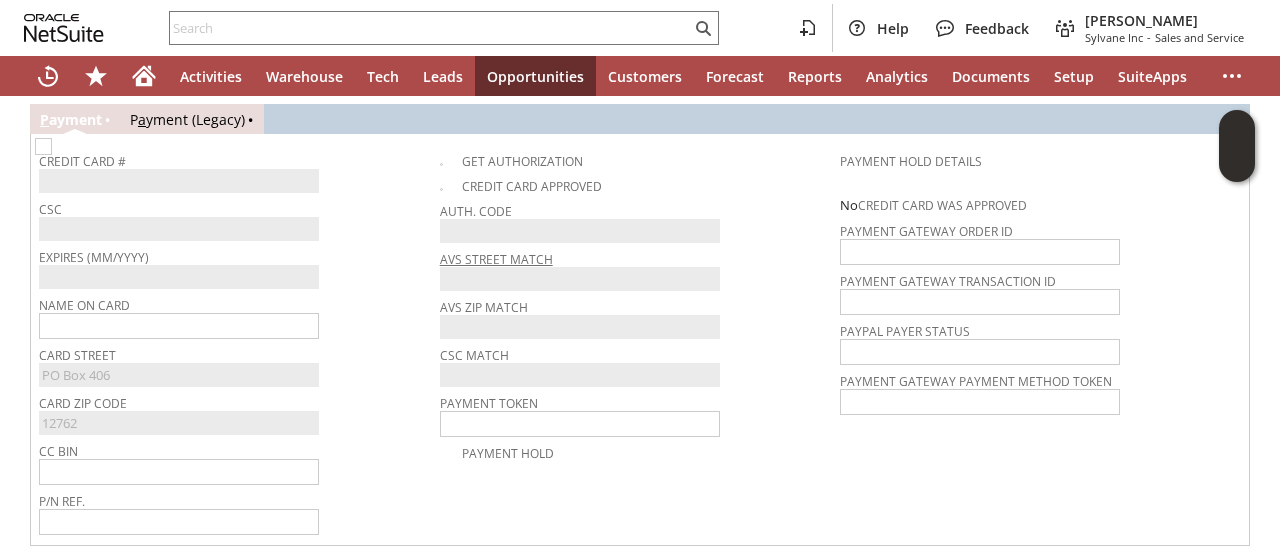 scroll, scrollTop: 1400, scrollLeft: 0, axis: vertical 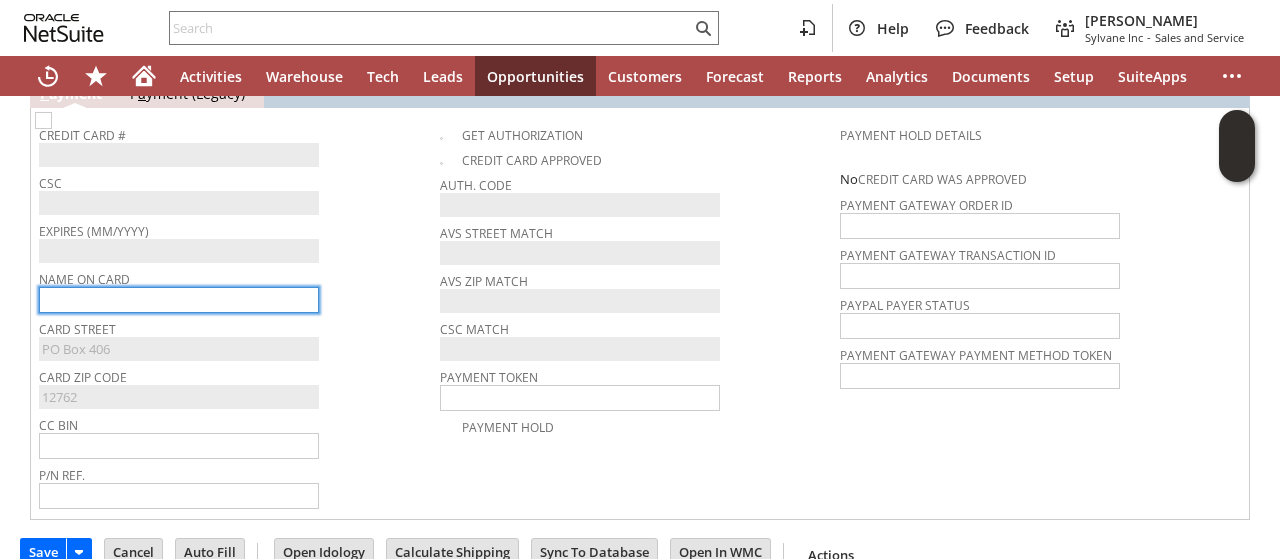 click at bounding box center [179, 300] 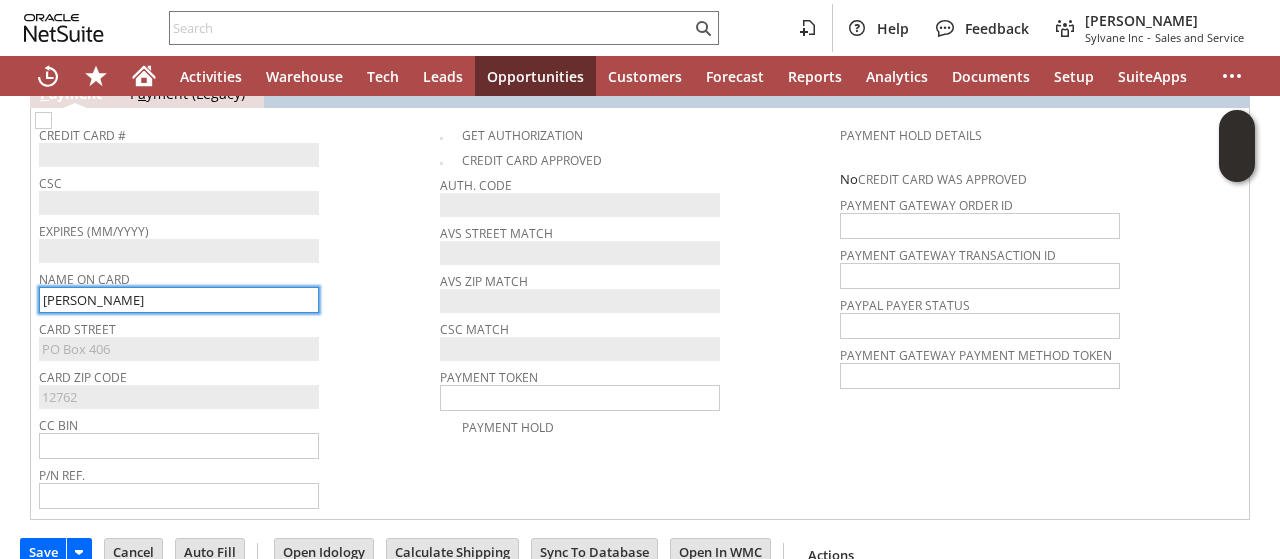type on "Elvira R Pereyra" 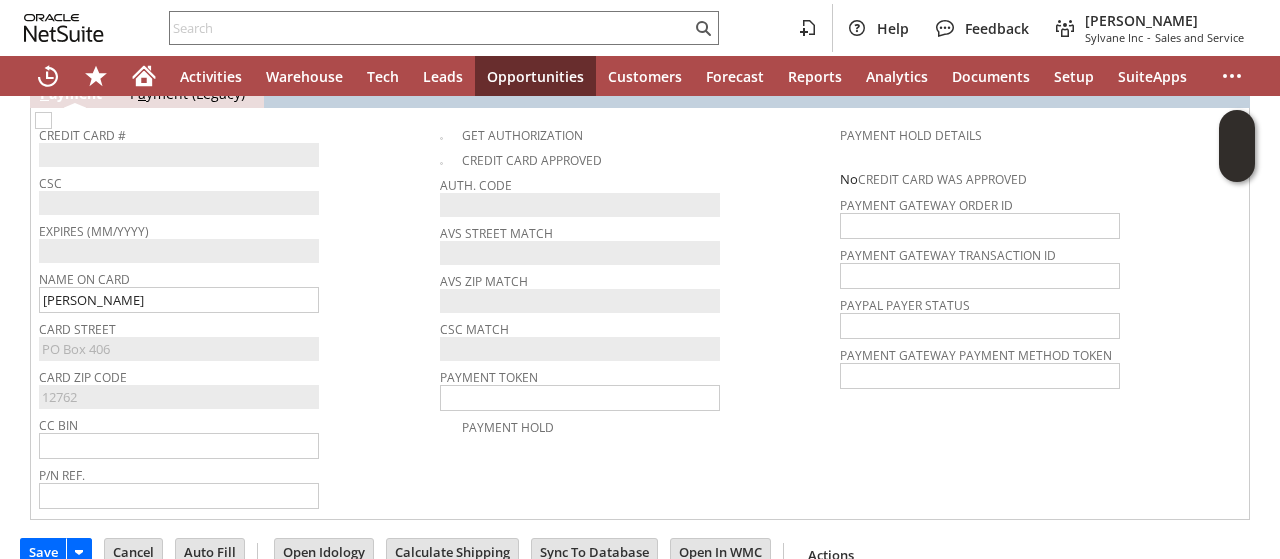 click on "Card Street" at bounding box center (234, 326) 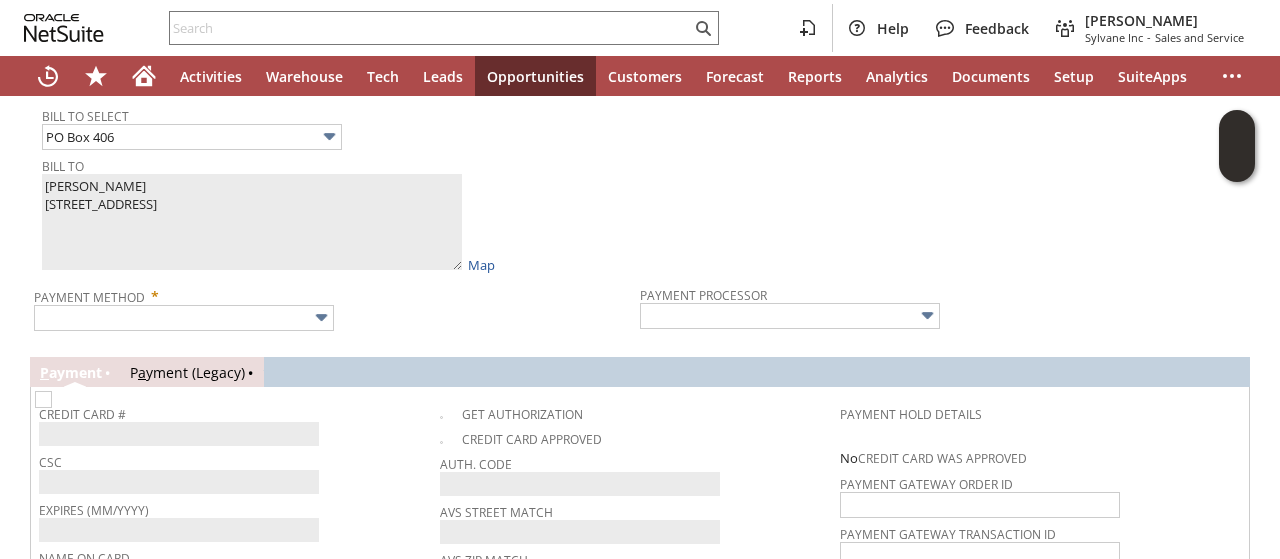scroll, scrollTop: 1120, scrollLeft: 0, axis: vertical 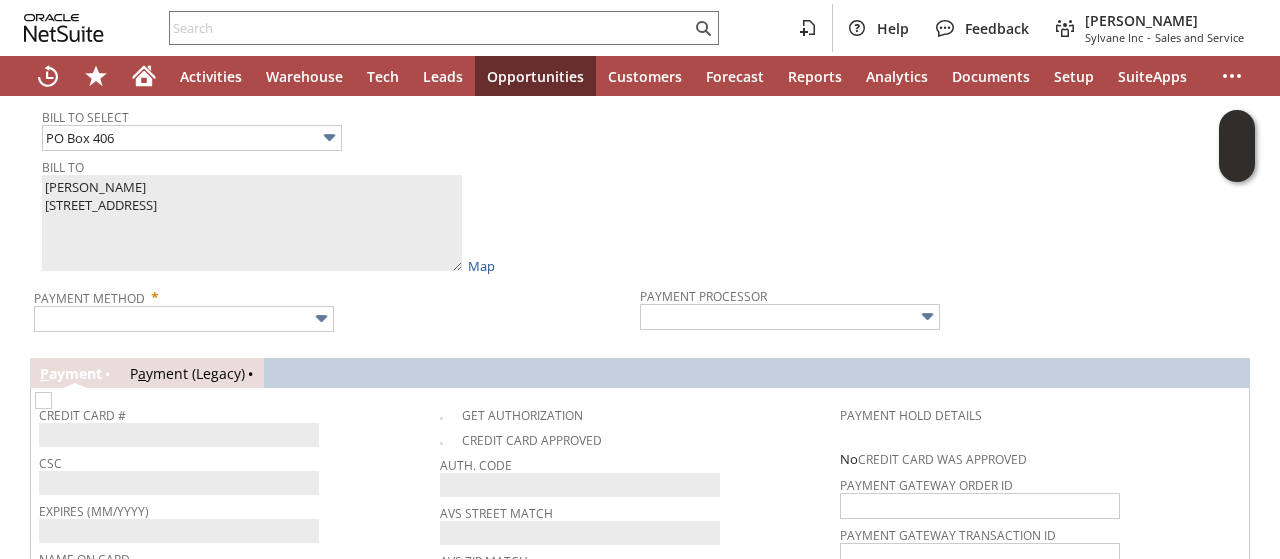 click on "Payment Method
*" at bounding box center [332, 307] 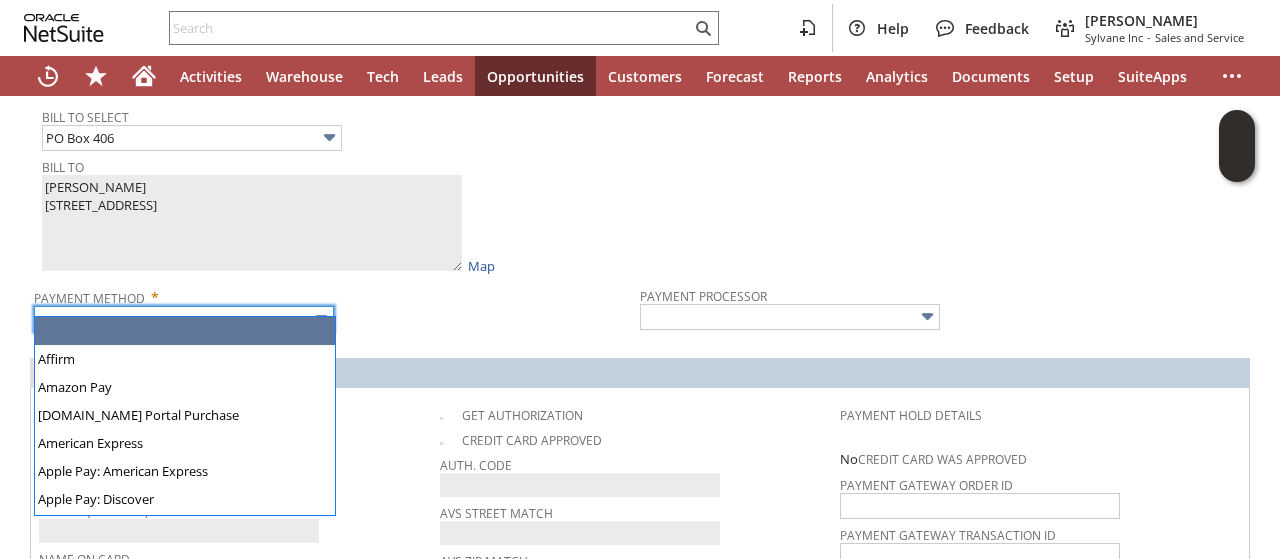 click at bounding box center [184, 319] 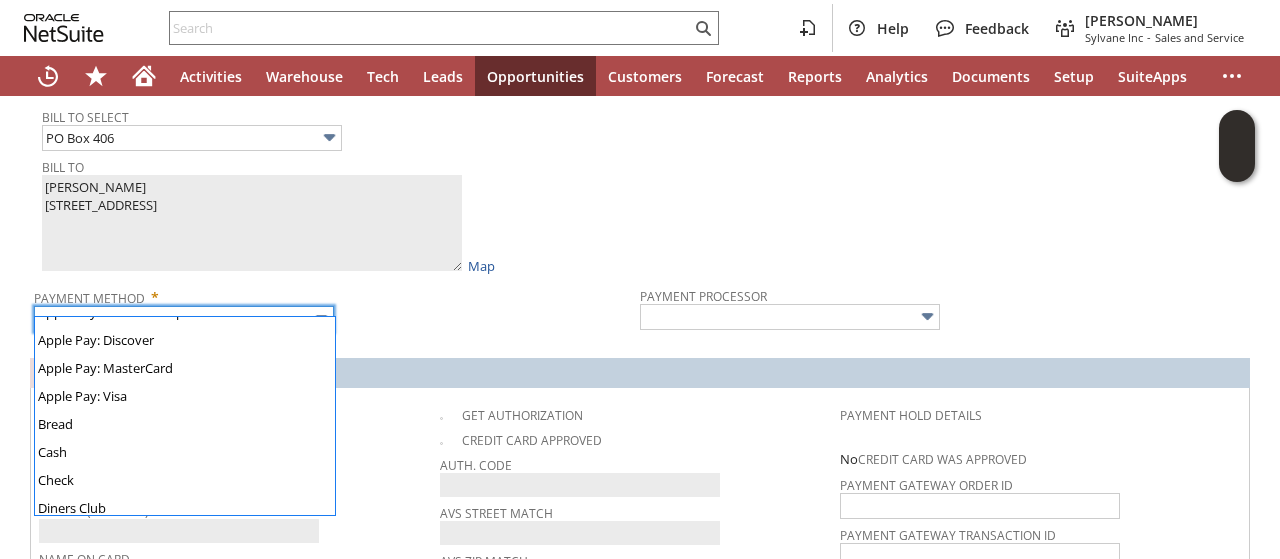 scroll, scrollTop: 172, scrollLeft: 0, axis: vertical 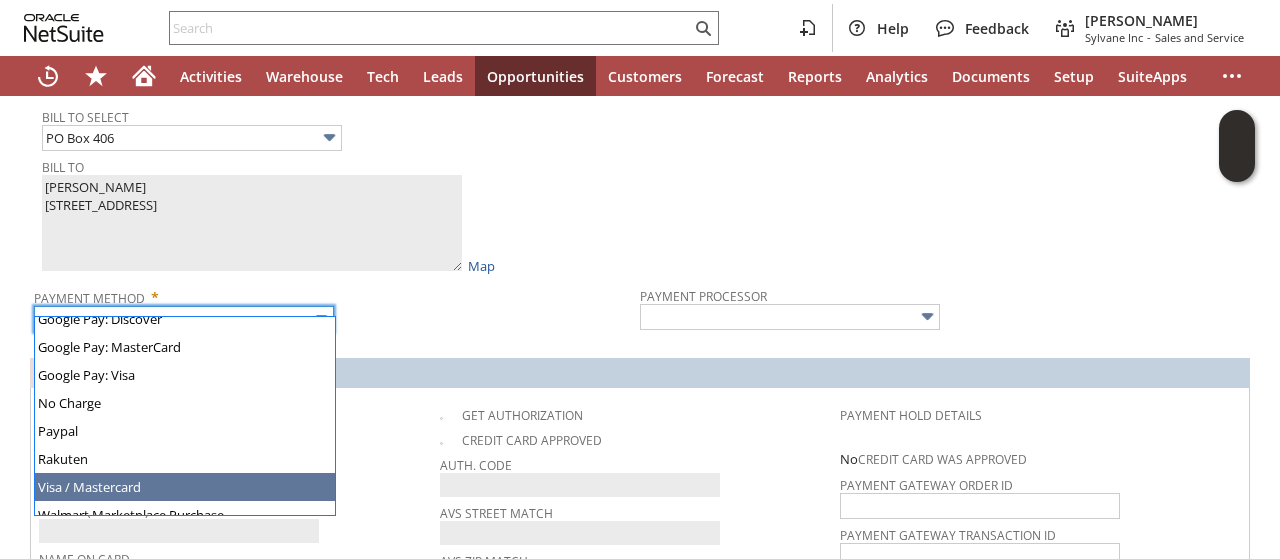 type on "Visa / Mastercard" 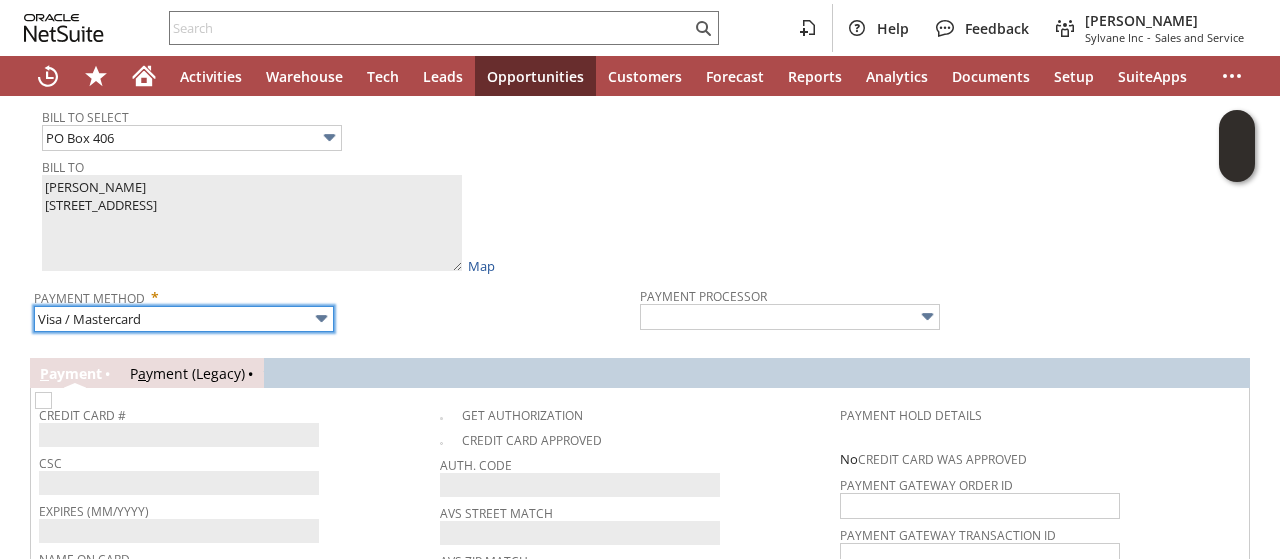 type on "Braintree" 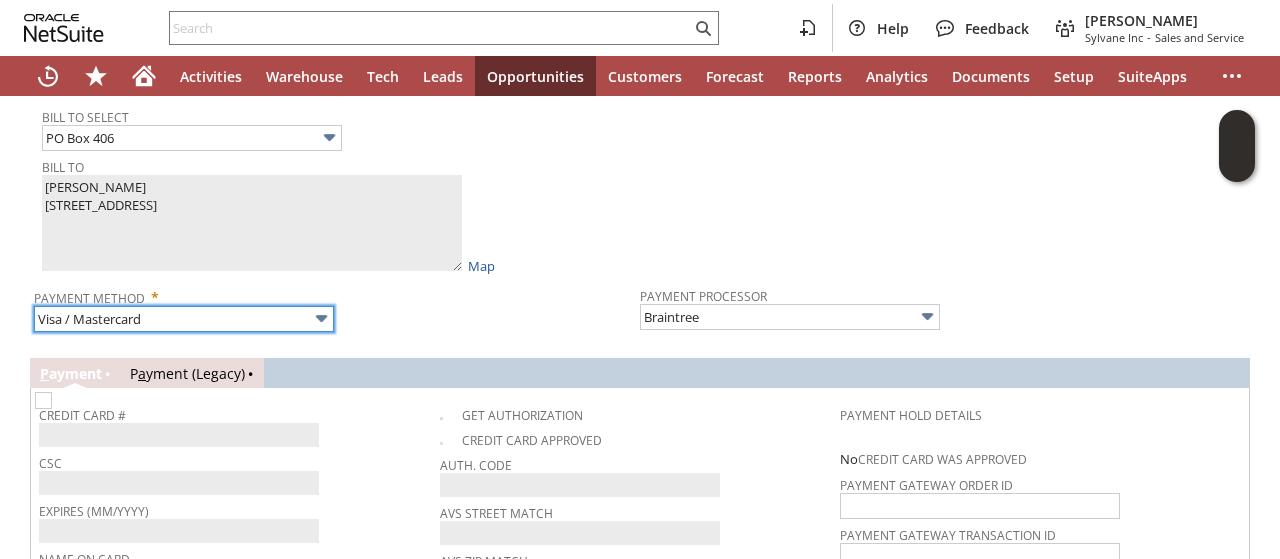 checkbox on "true" 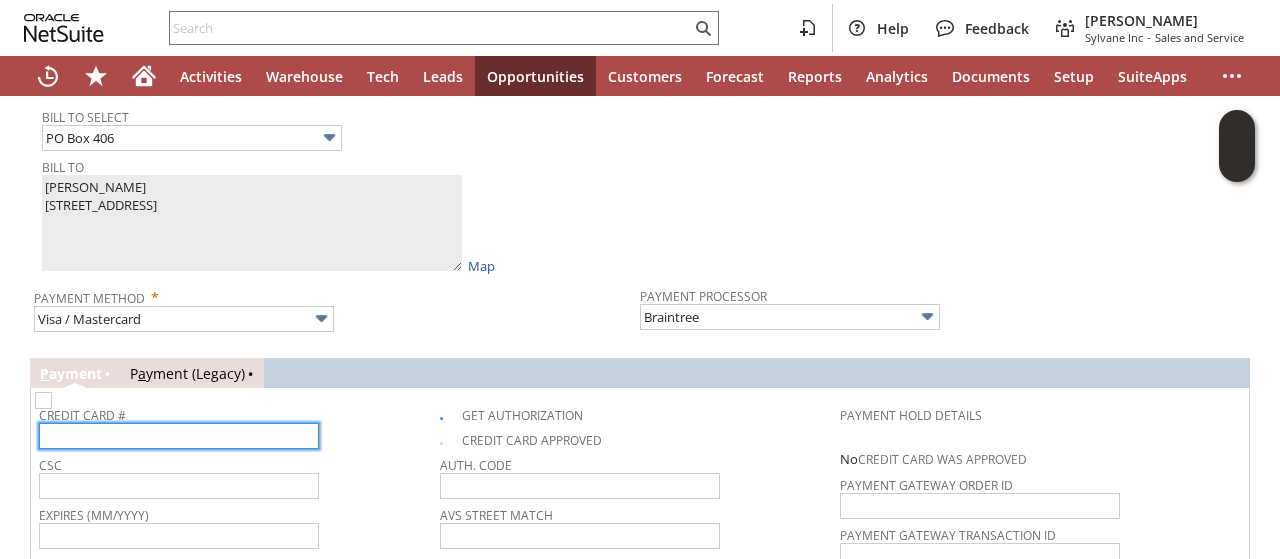 click at bounding box center (179, 436) 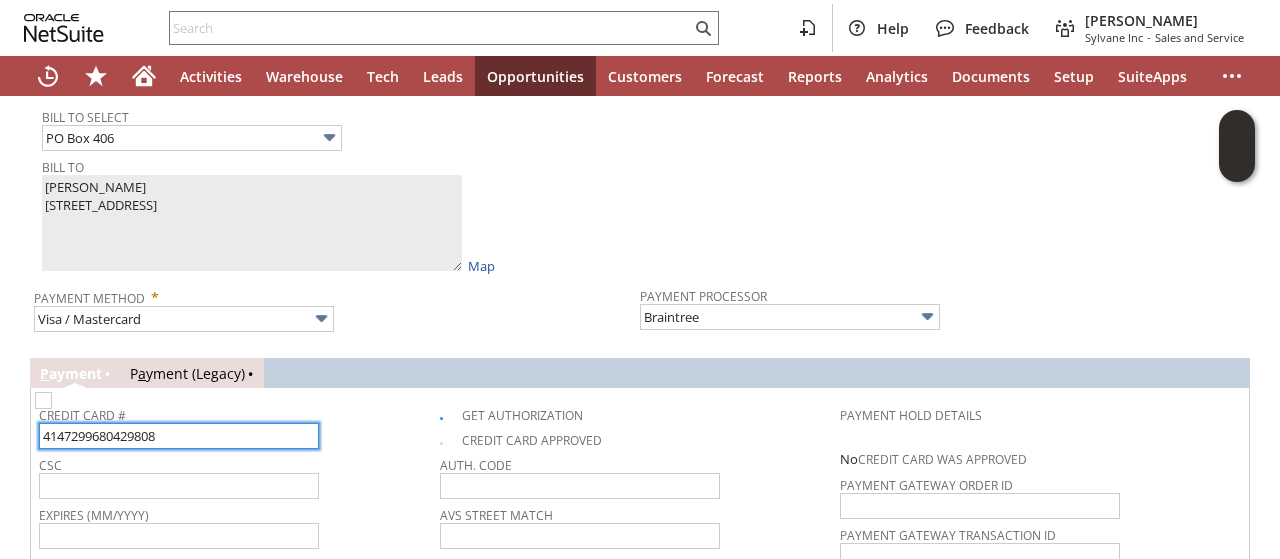 type on "4147299680429808" 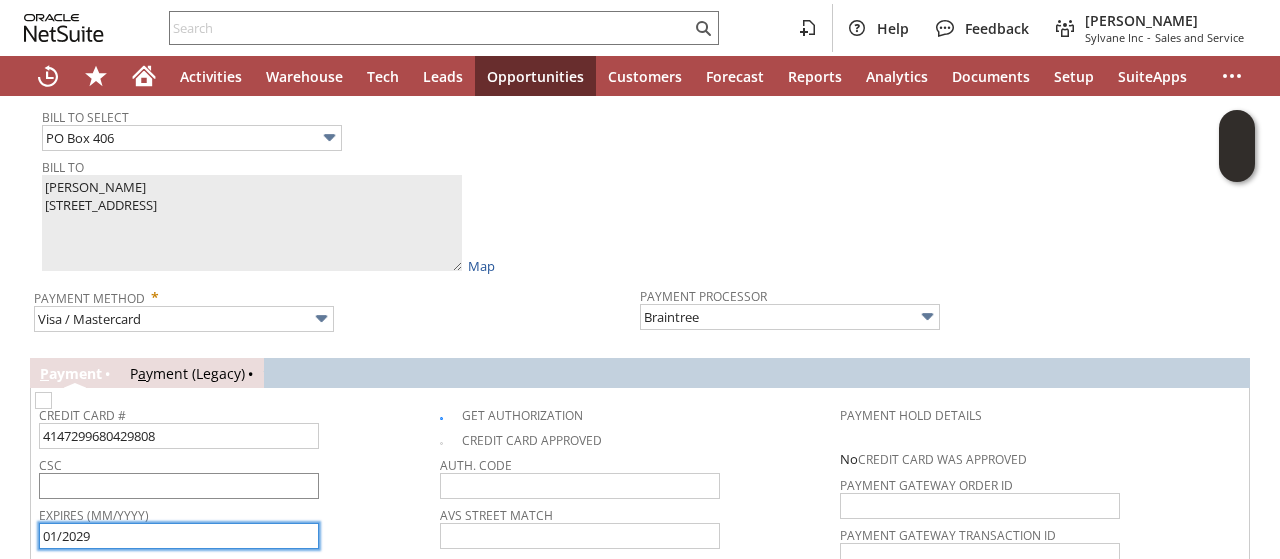 type on "01/2029" 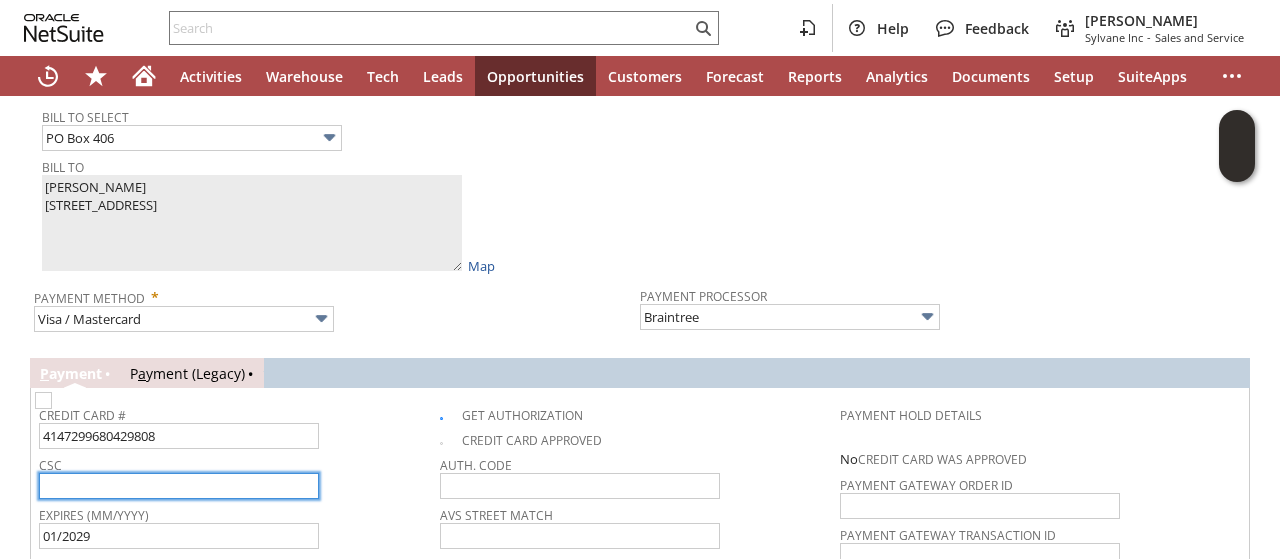 click at bounding box center [179, 486] 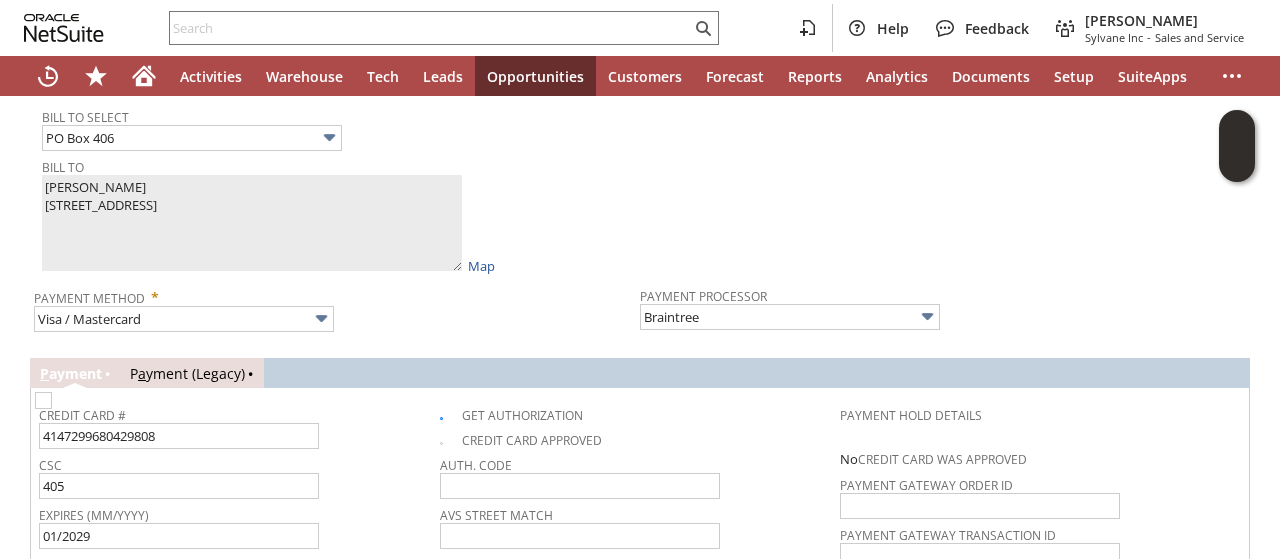click on "CSC
405" at bounding box center [234, 475] 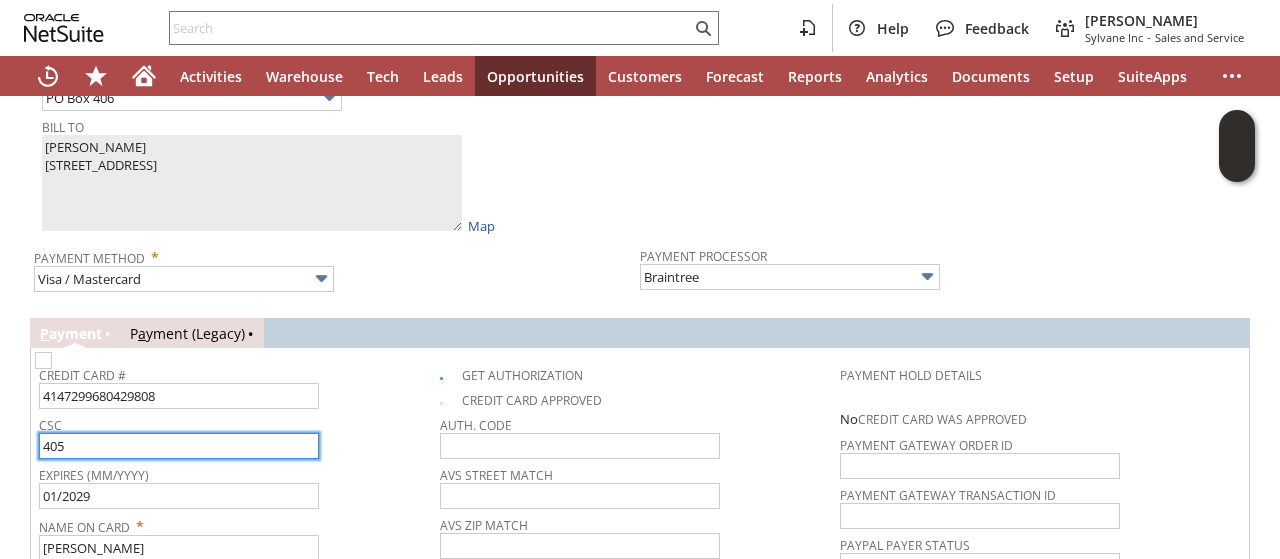click on "405" at bounding box center (179, 446) 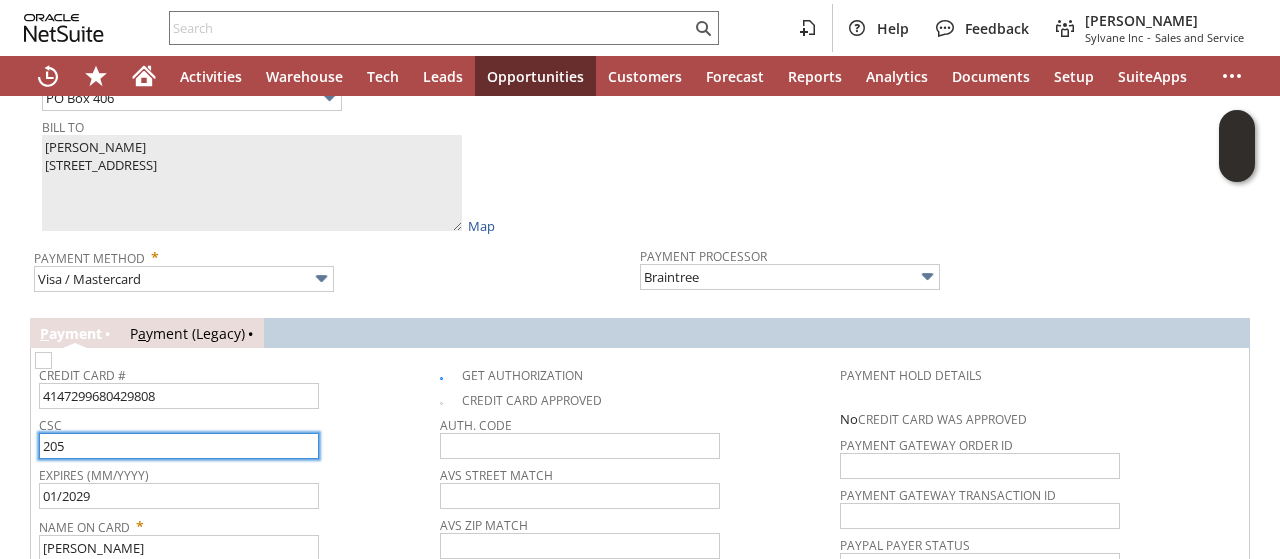 type on "205" 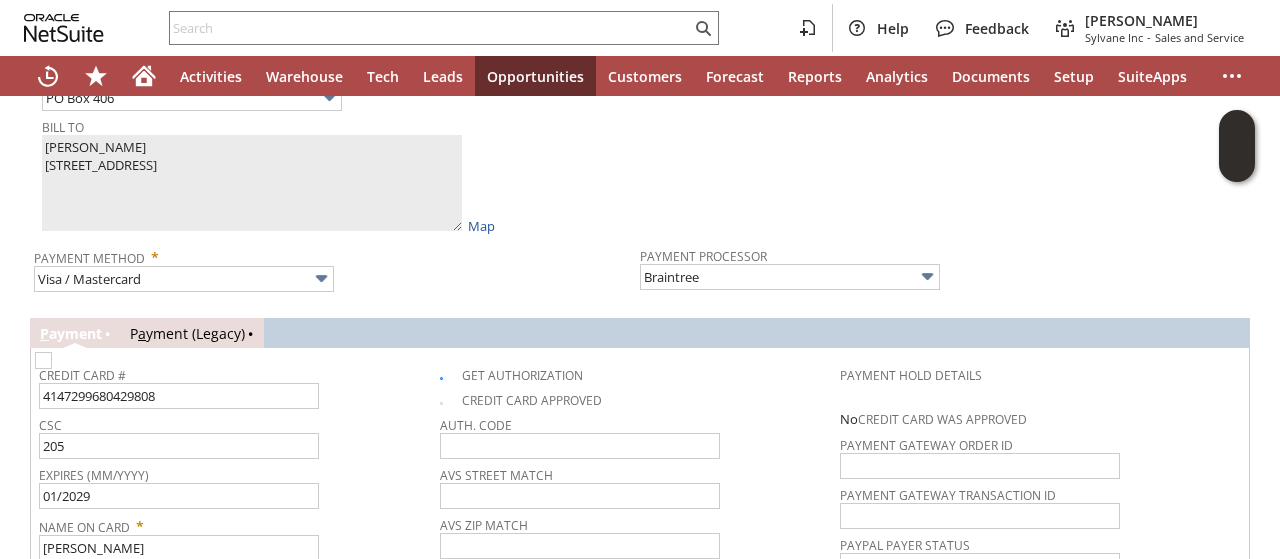 click on "CSC
205" at bounding box center (234, 435) 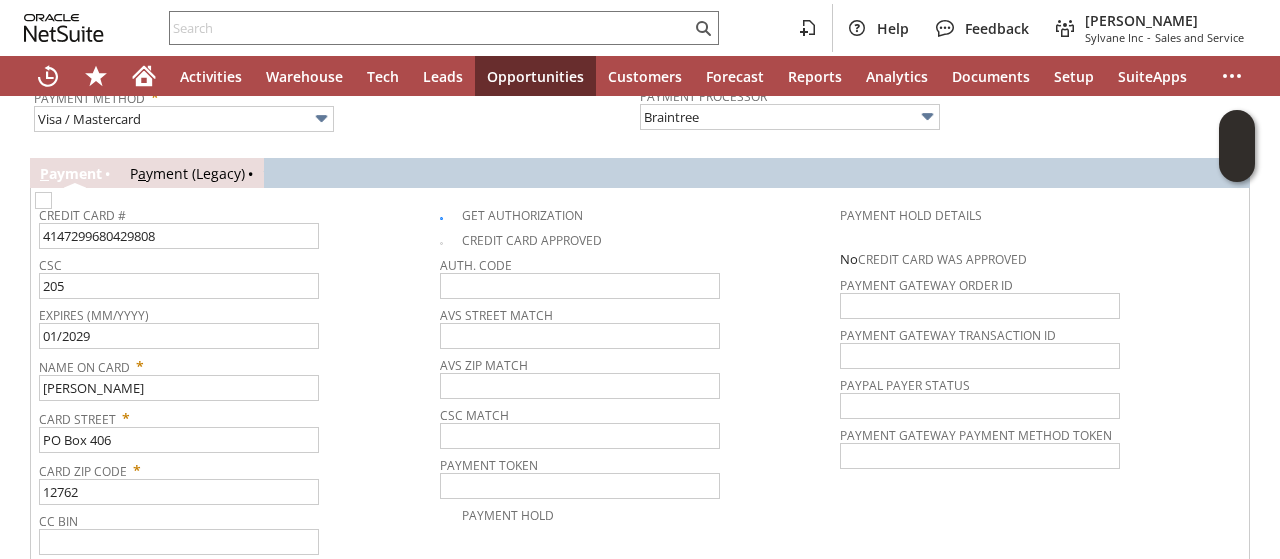scroll, scrollTop: 1428, scrollLeft: 0, axis: vertical 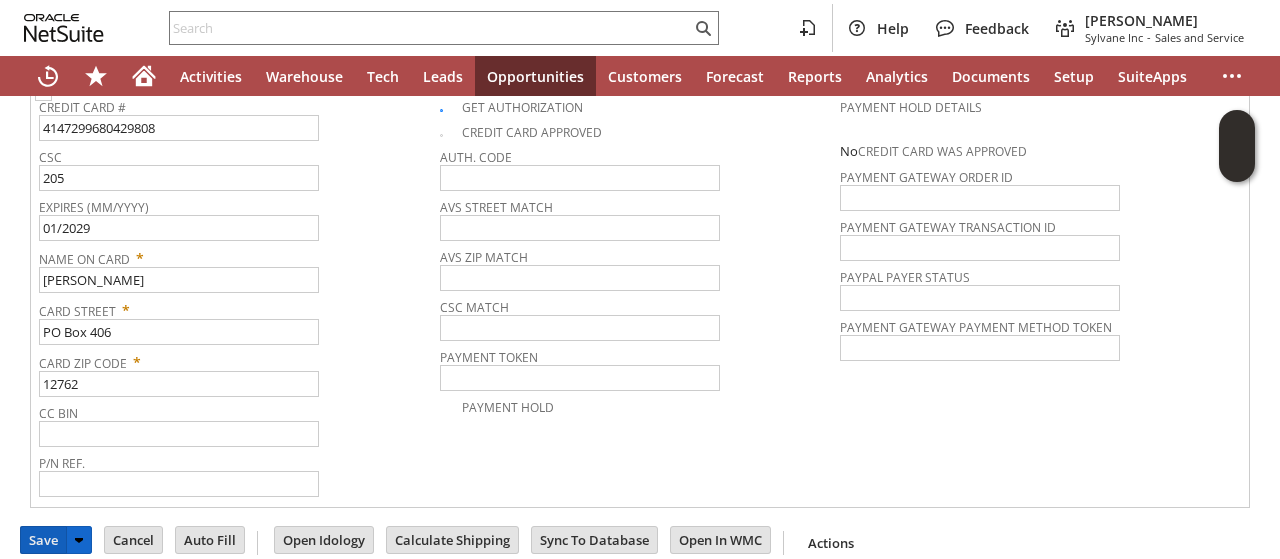 click on "Save" at bounding box center [43, 540] 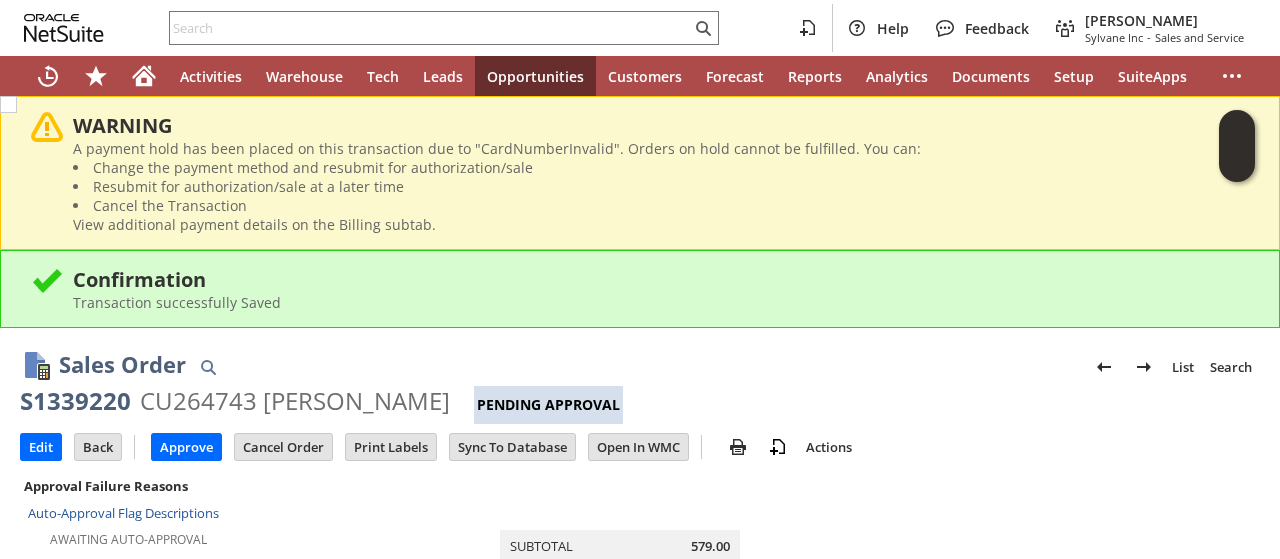 scroll, scrollTop: 0, scrollLeft: 0, axis: both 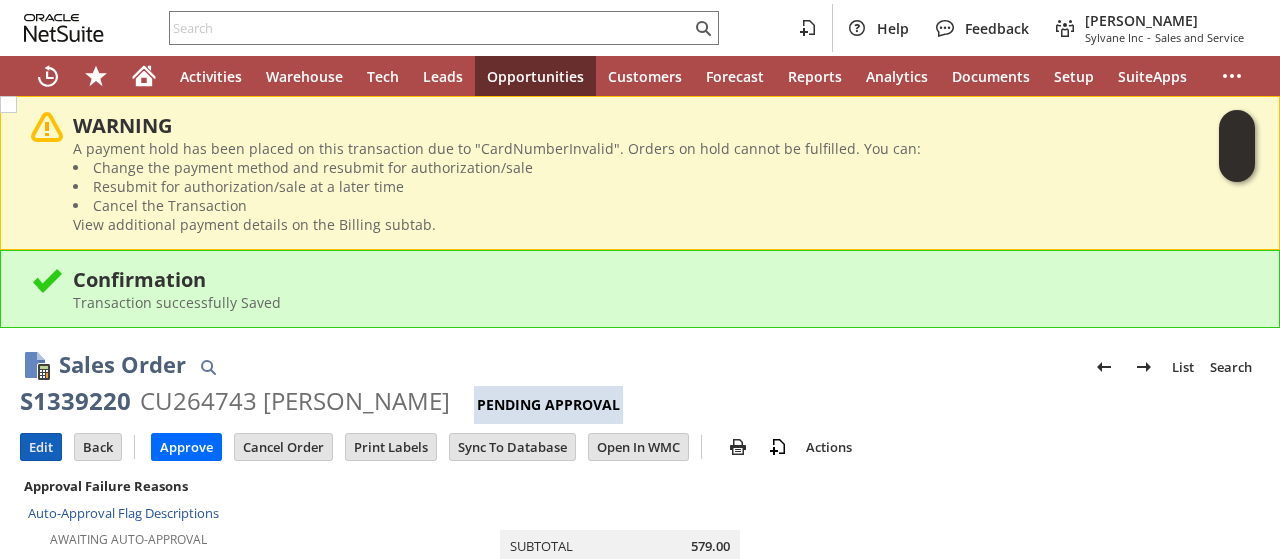 click on "Edit" at bounding box center [41, 447] 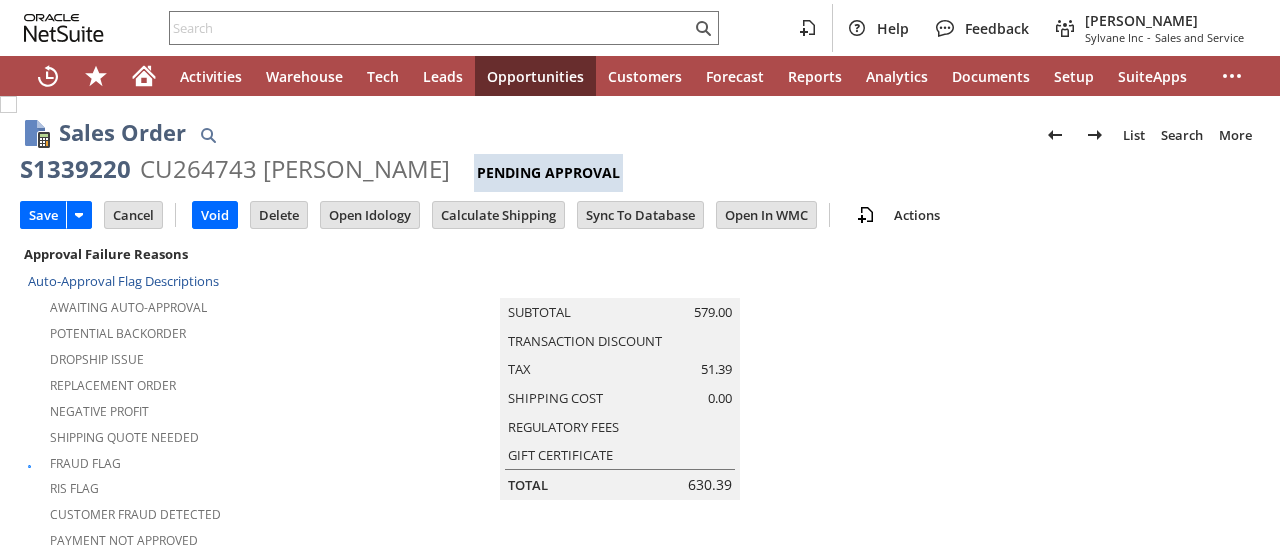scroll, scrollTop: 0, scrollLeft: 0, axis: both 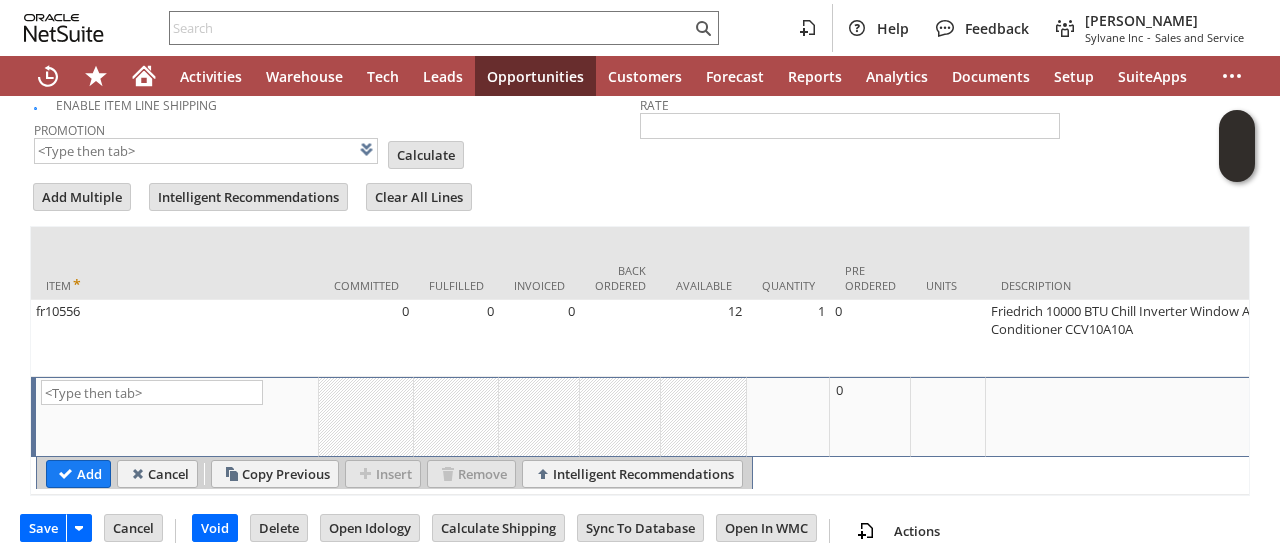 type on "Intelligent Recommendations ⁰" 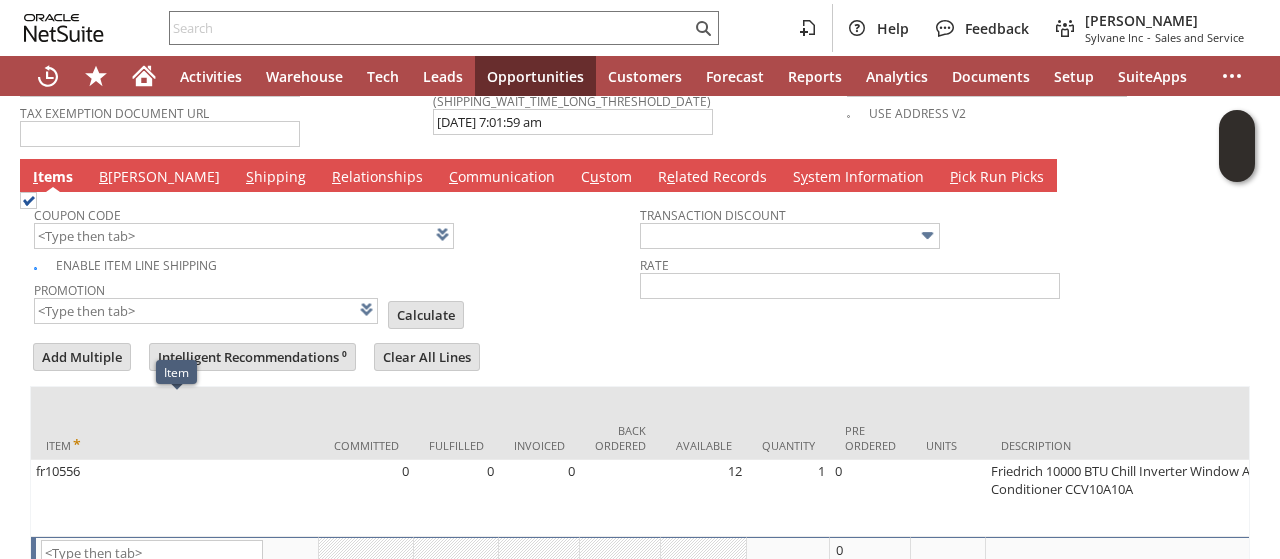 scroll, scrollTop: 1816, scrollLeft: 0, axis: vertical 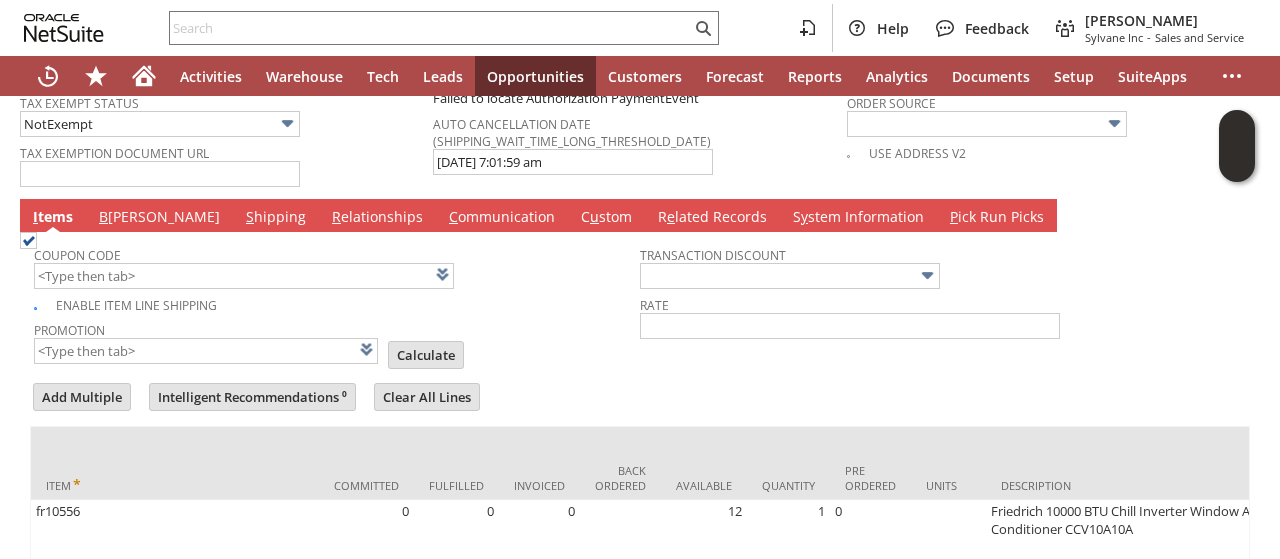 click on "B illing" at bounding box center [159, 218] 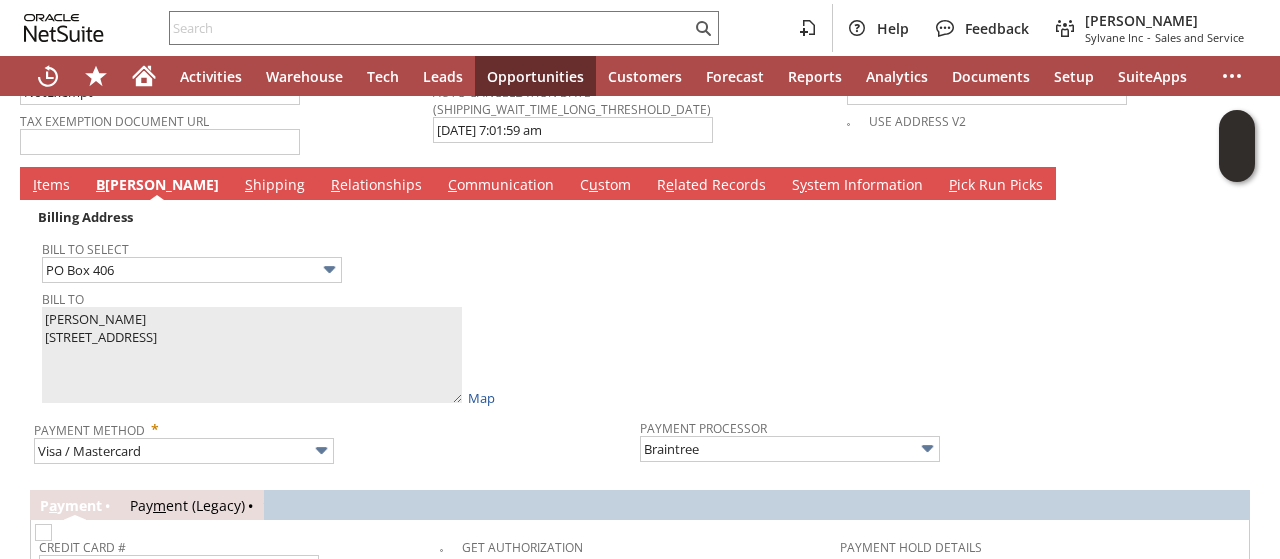 click on "**********" at bounding box center [640, 650] 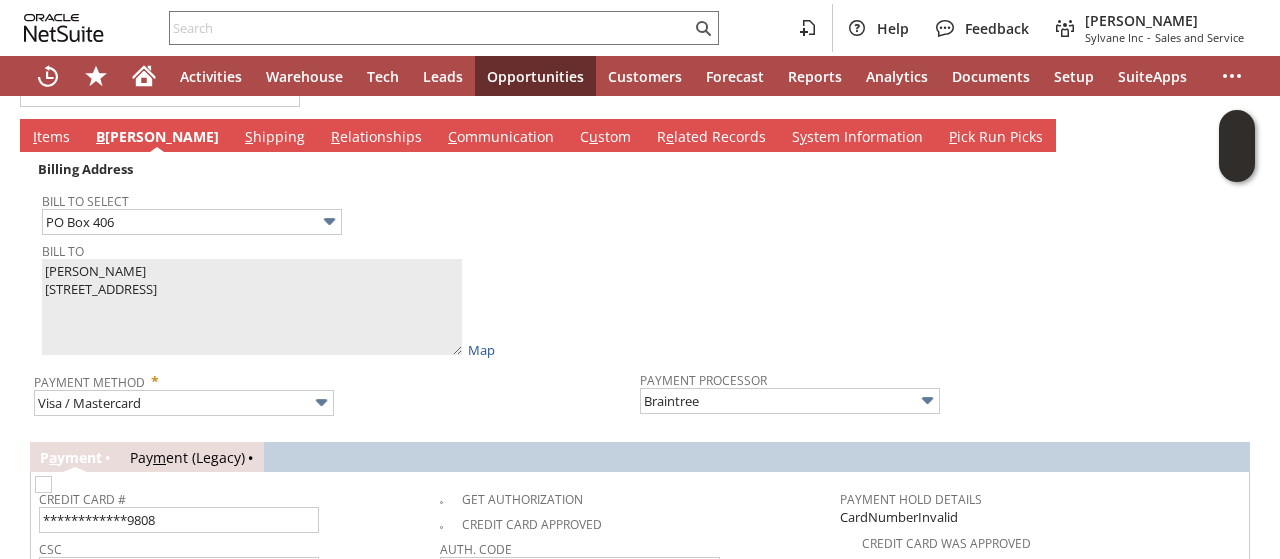 scroll, scrollTop: 1936, scrollLeft: 0, axis: vertical 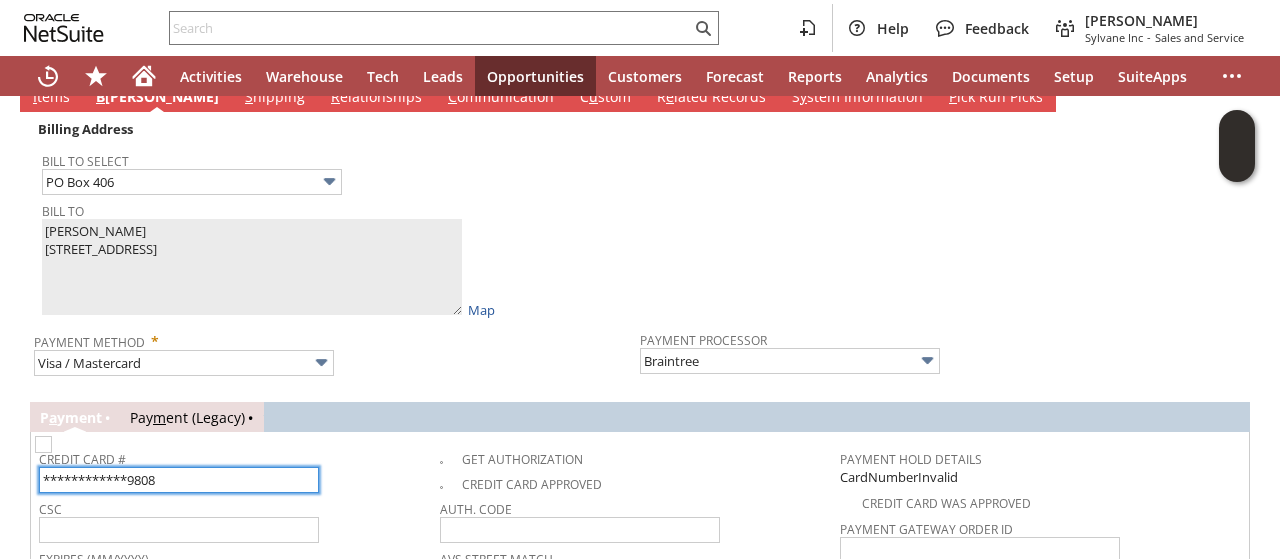 click on "**********" at bounding box center (179, 480) 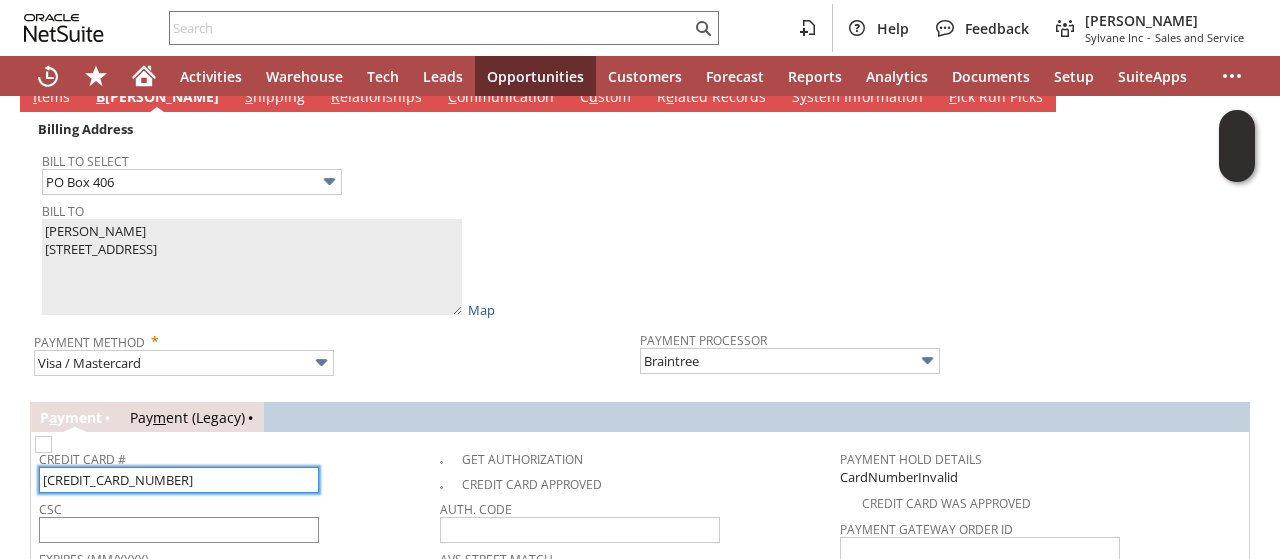 type on "4147099680429808" 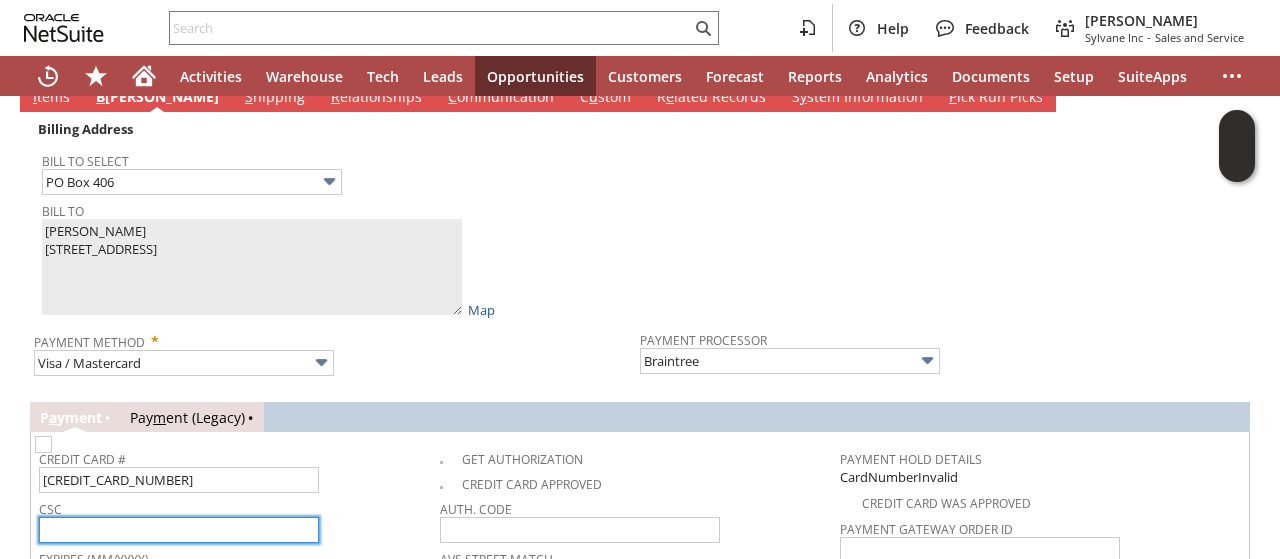 click at bounding box center (179, 530) 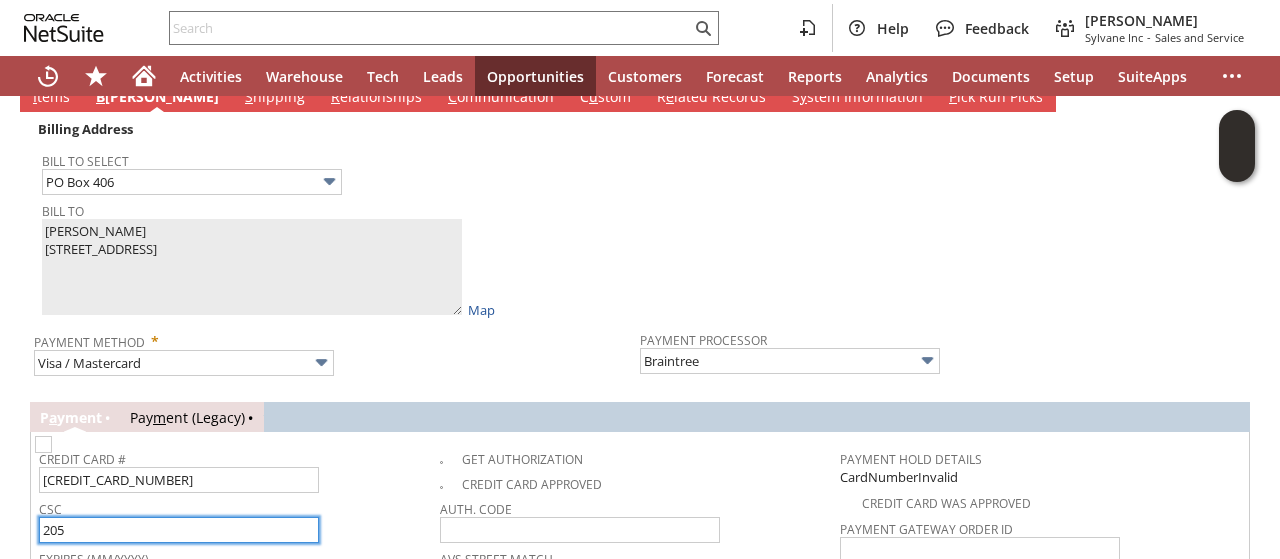 type on "205" 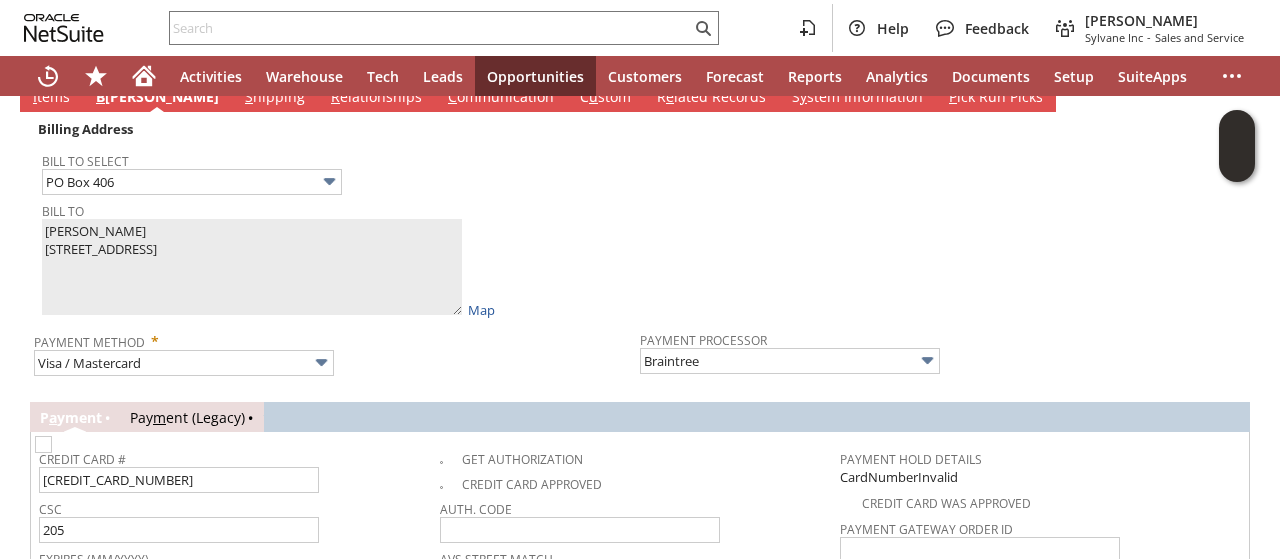 click at bounding box center [43, 444] 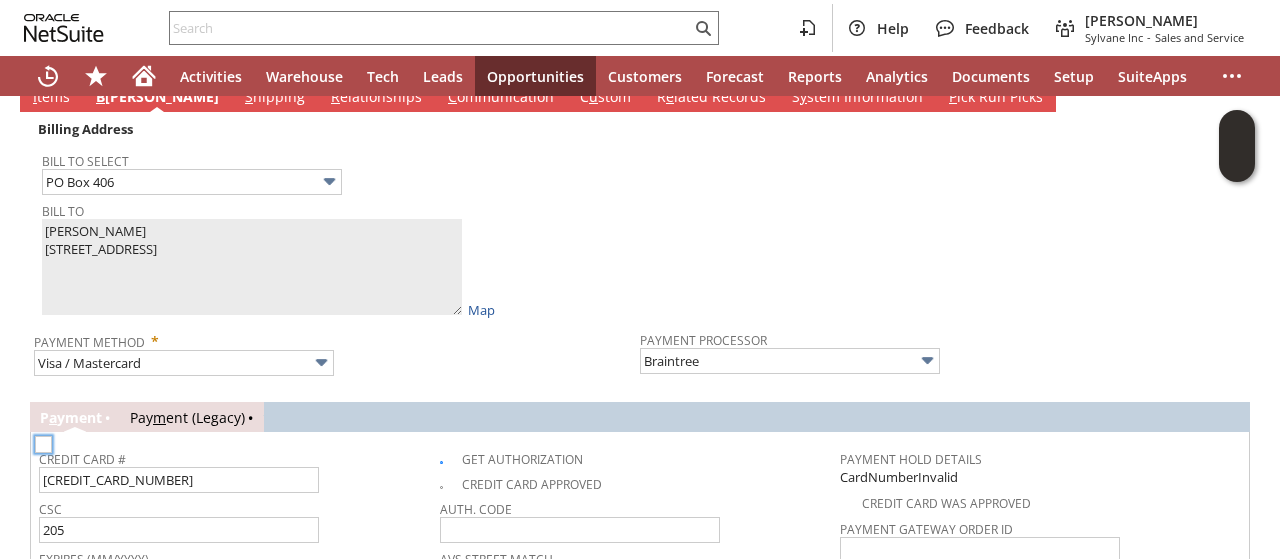 checkbox on "true" 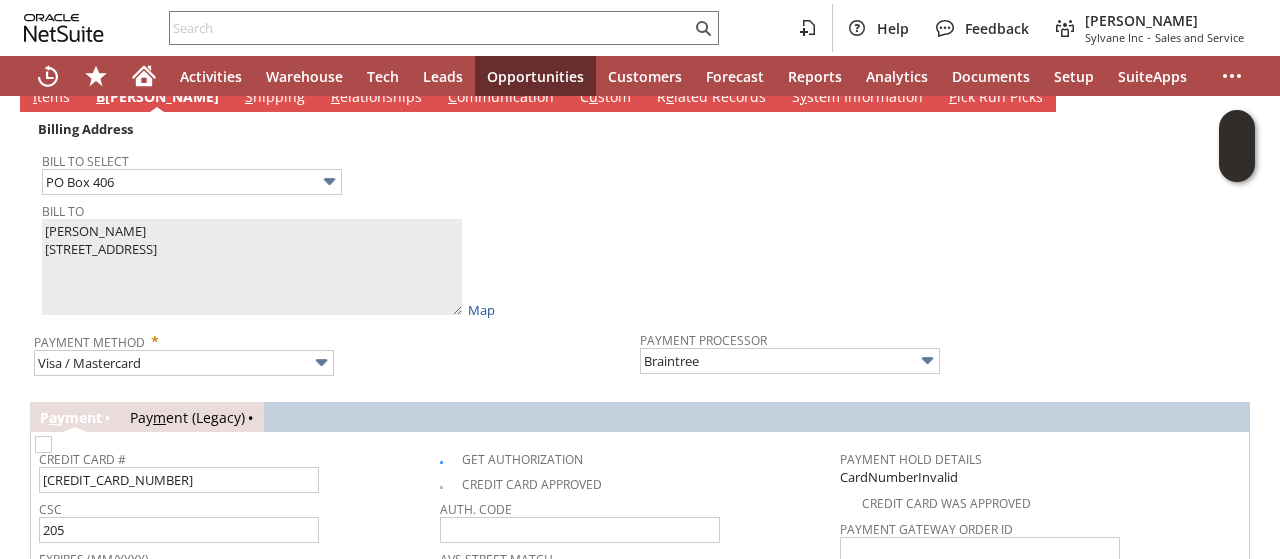click on "Payment Method
*" at bounding box center (332, 338) 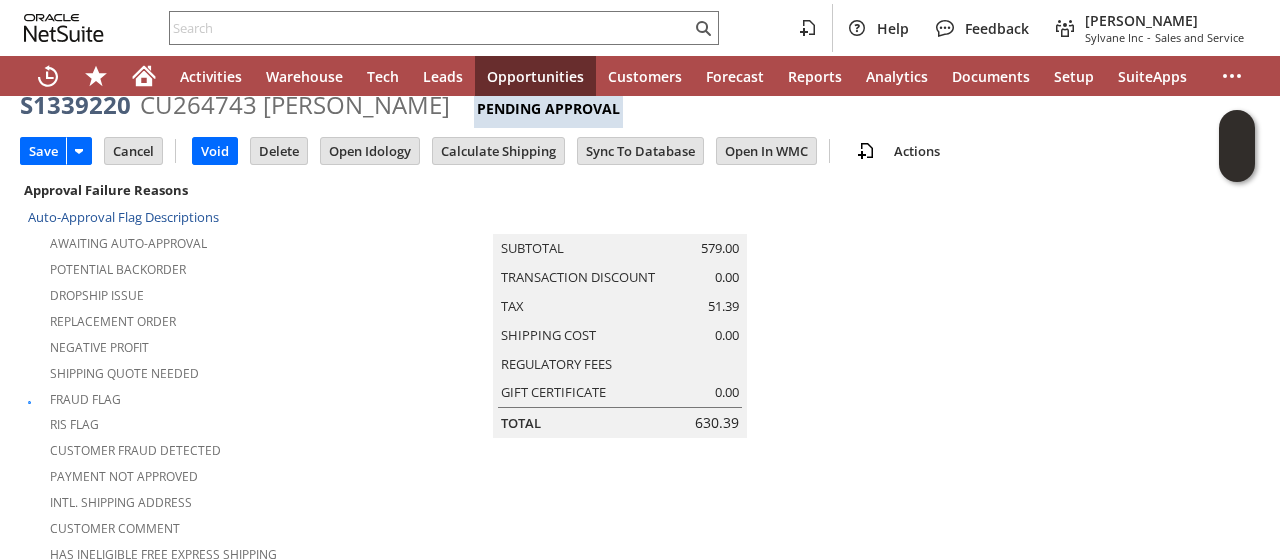 scroll, scrollTop: 216, scrollLeft: 0, axis: vertical 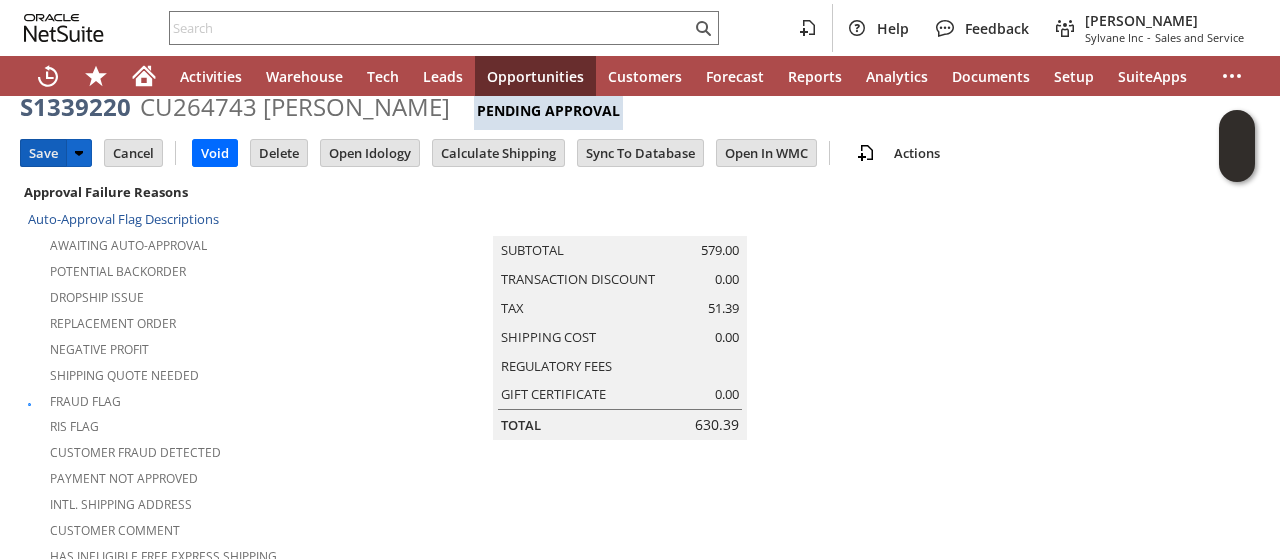 click on "Save" at bounding box center [43, 153] 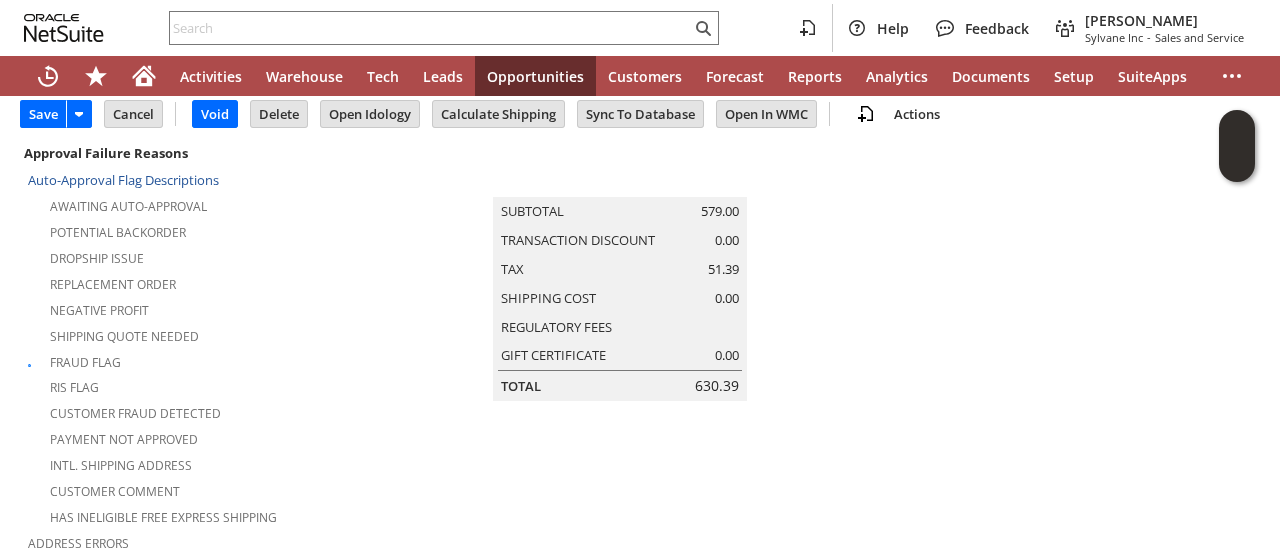 click on "Auto-Approval Flag Descriptions
Awaiting Auto-Approval
Potential Backorder
Dropship Issue
Replacement Order
Negative Profit
Shipping Quote Needed
Fraud Flag
RIS flag
Customer Fraud Detected
Payment not approved
Intl. Shipping Address
Customer Comment
Has Ineligible Free Express Shipping
Address Errors" at bounding box center (230, 458) 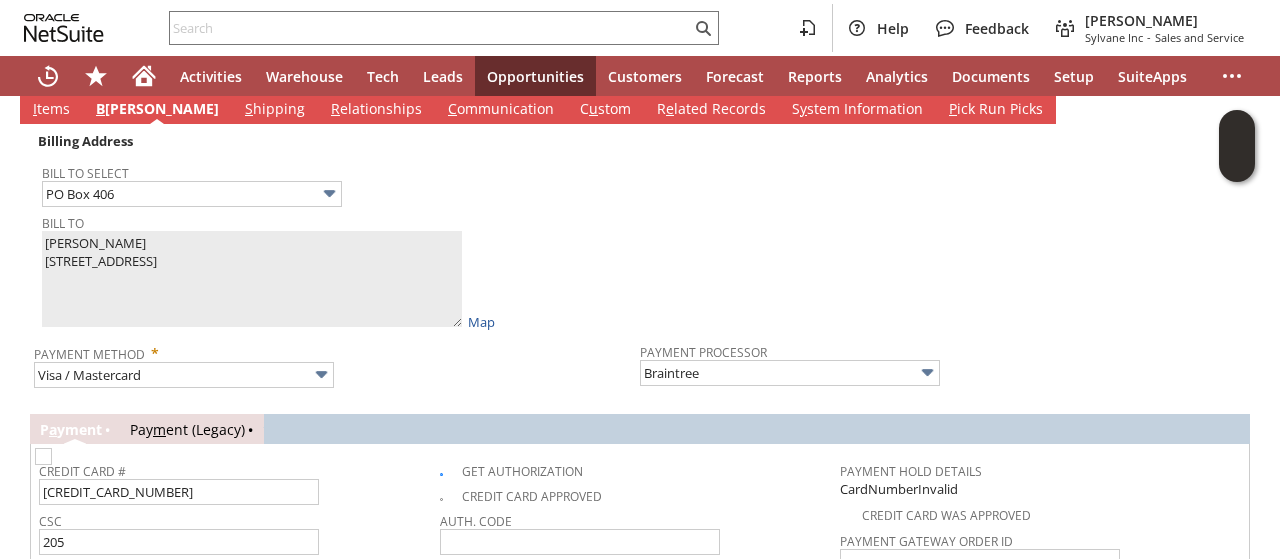 scroll, scrollTop: 1976, scrollLeft: 0, axis: vertical 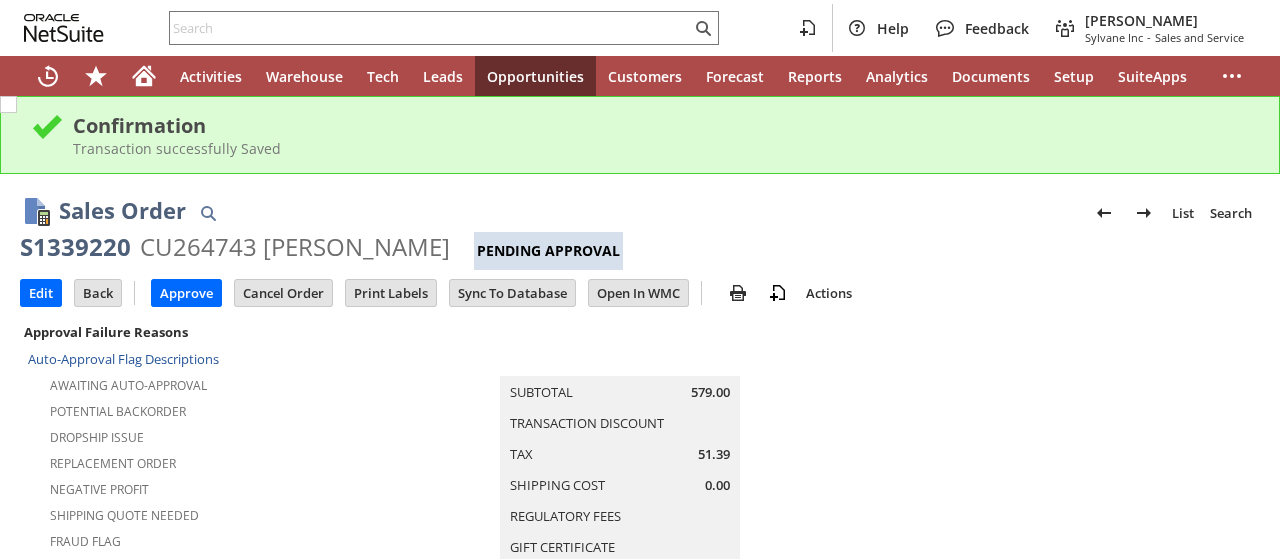 click on "Potential Backorder" at bounding box center (230, 409) 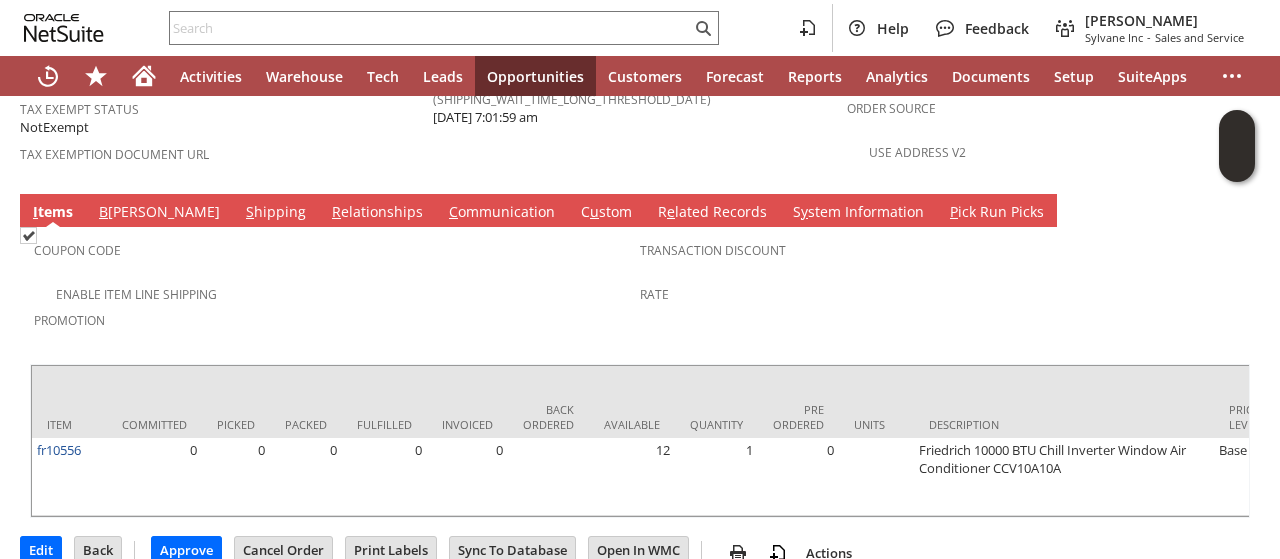 scroll, scrollTop: 1560, scrollLeft: 0, axis: vertical 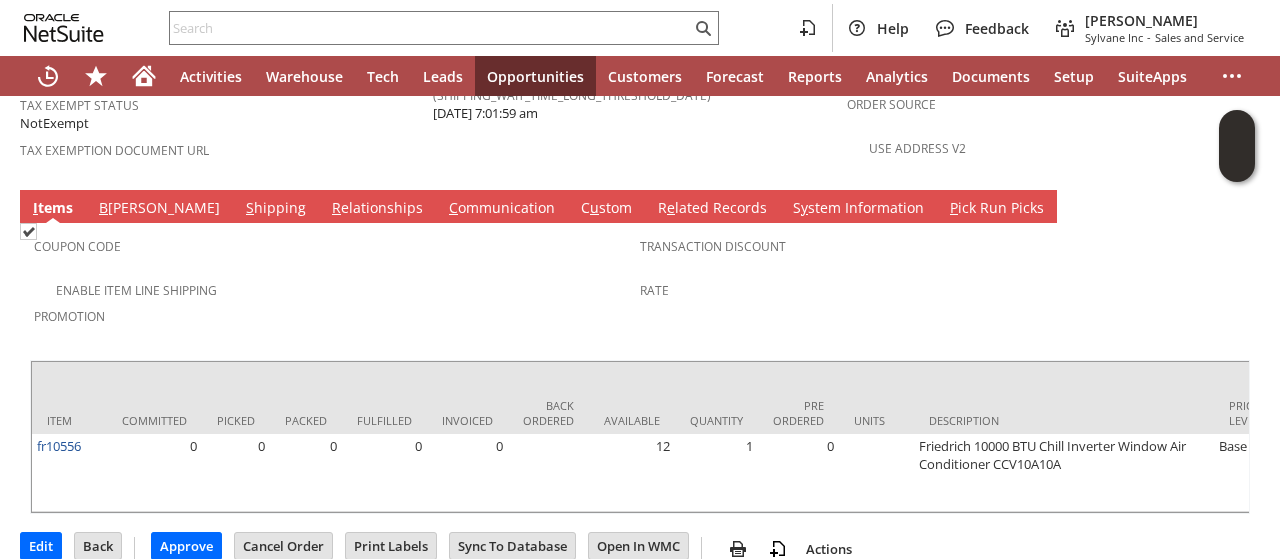 click on "C ommunication" at bounding box center [502, 209] 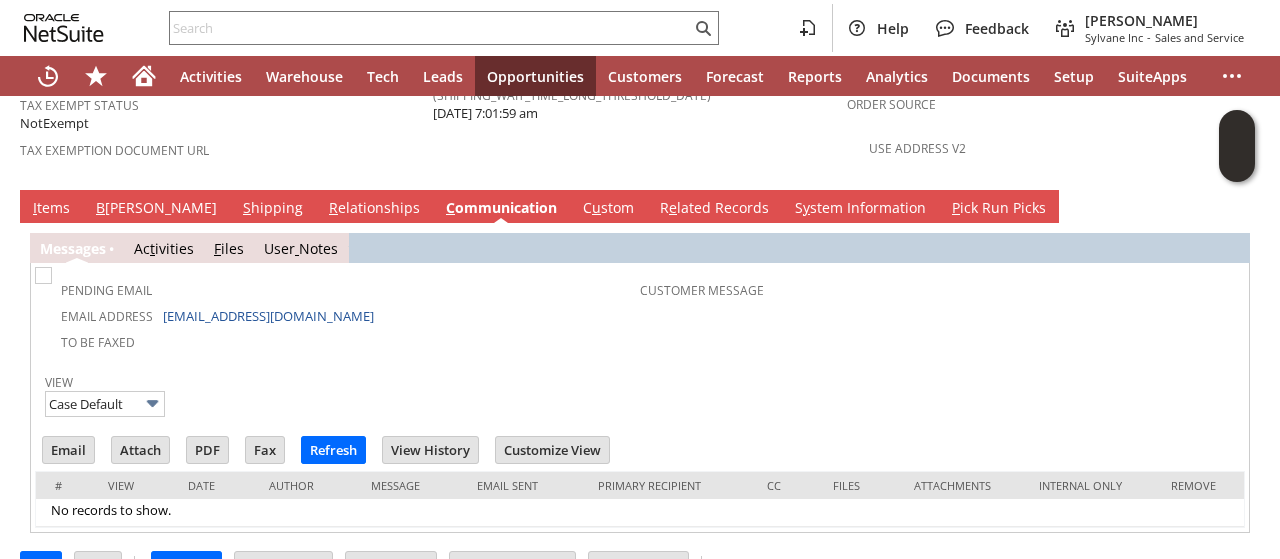 scroll, scrollTop: 1528, scrollLeft: 0, axis: vertical 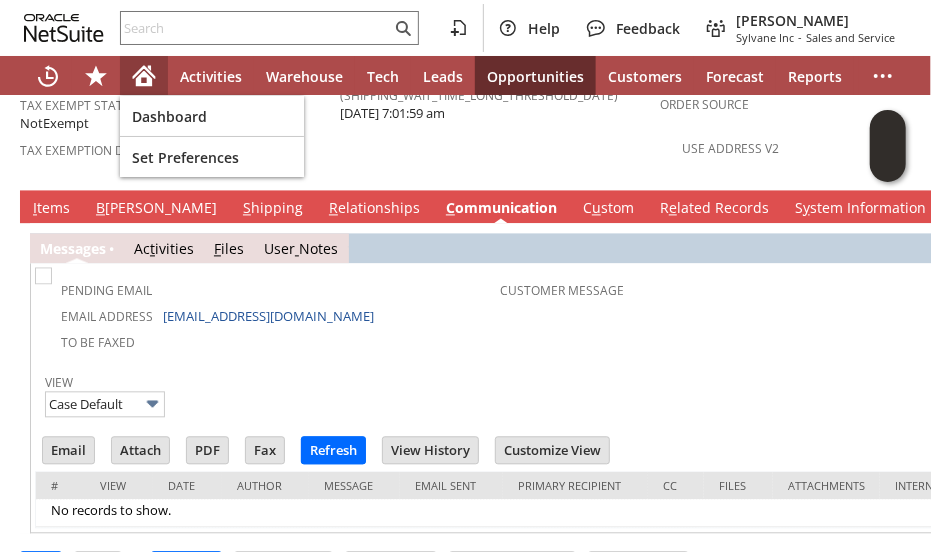 click 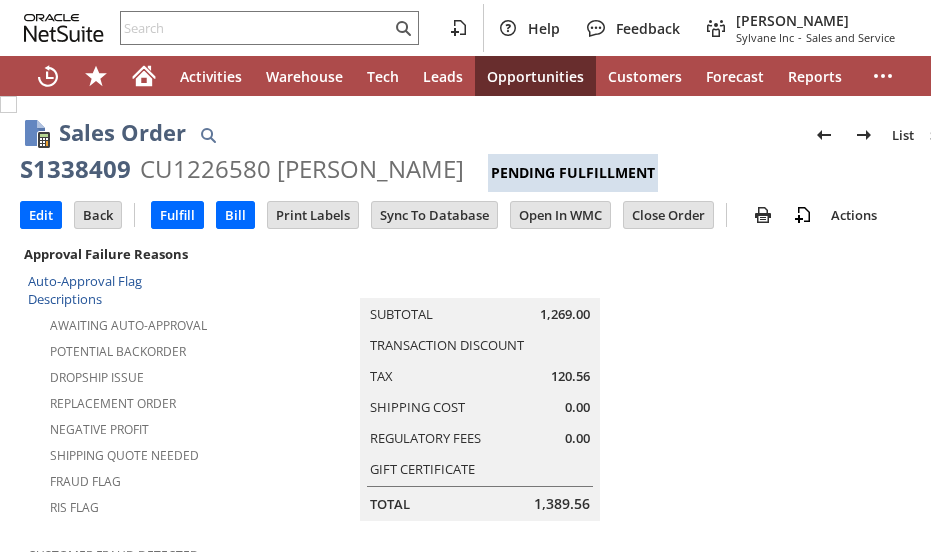 scroll, scrollTop: 0, scrollLeft: 0, axis: both 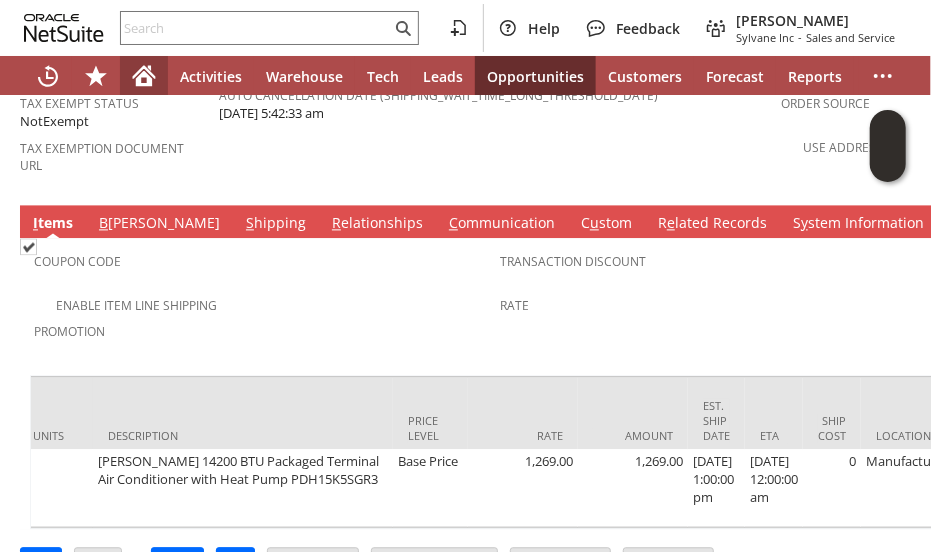 click 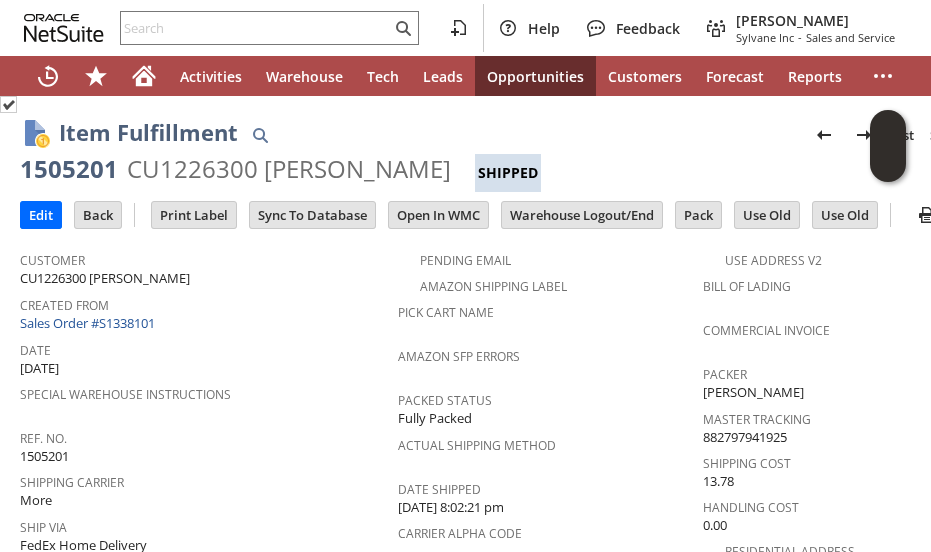 scroll, scrollTop: 0, scrollLeft: 0, axis: both 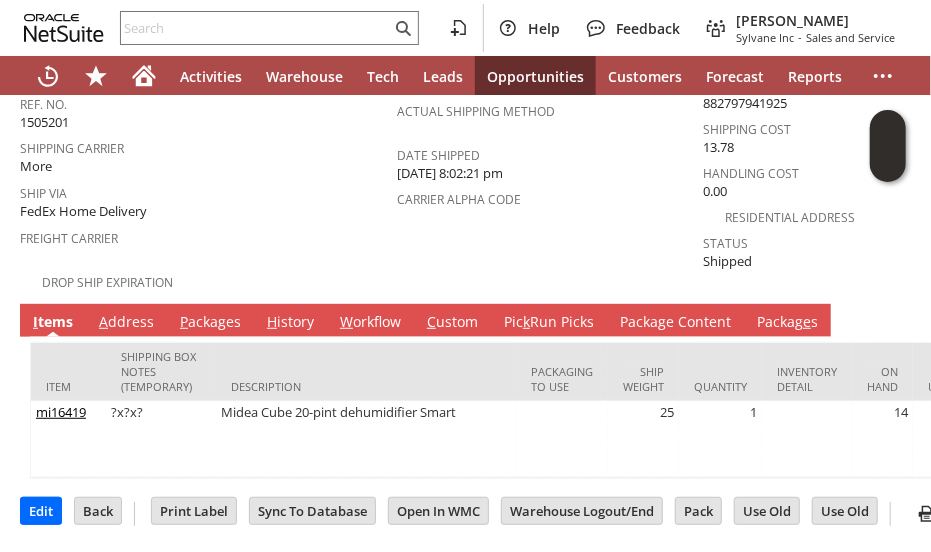 click on "P ackages" at bounding box center (210, 323) 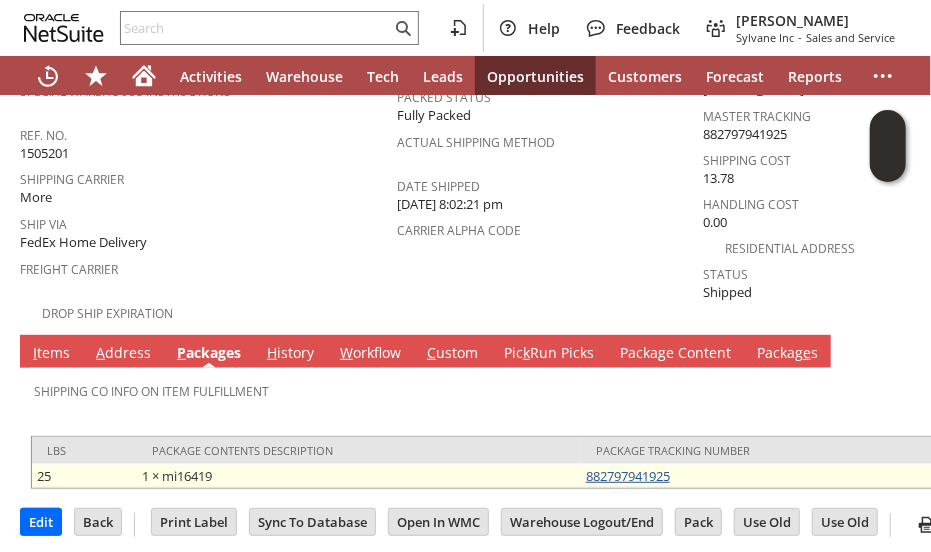 click on "882797941925" at bounding box center (628, 476) 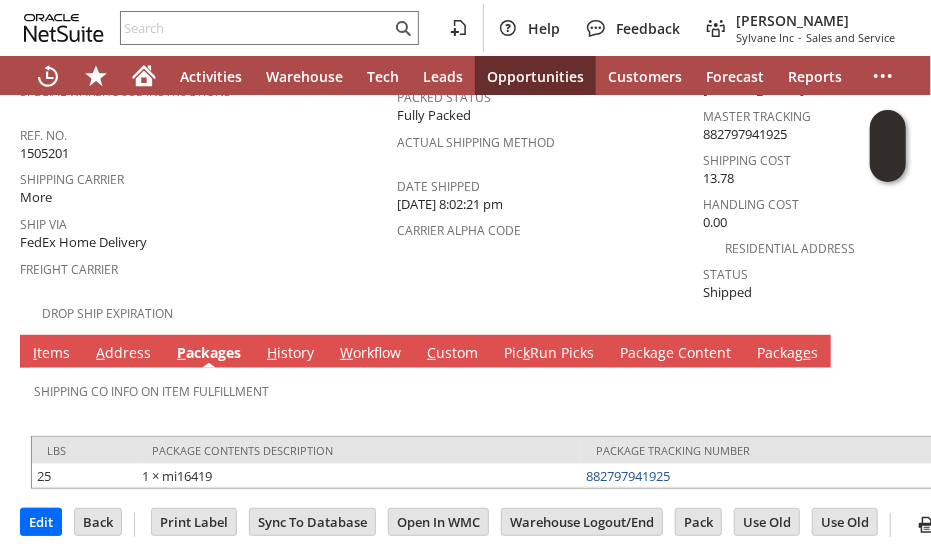 click on "Ship Via" at bounding box center [204, 221] 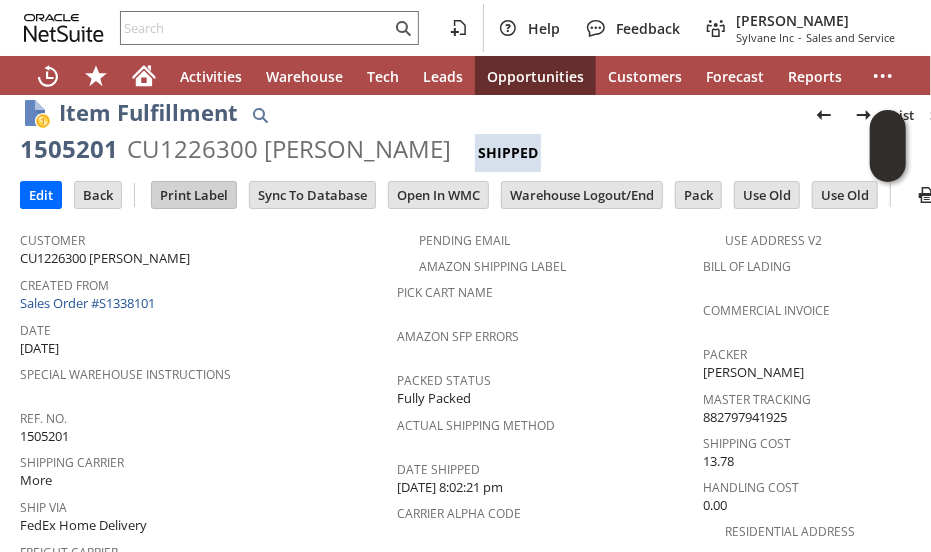 scroll, scrollTop: 0, scrollLeft: 0, axis: both 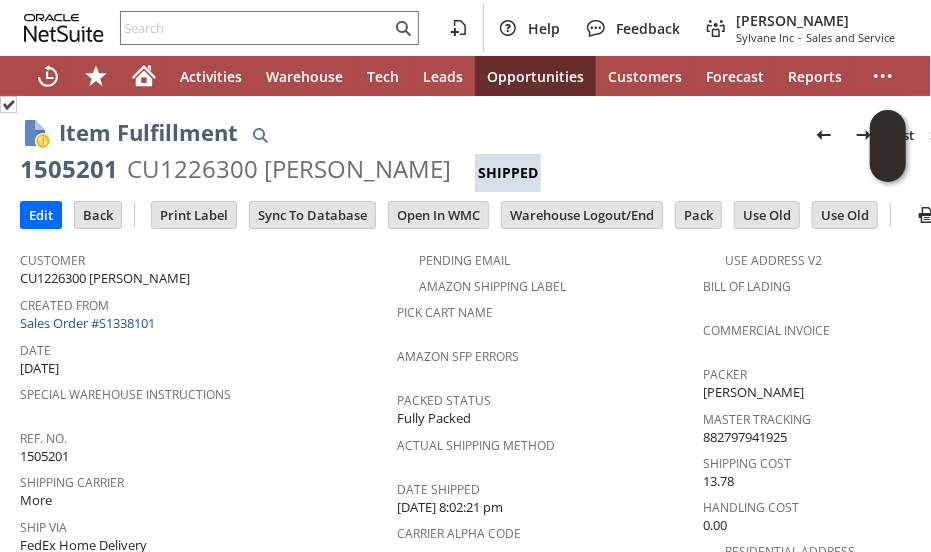 click on "CU1226300 Yechan Cho" at bounding box center [289, 169] 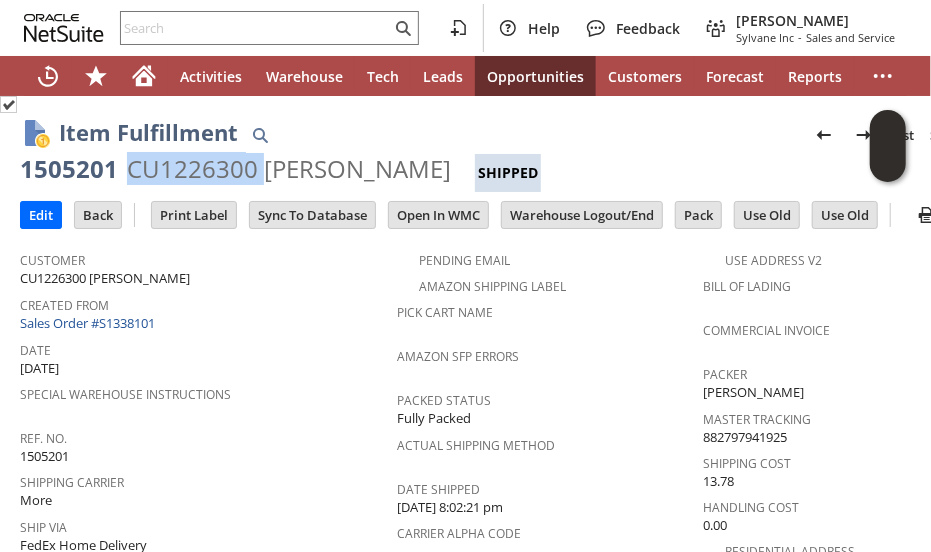 click on "CU1226300 Yechan Cho" at bounding box center (289, 169) 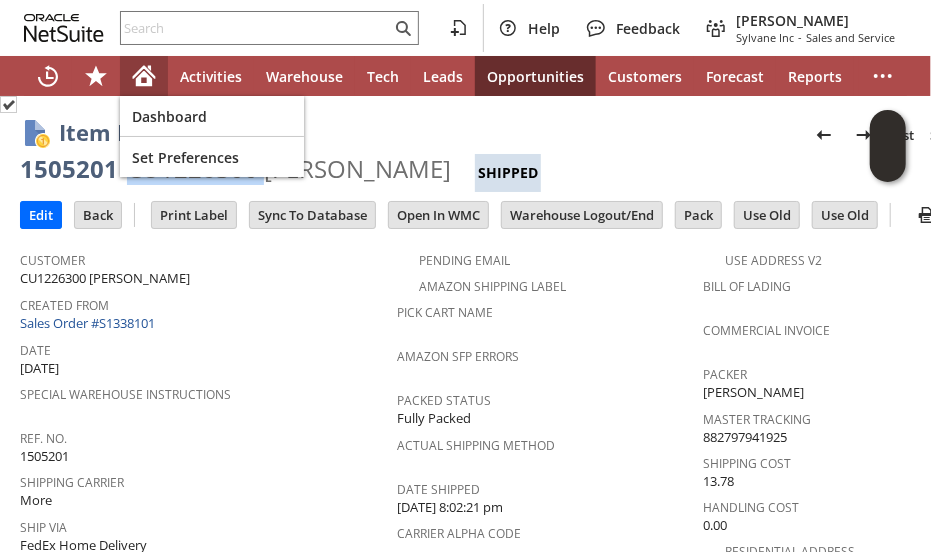 click 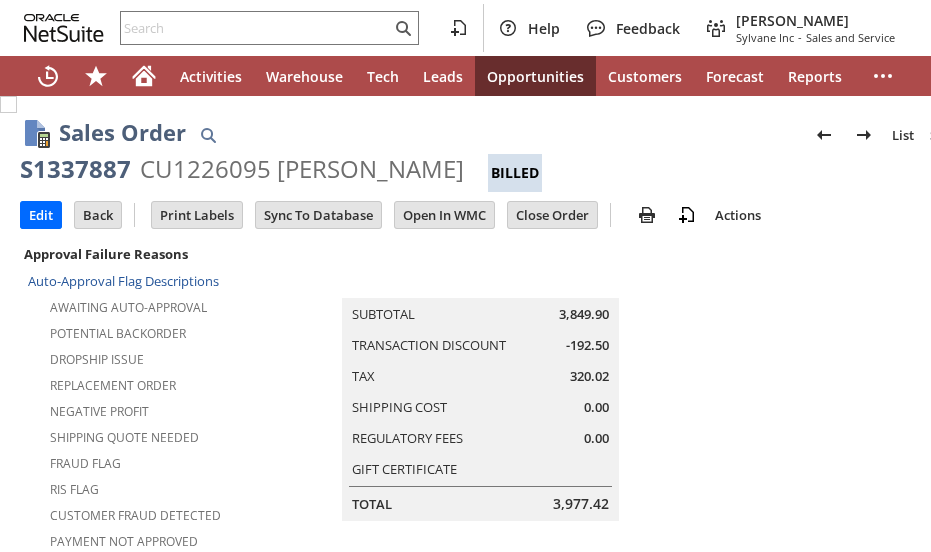 scroll, scrollTop: 0, scrollLeft: 0, axis: both 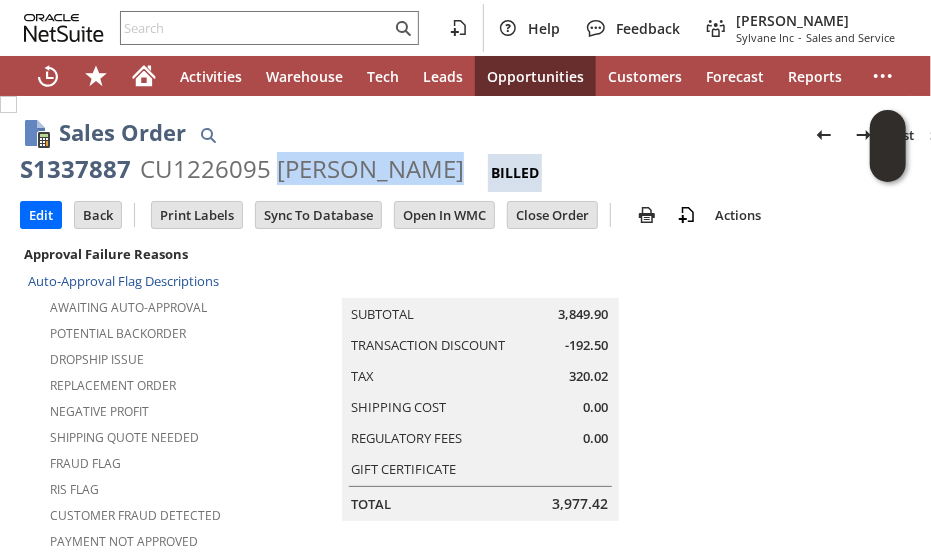 drag, startPoint x: 452, startPoint y: 177, endPoint x: 272, endPoint y: 169, distance: 180.17769 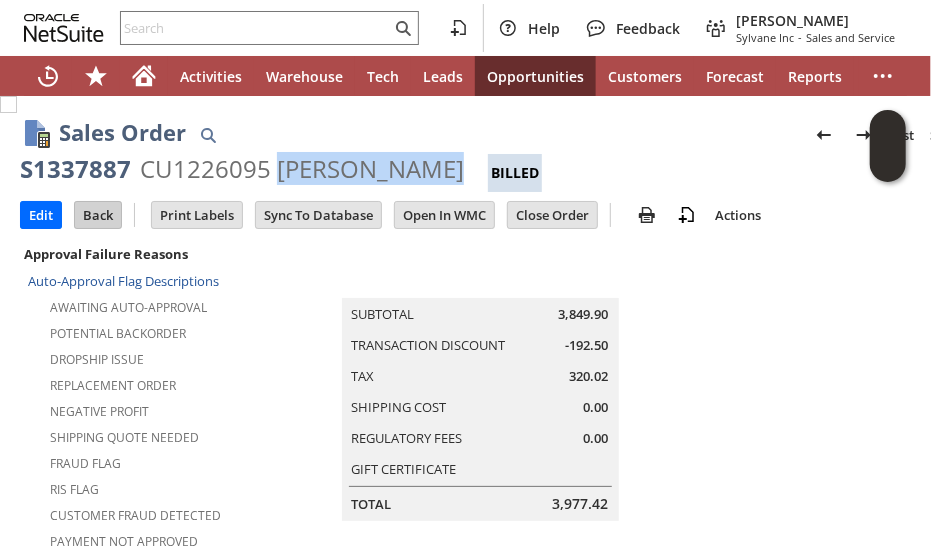click on "Back" at bounding box center [98, 215] 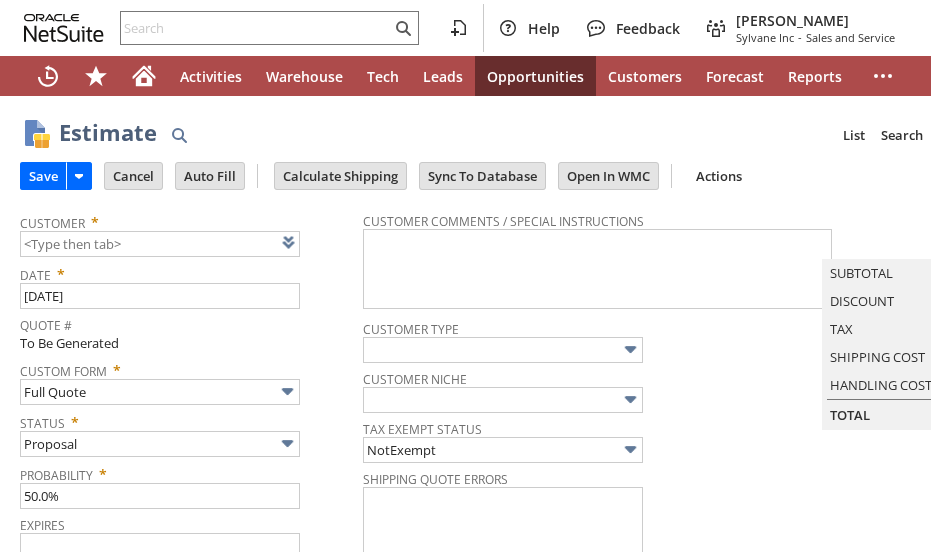 scroll, scrollTop: 0, scrollLeft: 0, axis: both 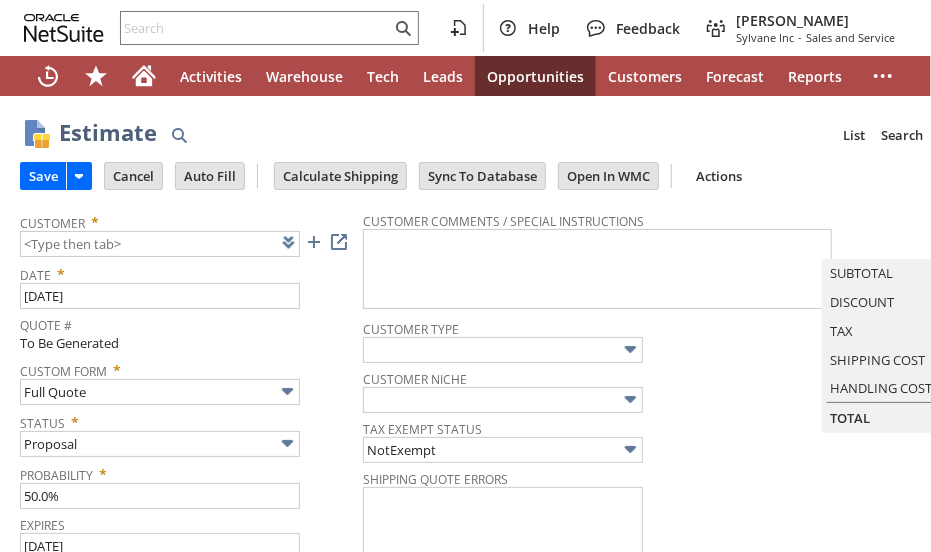 type on "[DATE]" 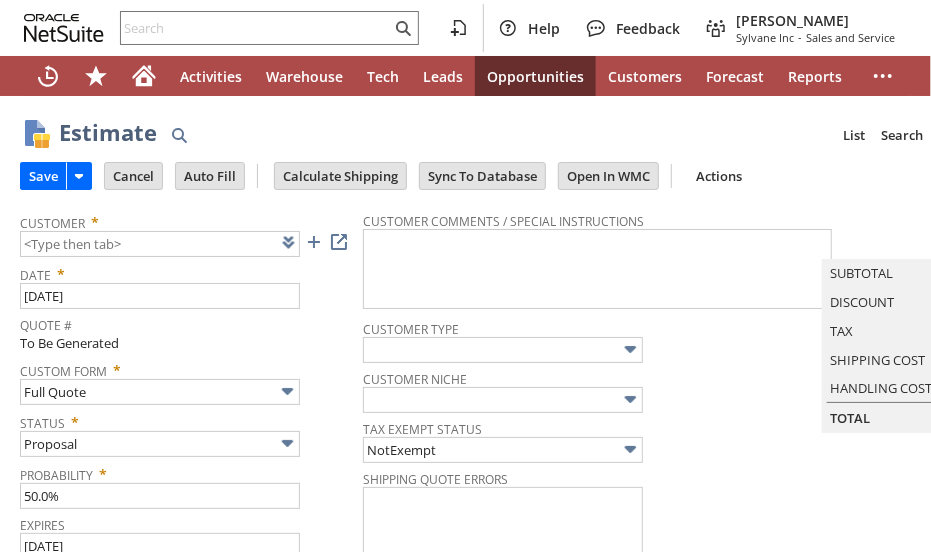 type on "7/18/2025" 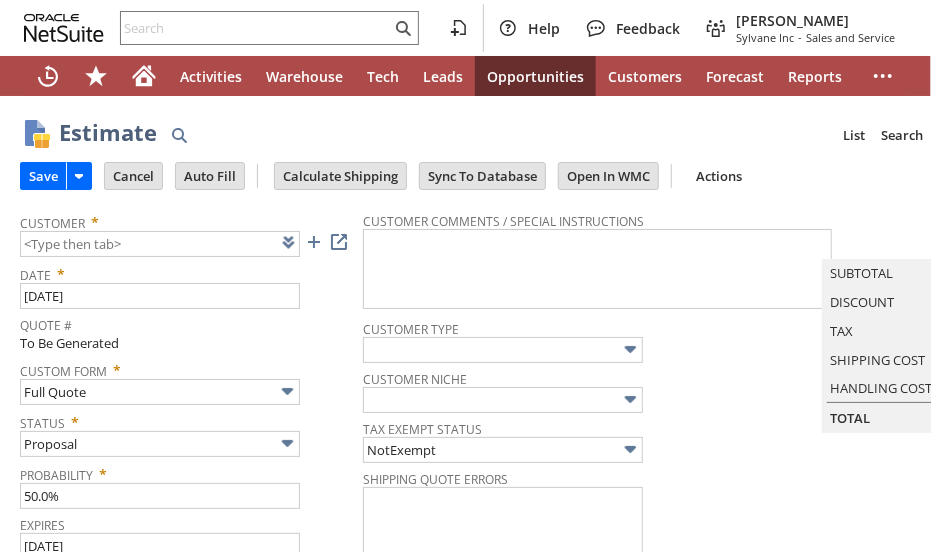 type on "Intelligent Recommendations ⁰" 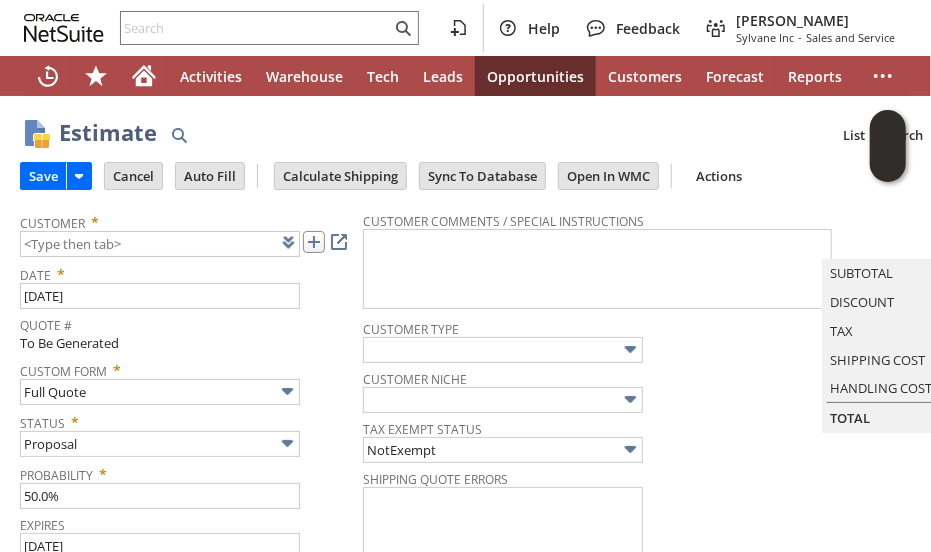 click at bounding box center (314, 242) 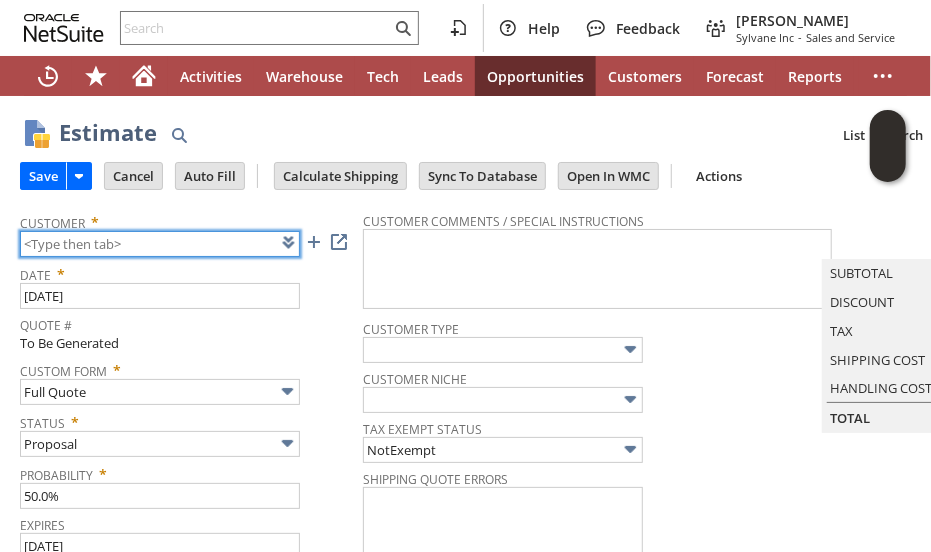click at bounding box center [160, 244] 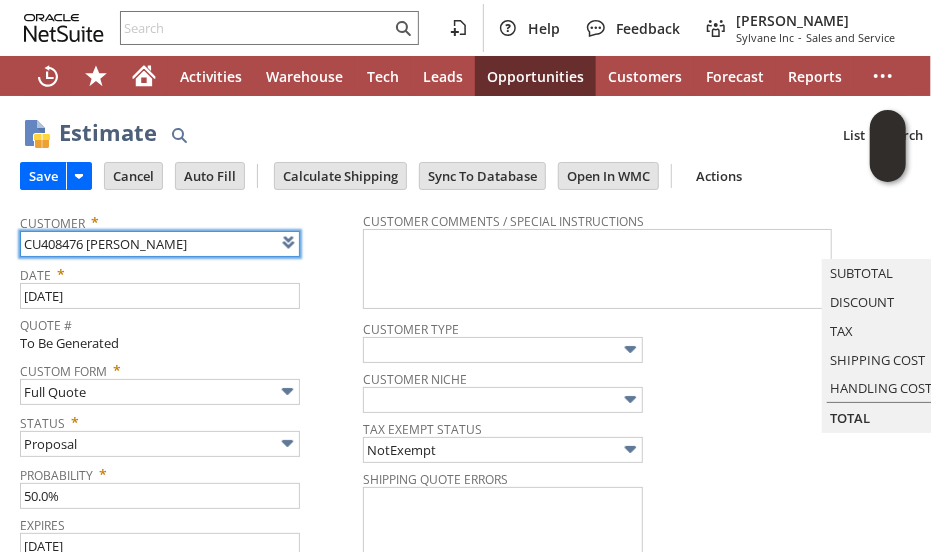 type on "CU408476 Brent J Hoerr" 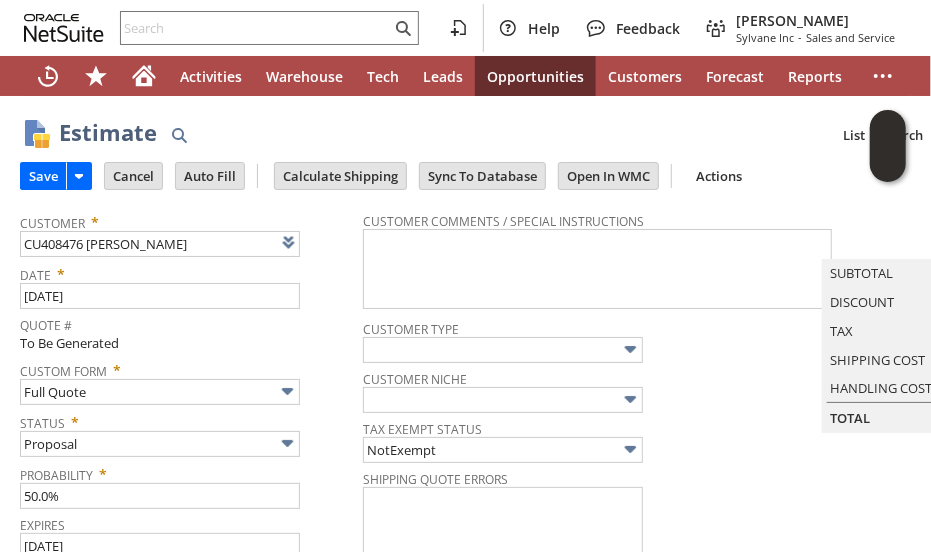 click on "Custom Form
*" at bounding box center [186, 367] 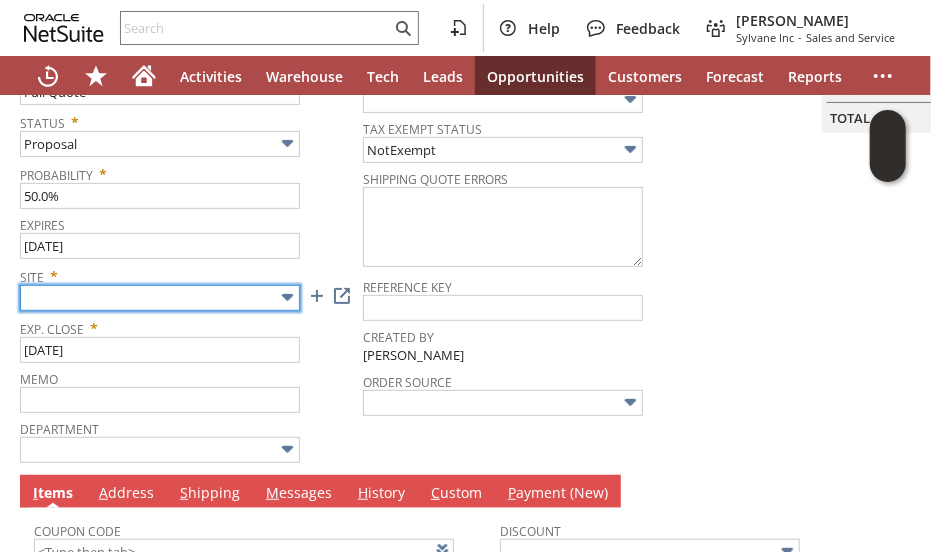 click at bounding box center [160, 298] 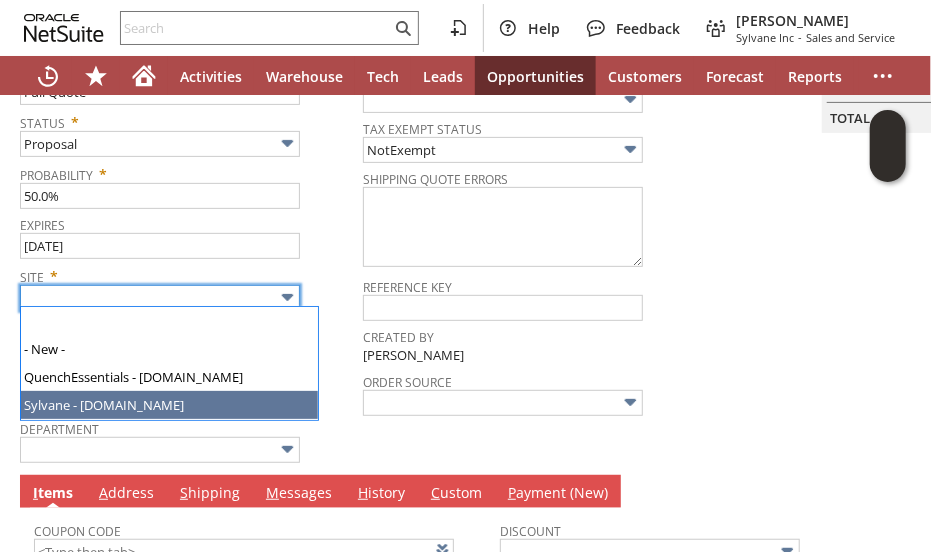 drag, startPoint x: 98, startPoint y: 401, endPoint x: 324, endPoint y: 399, distance: 226.00885 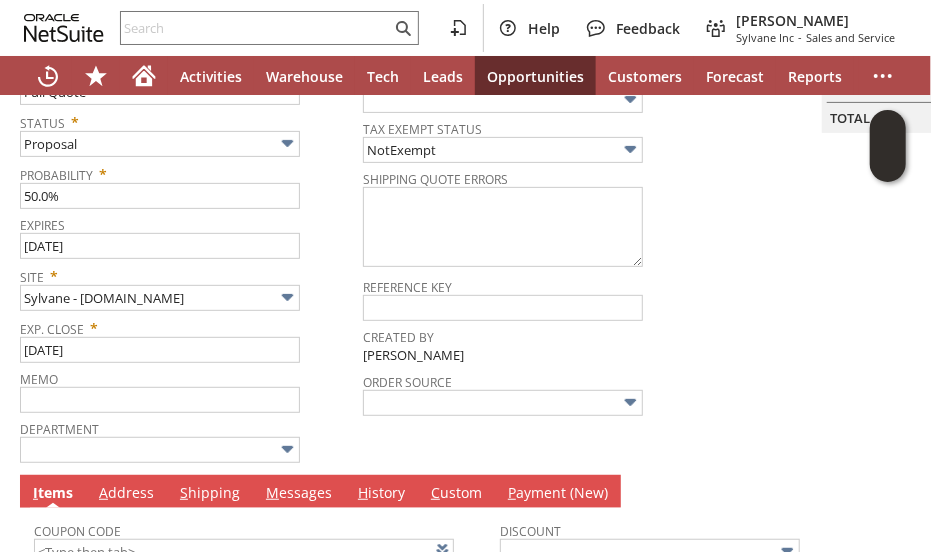 click on "Memo" at bounding box center (186, 389) 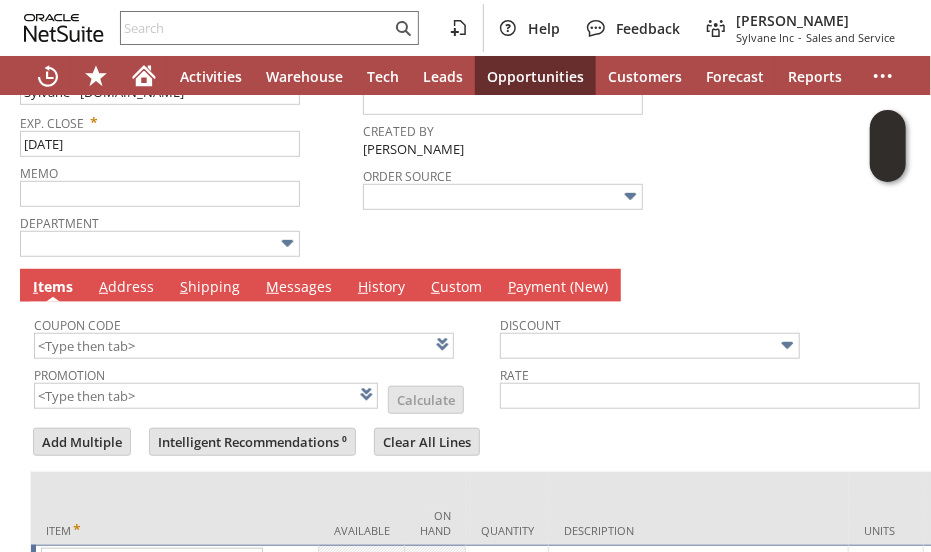 scroll, scrollTop: 664, scrollLeft: 0, axis: vertical 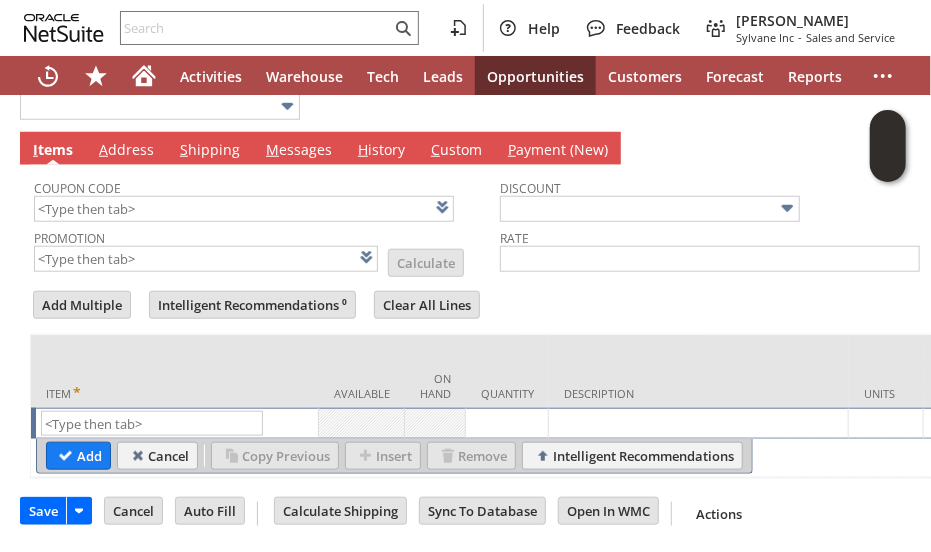 click on "Add Multiple
Intelligent Recommendations ⁰
Clear All Lines
Line Items
All
Item
*
Available
On Hand
Quantity
Description
Units
Price Level" at bounding box center (500, 383) 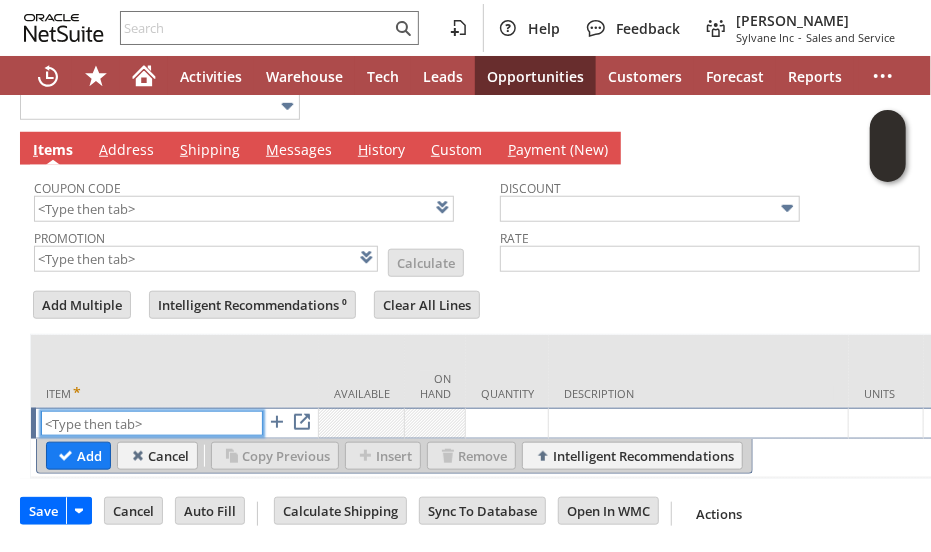 click at bounding box center (152, 423) 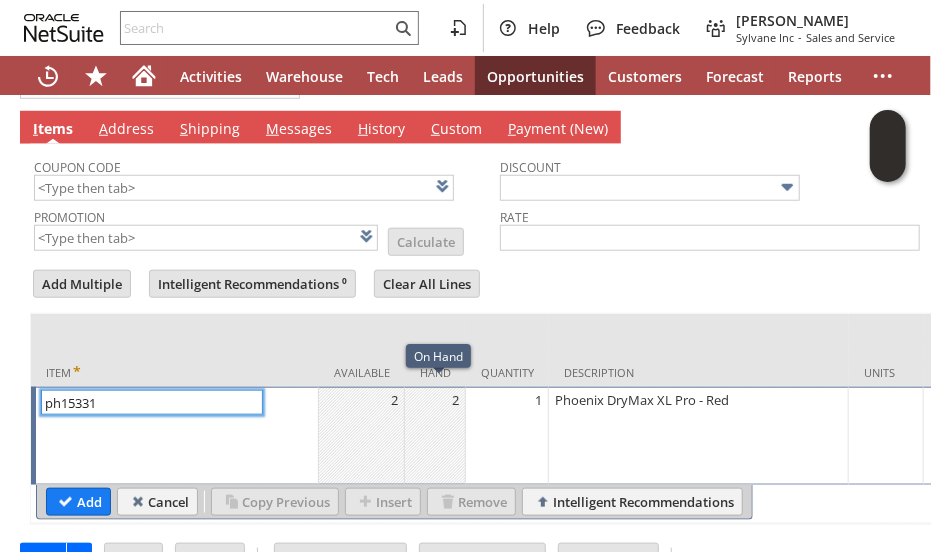 type on "ph15331" 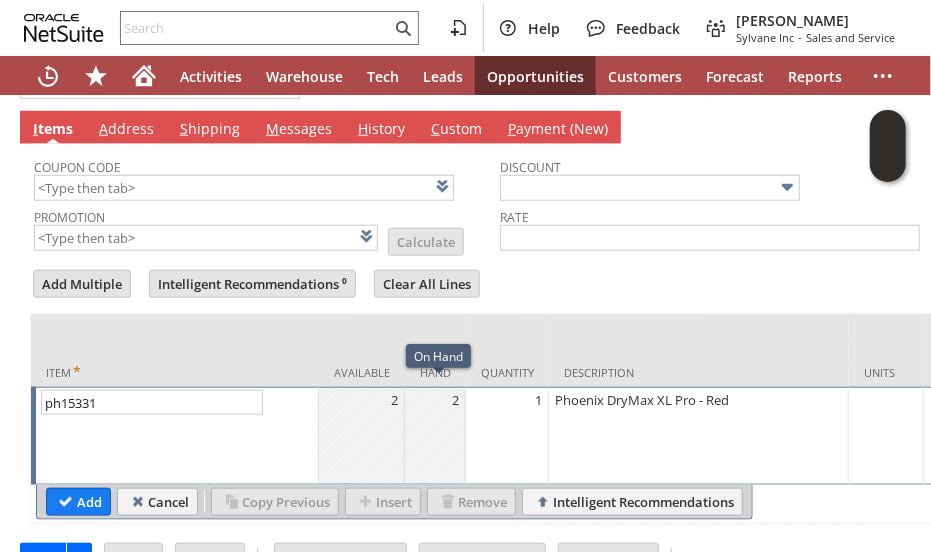 click on "1" at bounding box center [507, 436] 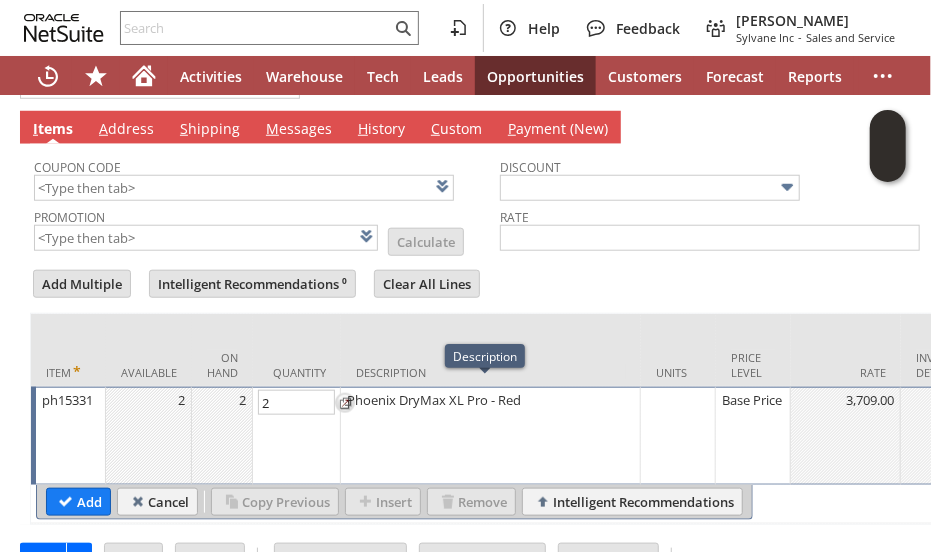 type on "2" 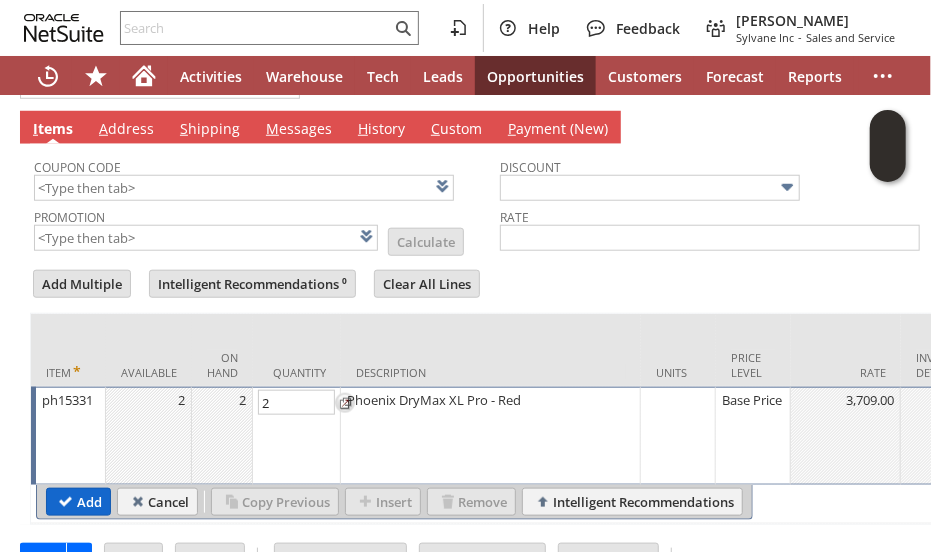 click on "Add" at bounding box center (78, 502) 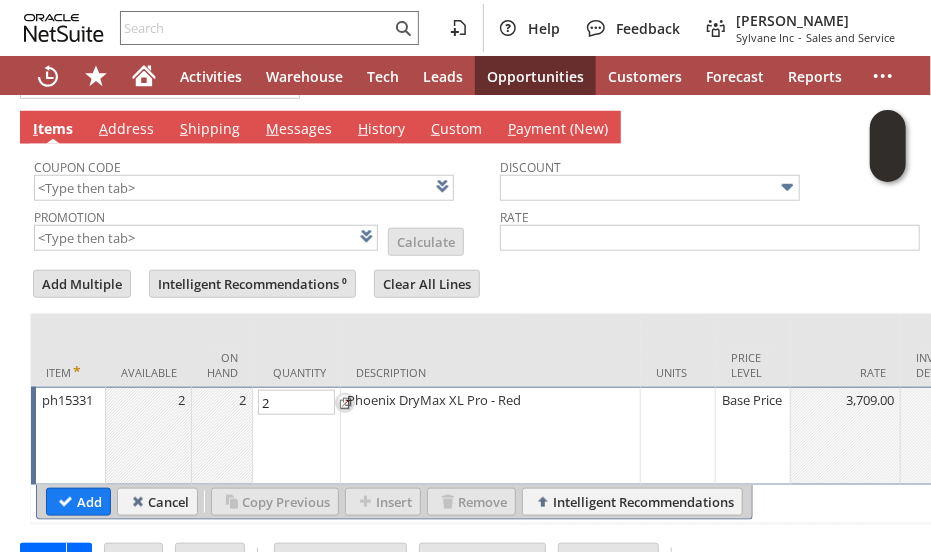 type 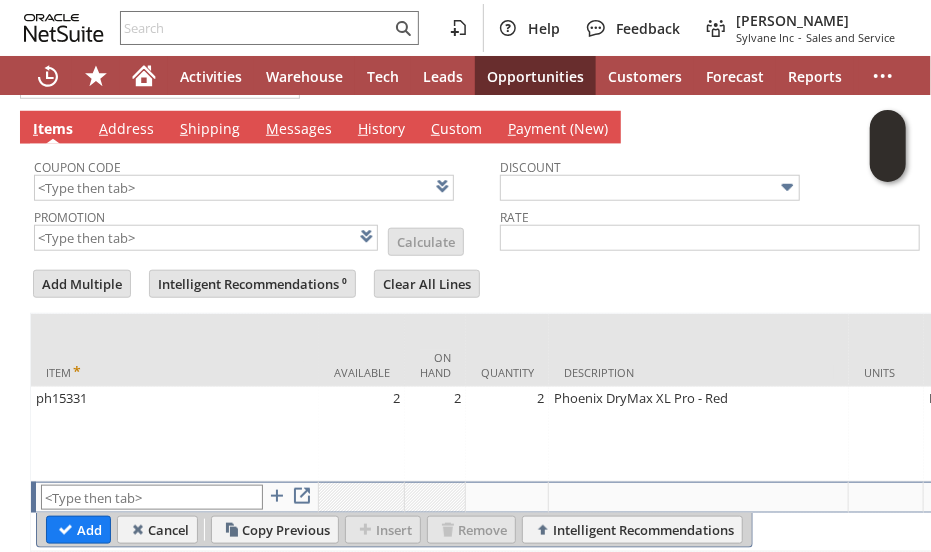click at bounding box center (152, 497) 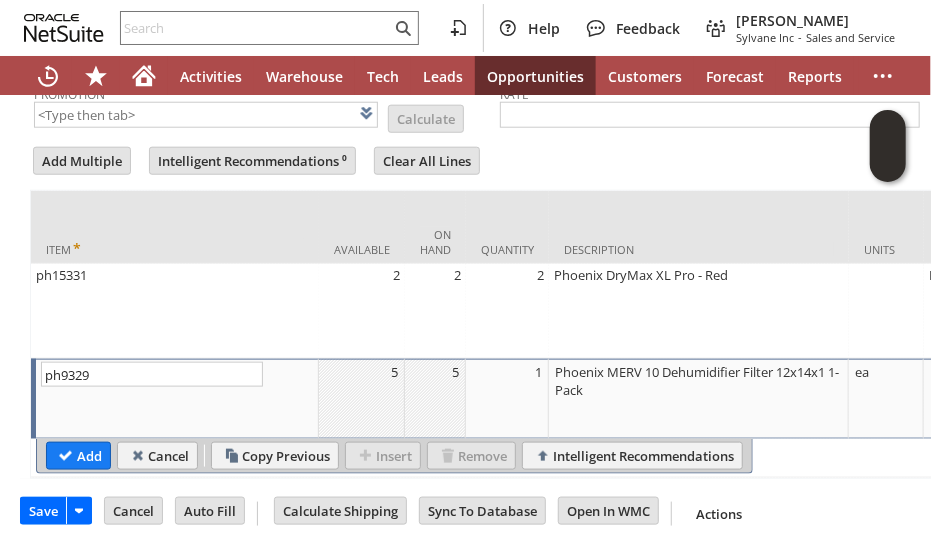 scroll, scrollTop: 826, scrollLeft: 0, axis: vertical 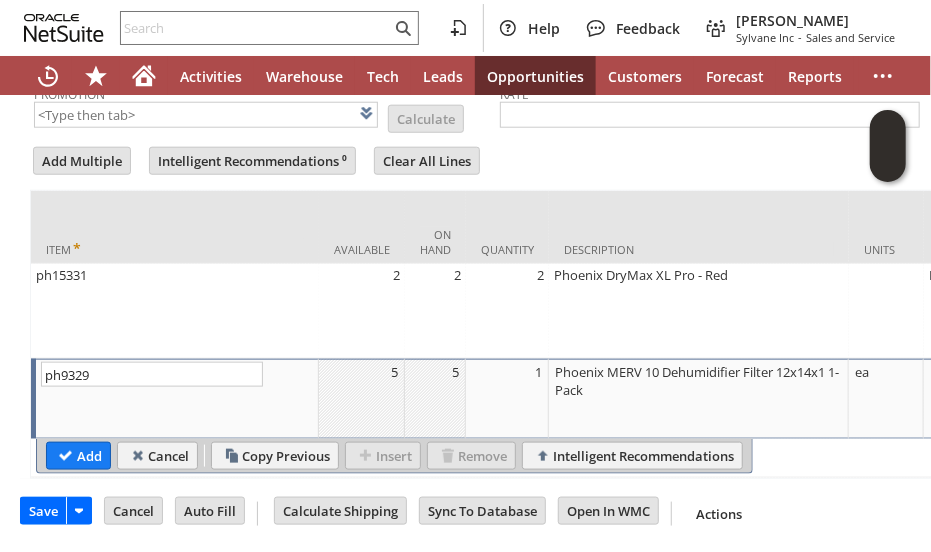 type on "ph9329" 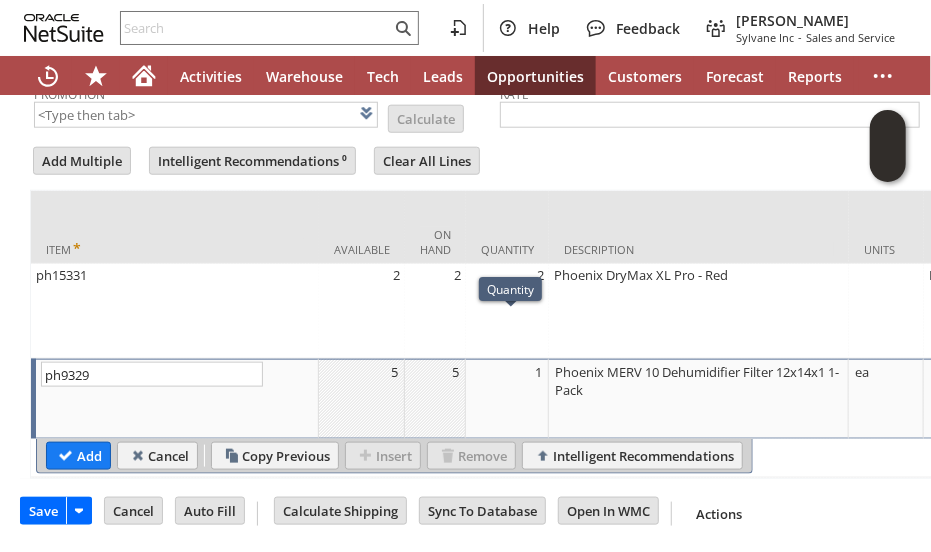 click on "1" at bounding box center [507, 399] 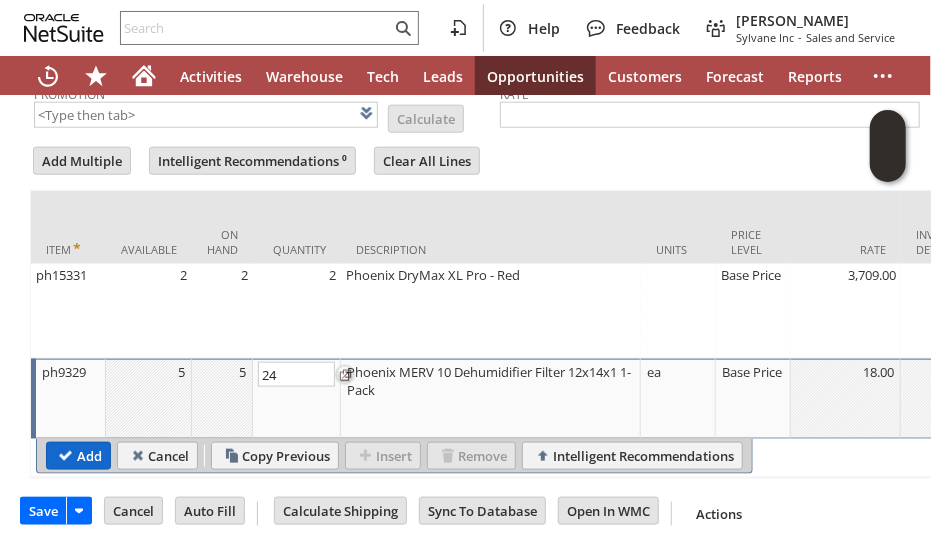 type on "24" 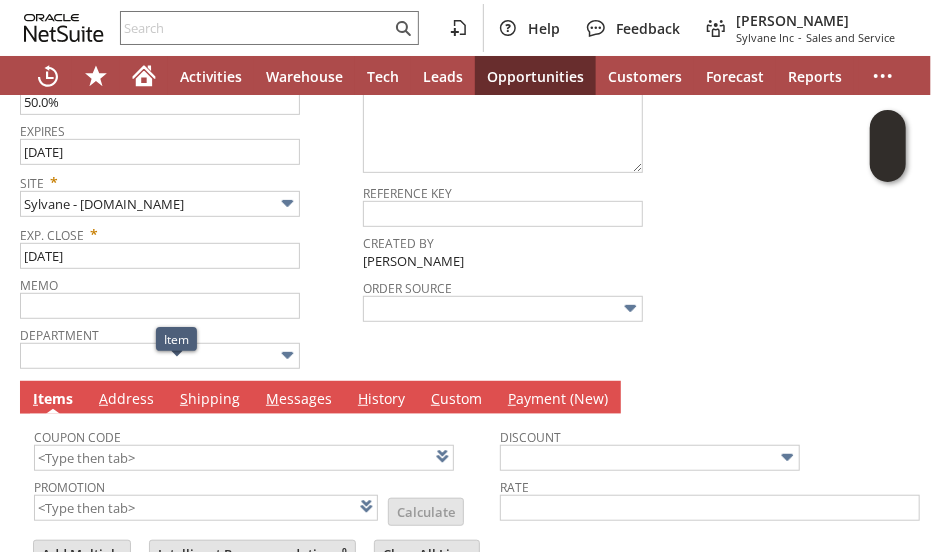 scroll, scrollTop: 126, scrollLeft: 0, axis: vertical 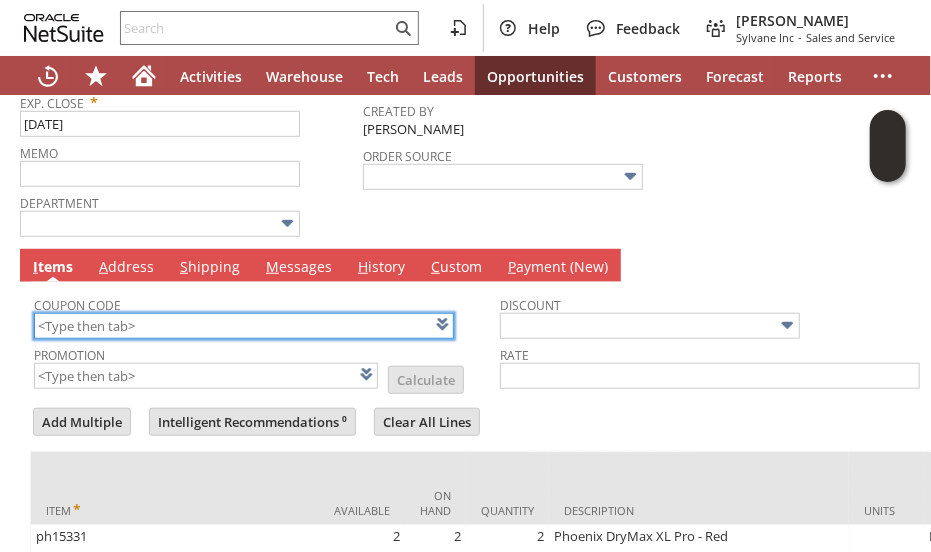 click at bounding box center (244, 326) 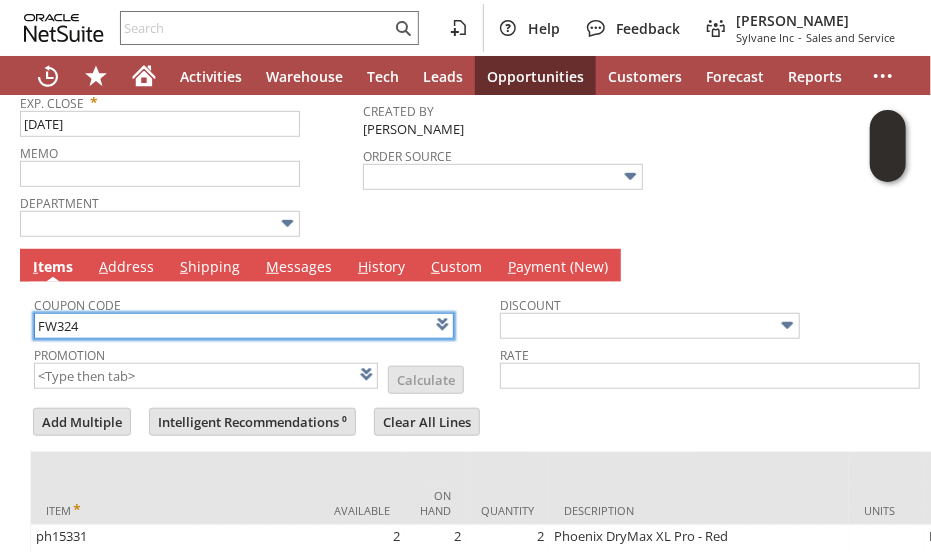 type on "FW324" 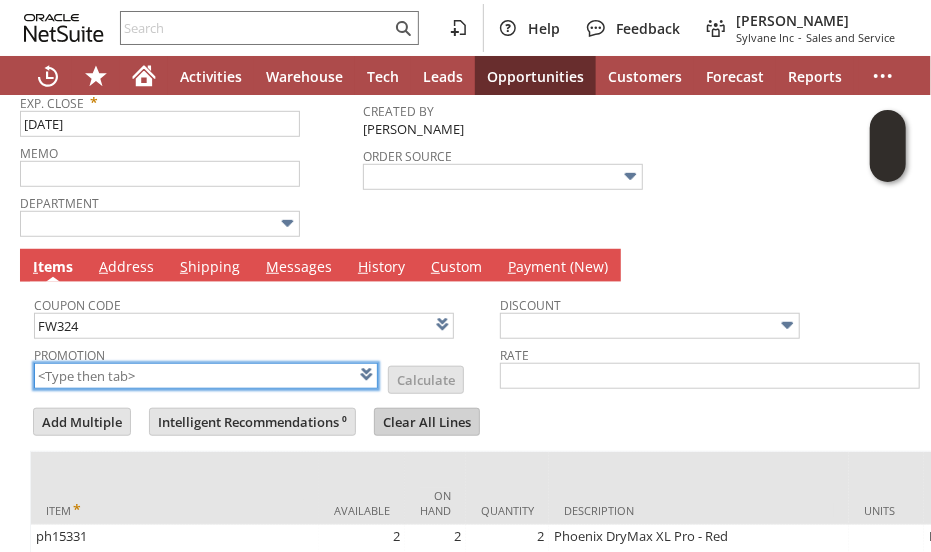 type on "FW324" 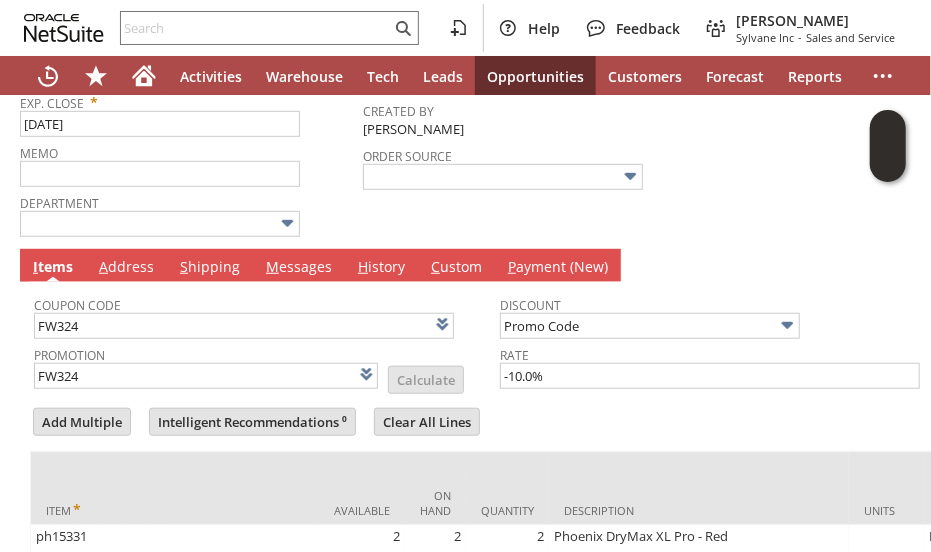 click at bounding box center [500, 400] 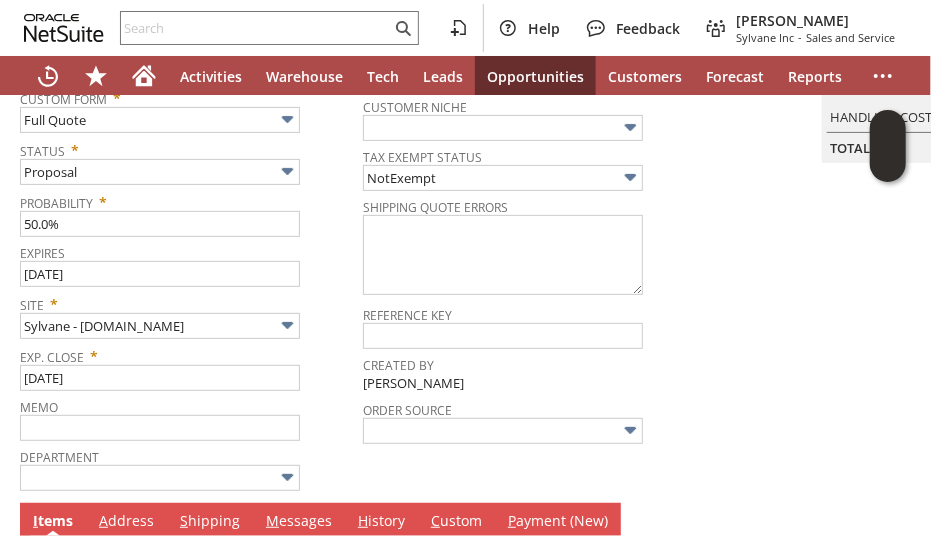 scroll, scrollTop: 0, scrollLeft: 0, axis: both 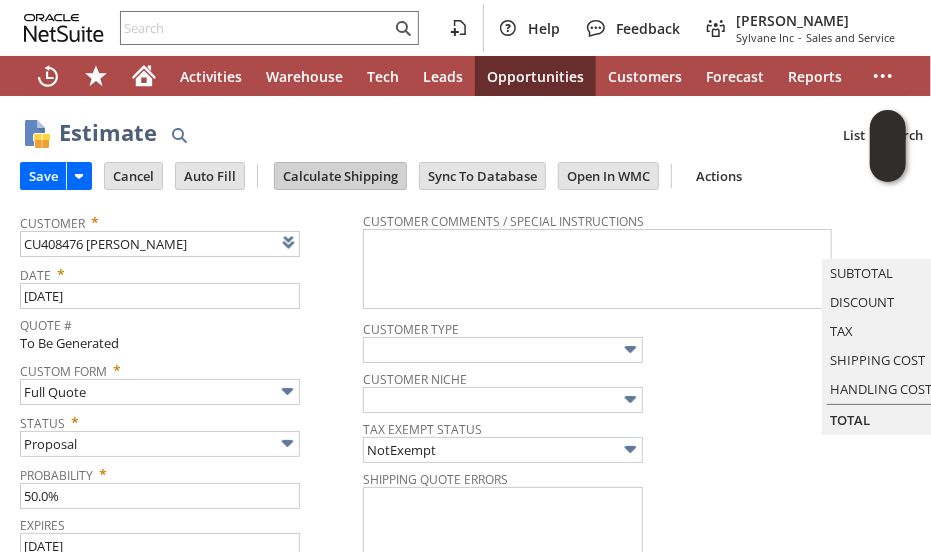 click on "Calculate Shipping" at bounding box center (340, 176) 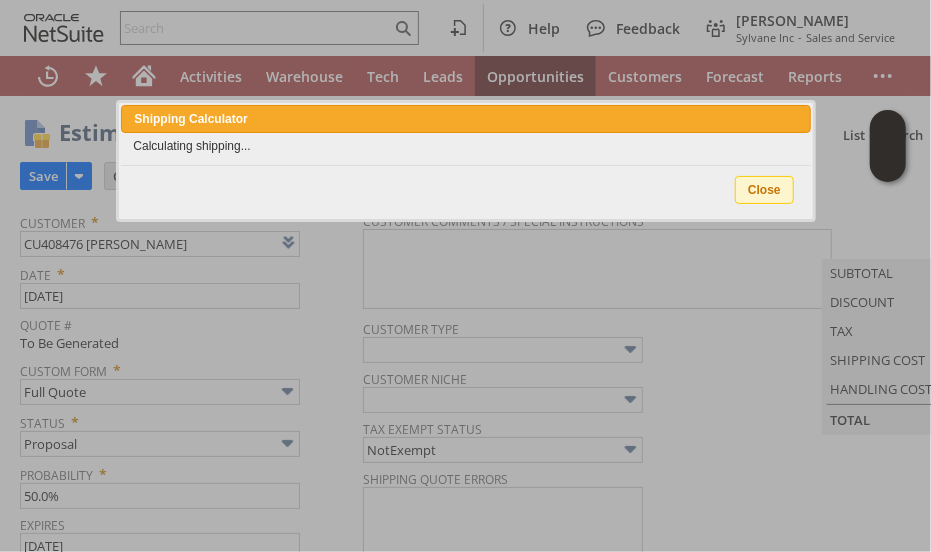 type 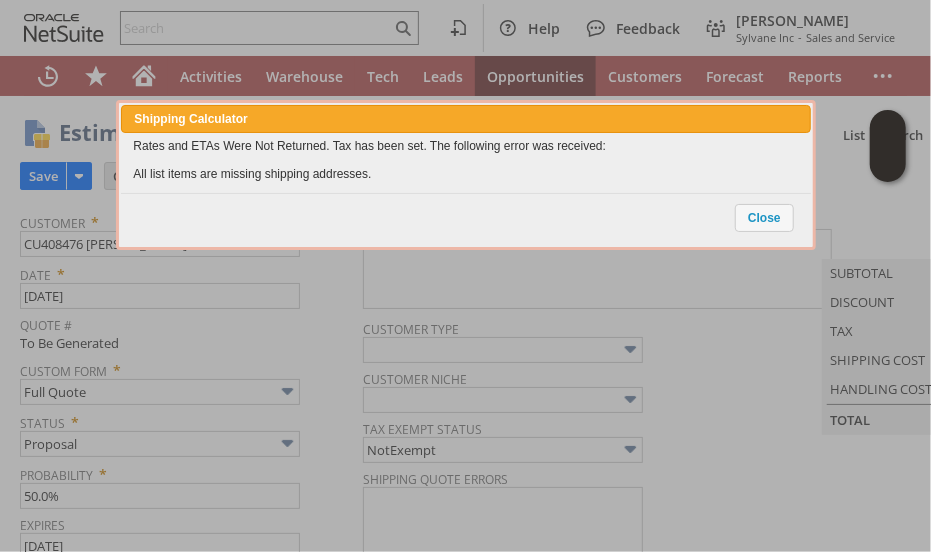 scroll, scrollTop: 834, scrollLeft: 0, axis: vertical 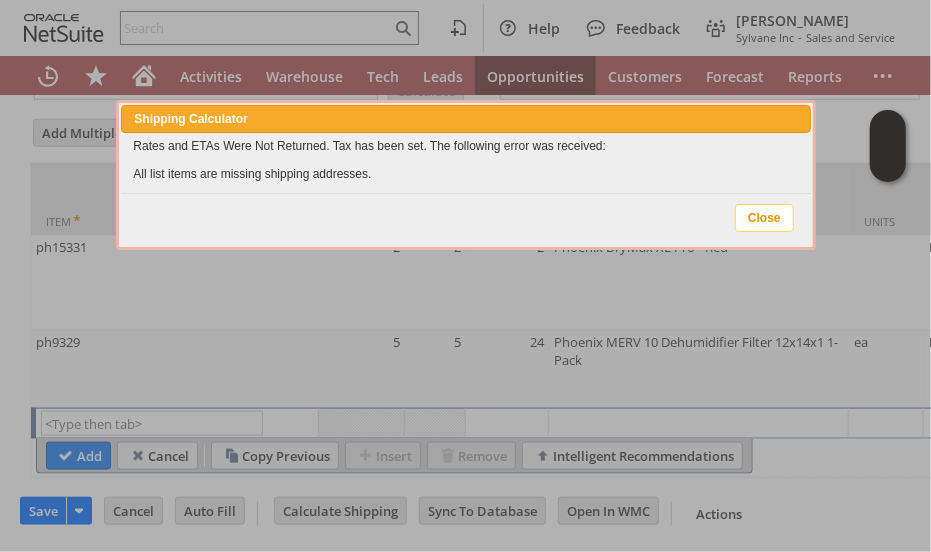 click on "Close" at bounding box center (764, 218) 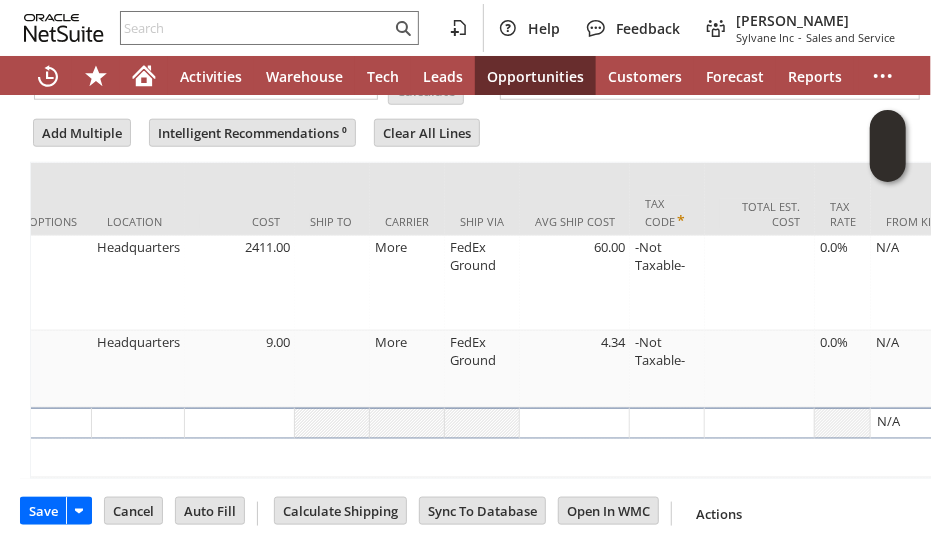 scroll, scrollTop: 0, scrollLeft: 1402, axis: horizontal 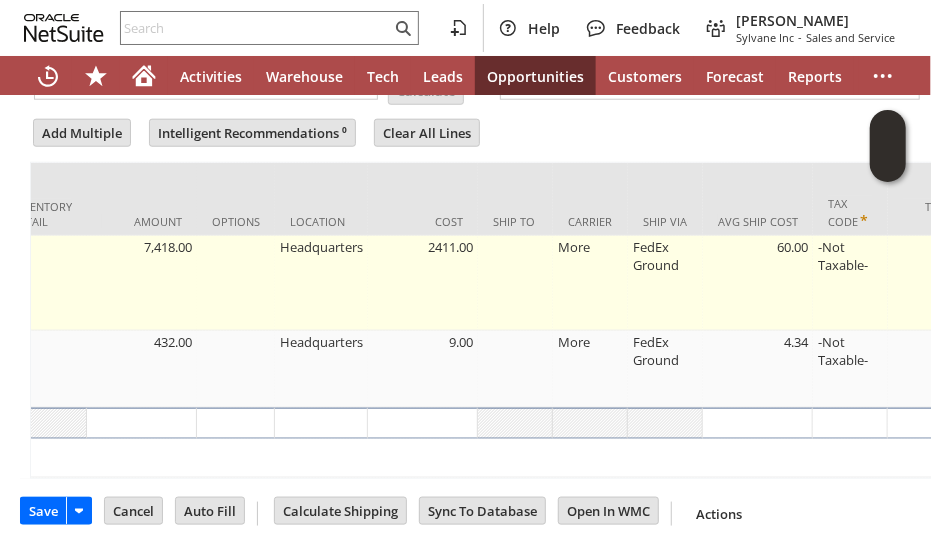 click at bounding box center [515, 283] 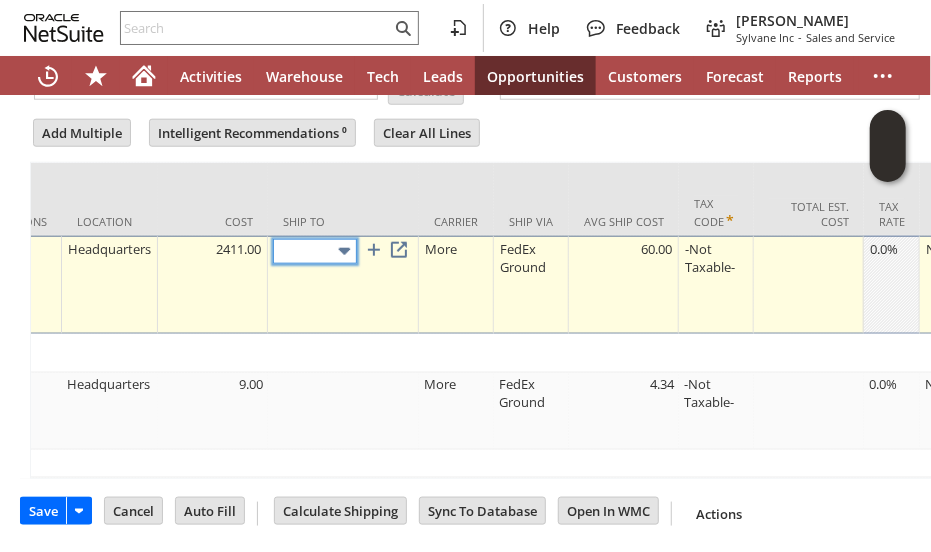 click at bounding box center (344, 251) 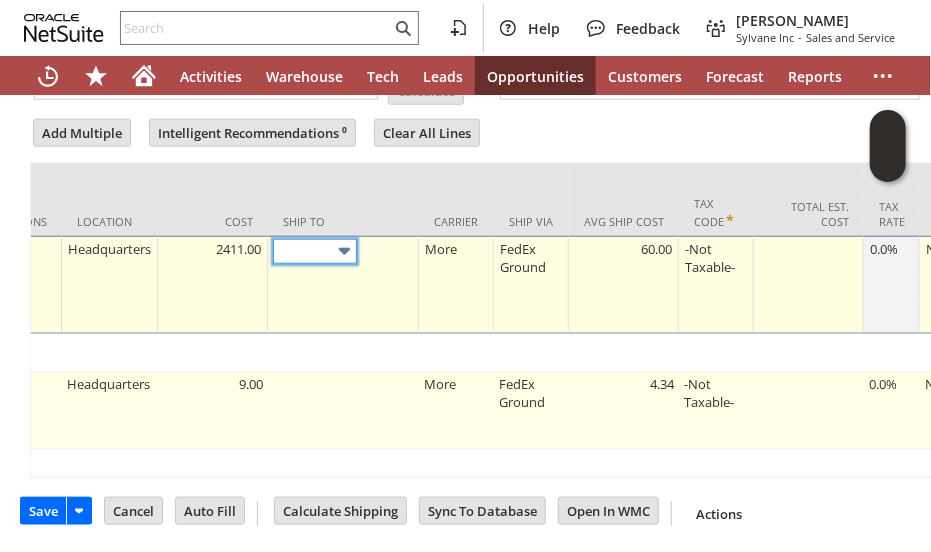 type on "Cart 1384411: Shipping Address" 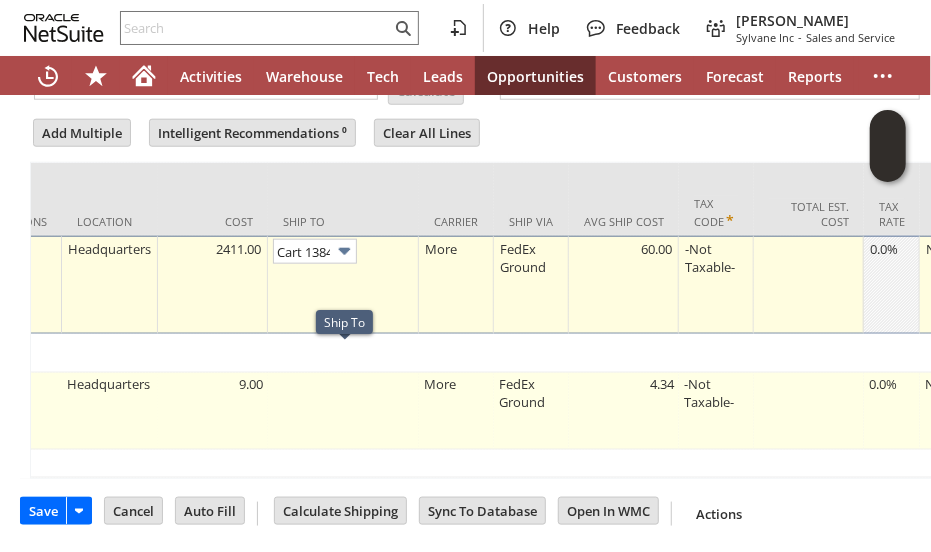 click at bounding box center (343, 411) 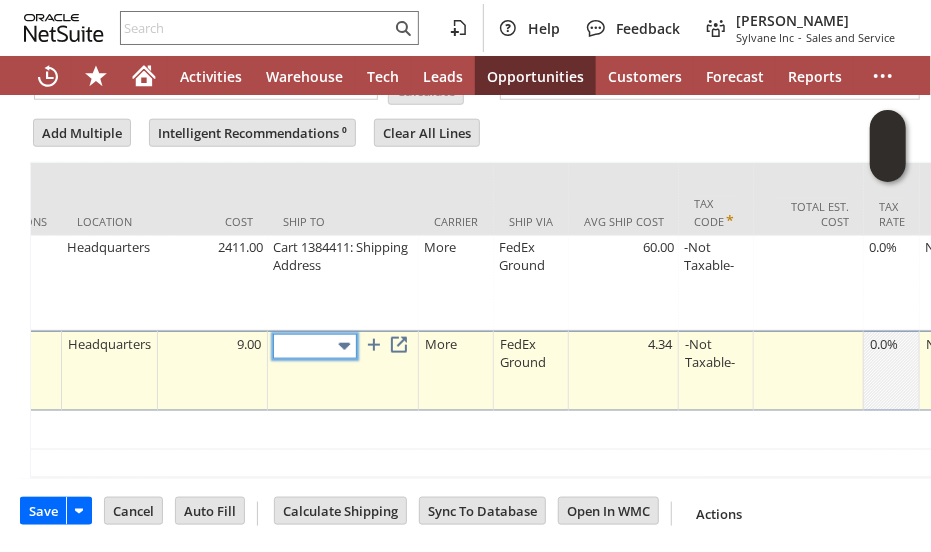 click at bounding box center (344, 346) 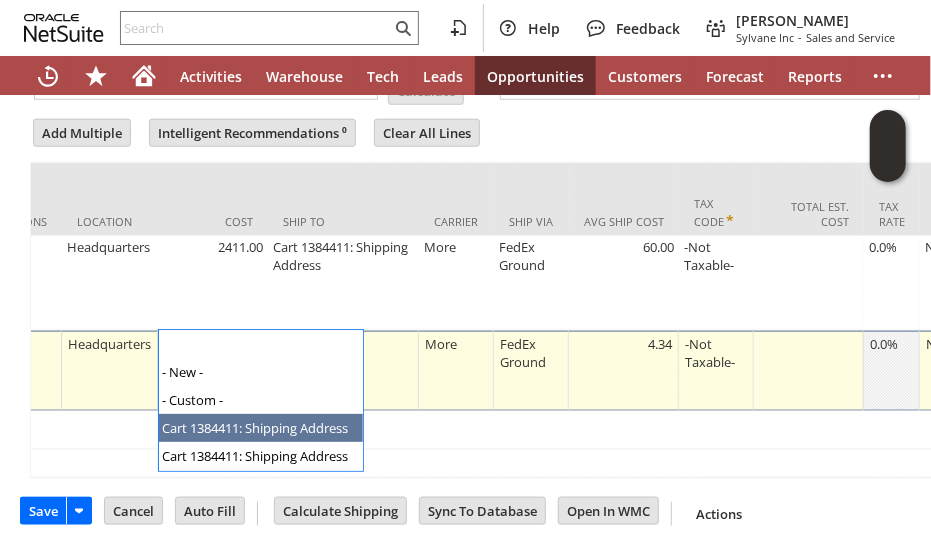 type on "Cart 1384411: Shipping Address" 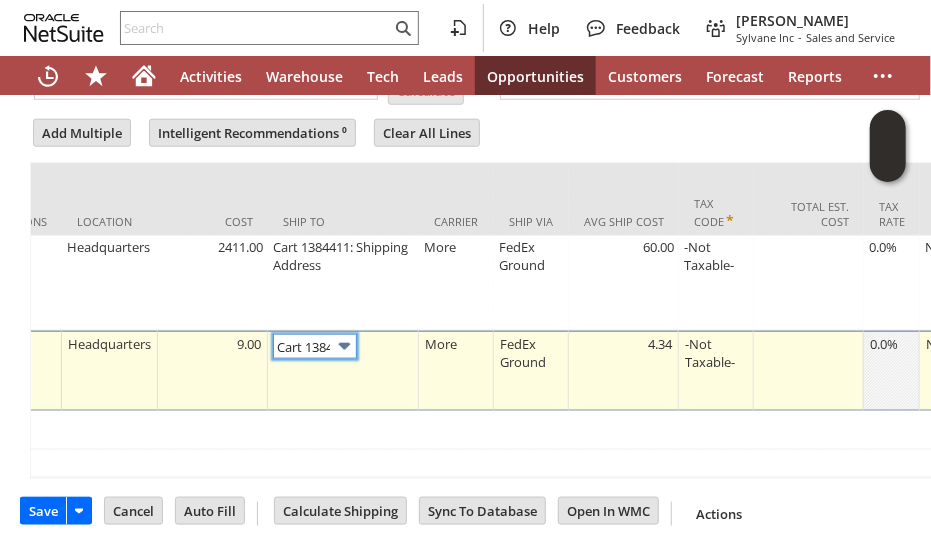 scroll, scrollTop: 0, scrollLeft: 0, axis: both 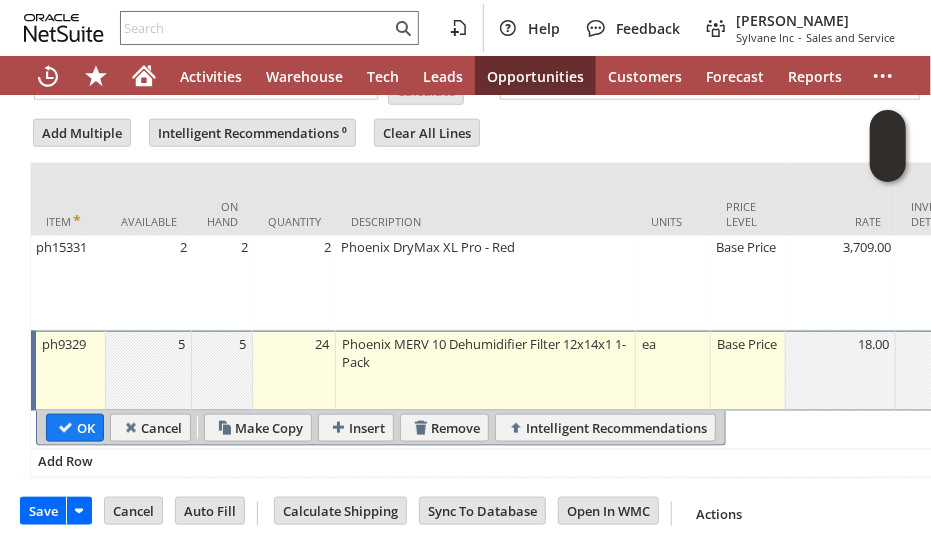 click on "OK" at bounding box center (75, 428) 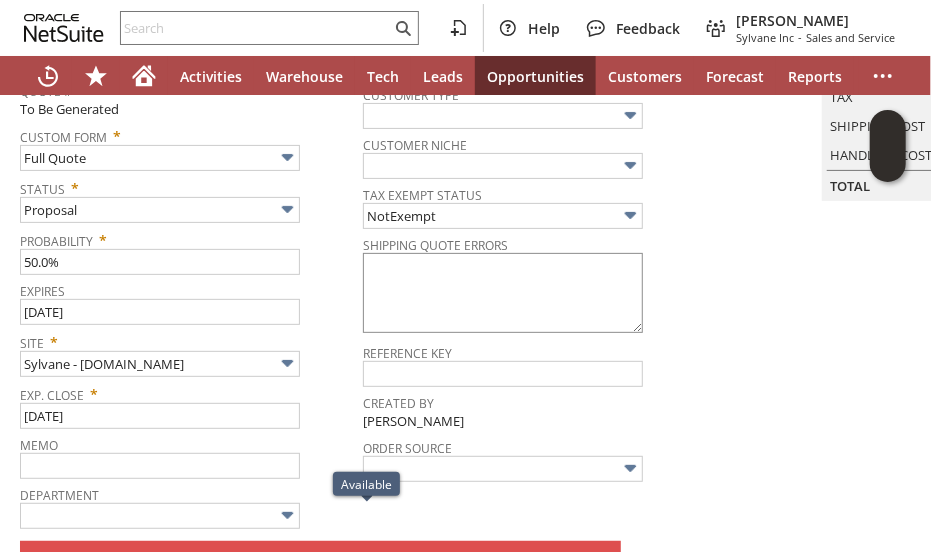 scroll, scrollTop: 0, scrollLeft: 0, axis: both 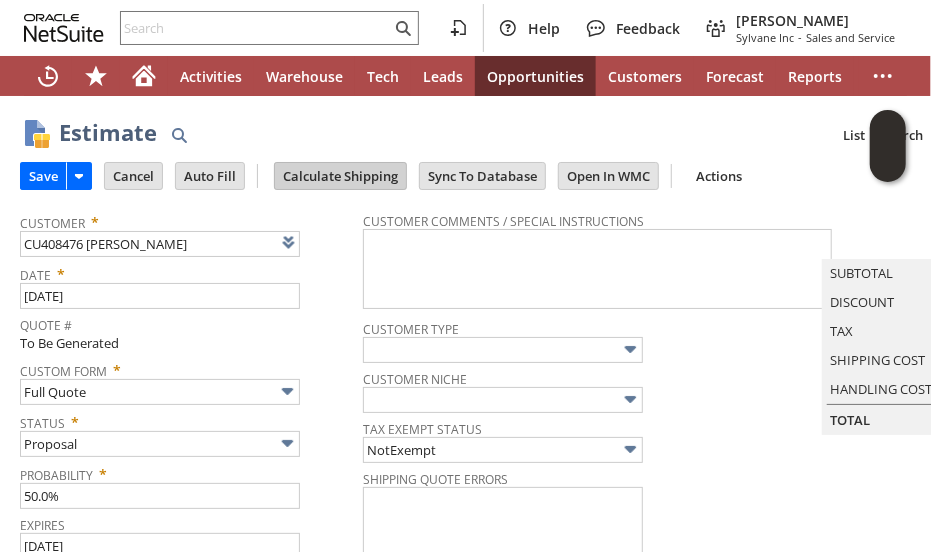 click on "Calculate Shipping" at bounding box center [340, 176] 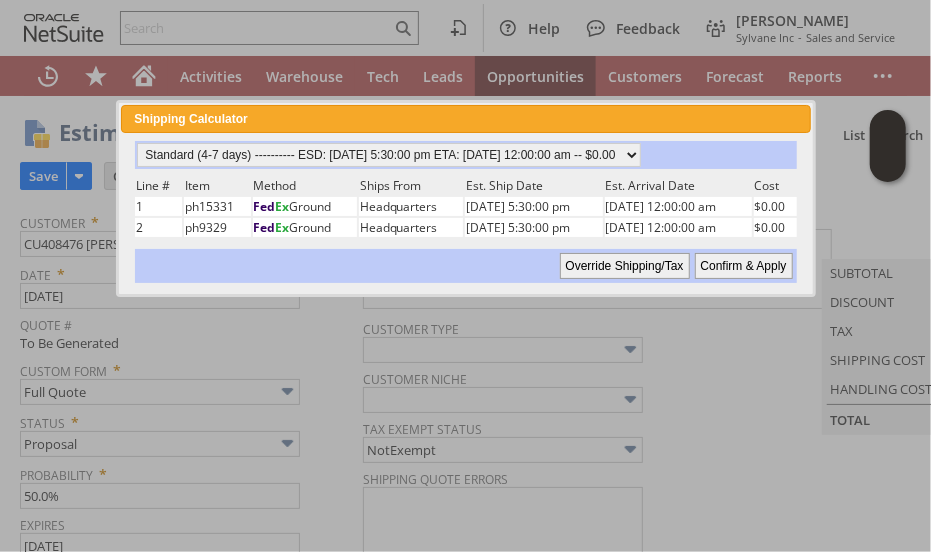 click on "Confirm & Apply" at bounding box center (744, 266) 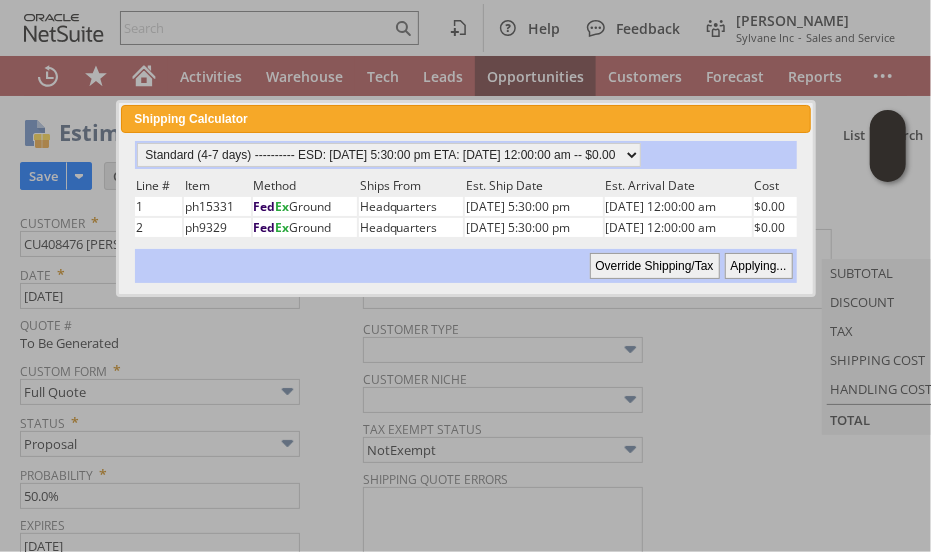 type 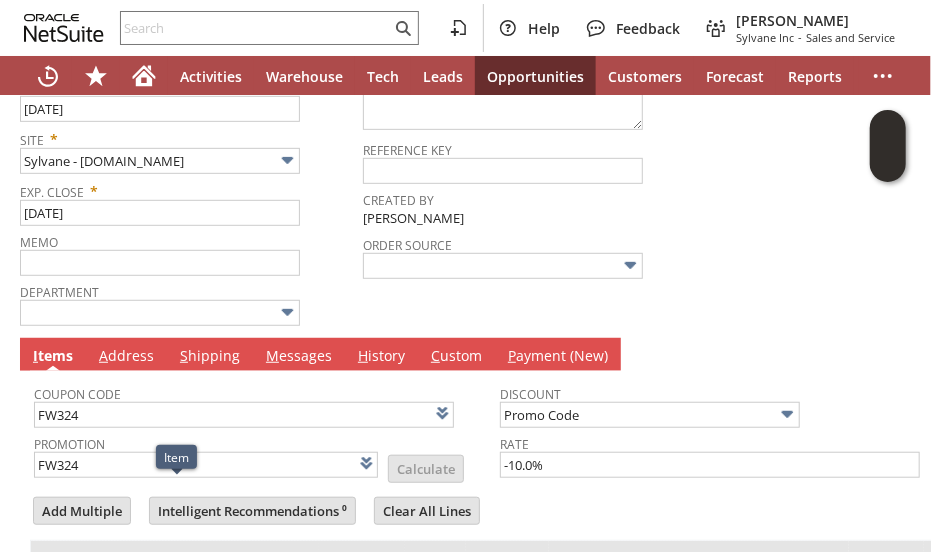 scroll, scrollTop: 434, scrollLeft: 0, axis: vertical 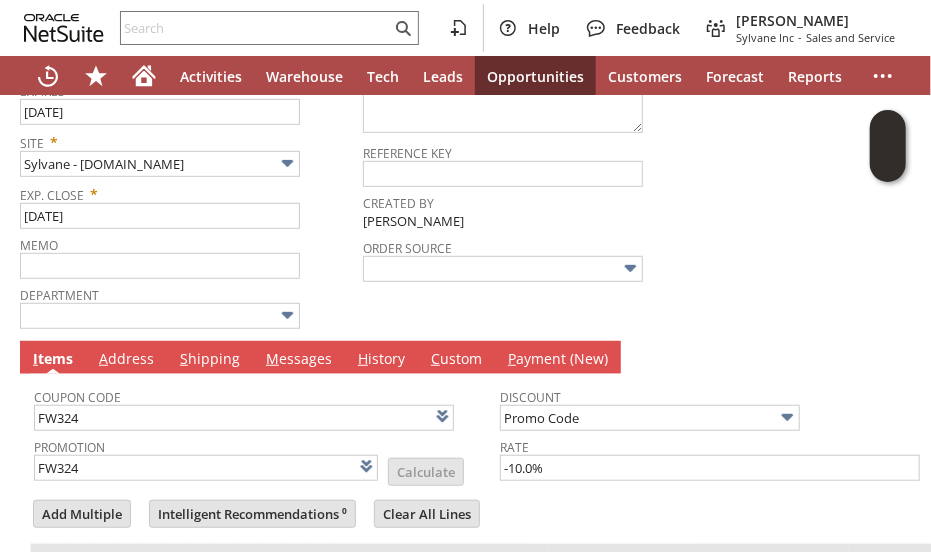 click on "M essages" at bounding box center (299, 360) 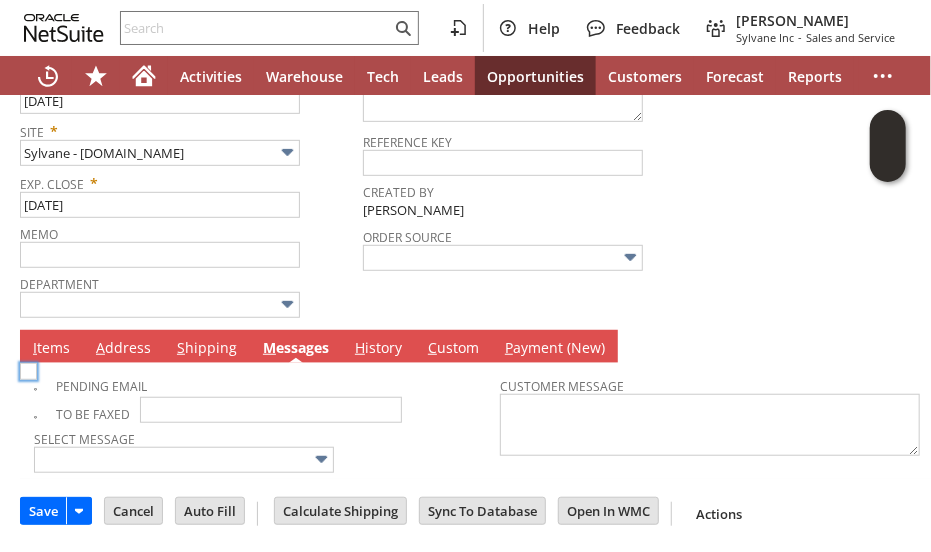 scroll, scrollTop: 452, scrollLeft: 0, axis: vertical 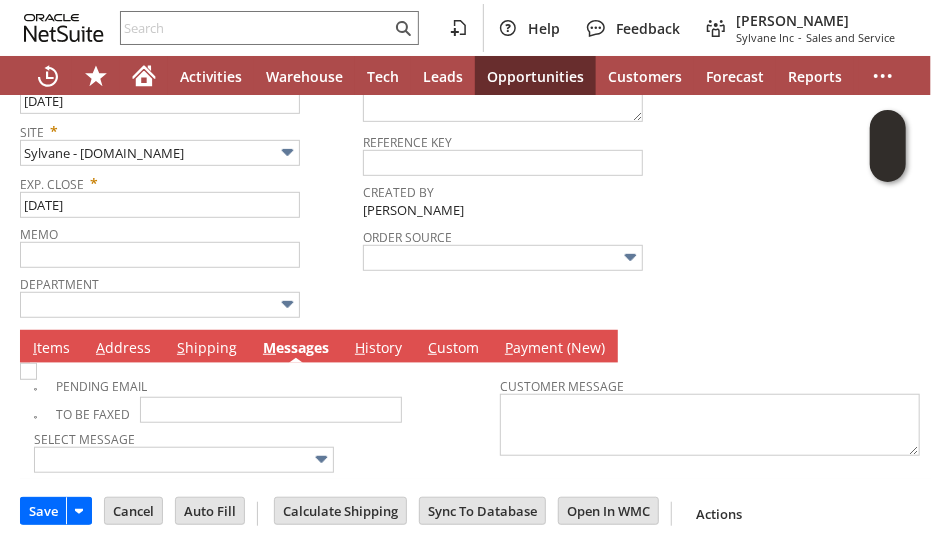 click at bounding box center [28, 371] 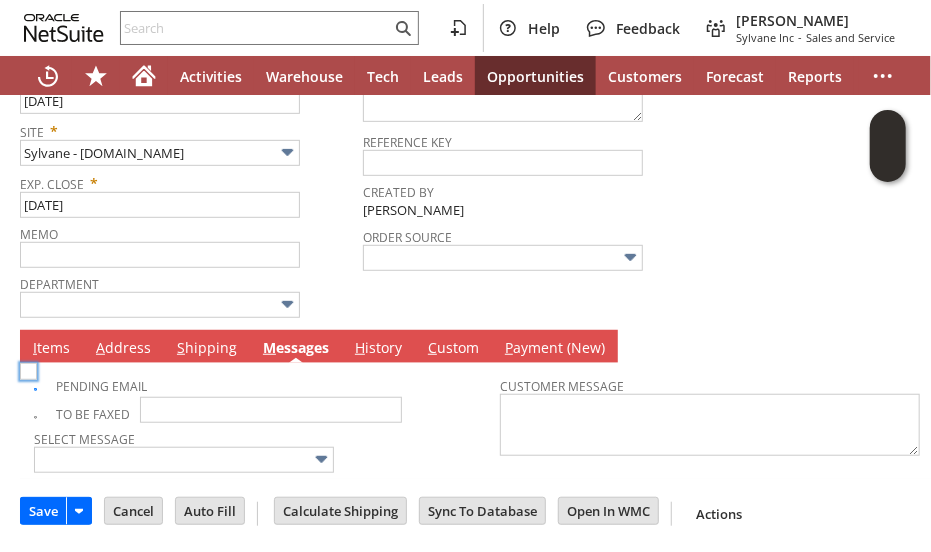 checkbox on "true" 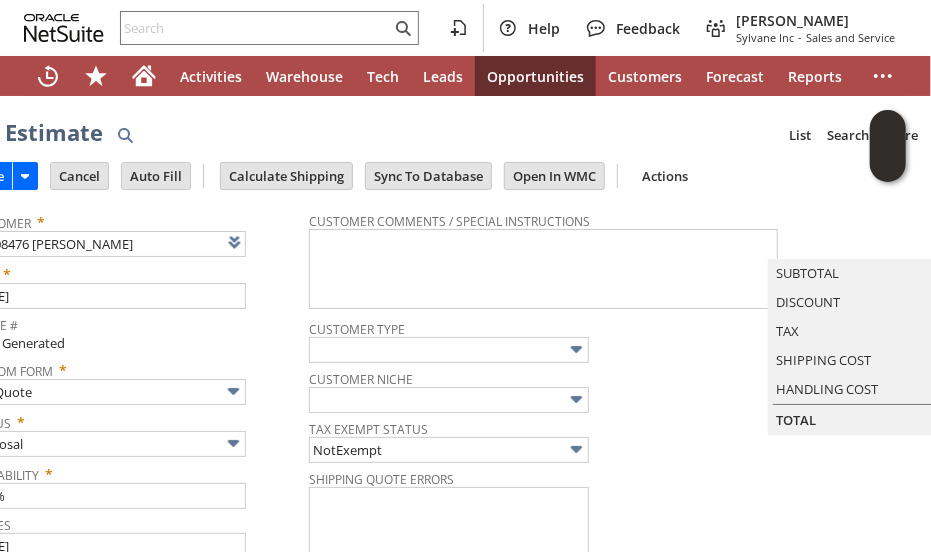 scroll, scrollTop: 0, scrollLeft: 0, axis: both 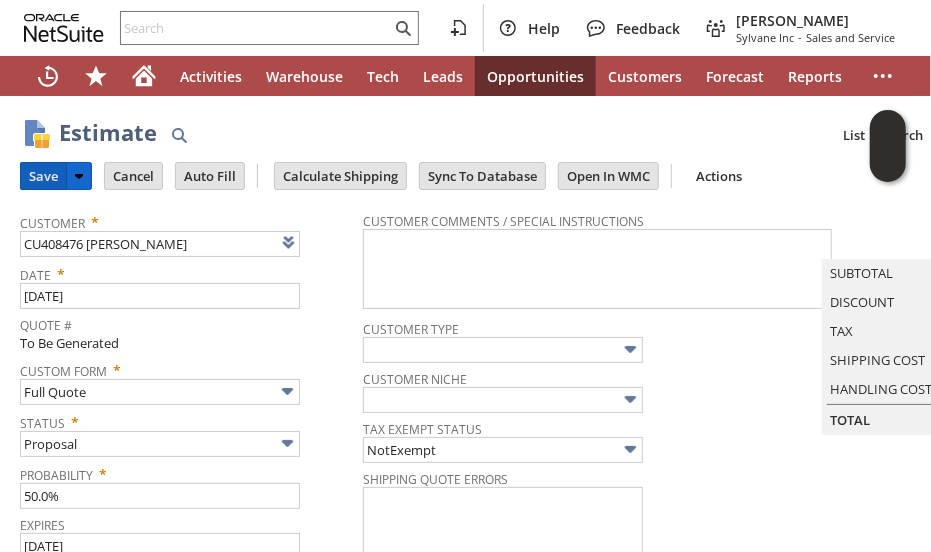 click on "Save" at bounding box center (43, 176) 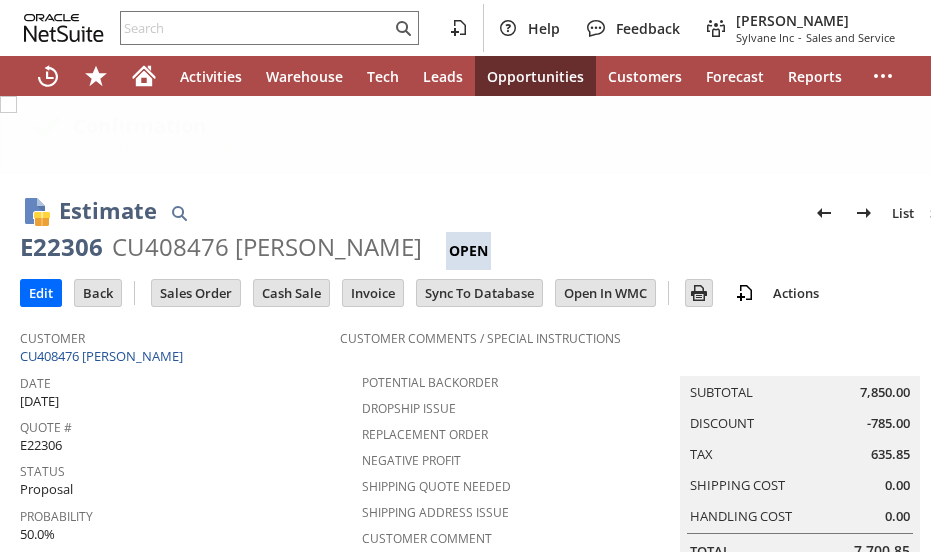 scroll, scrollTop: 0, scrollLeft: 0, axis: both 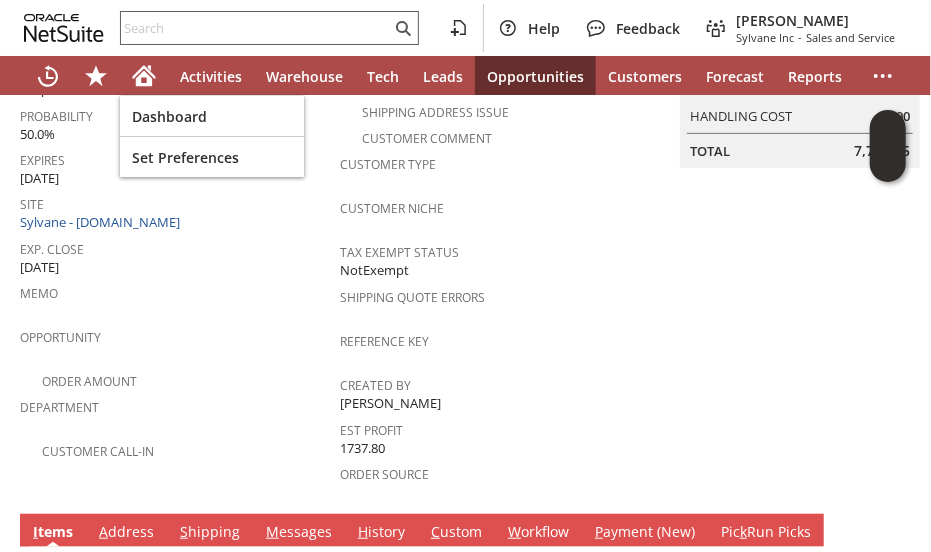 click at bounding box center [269, 28] 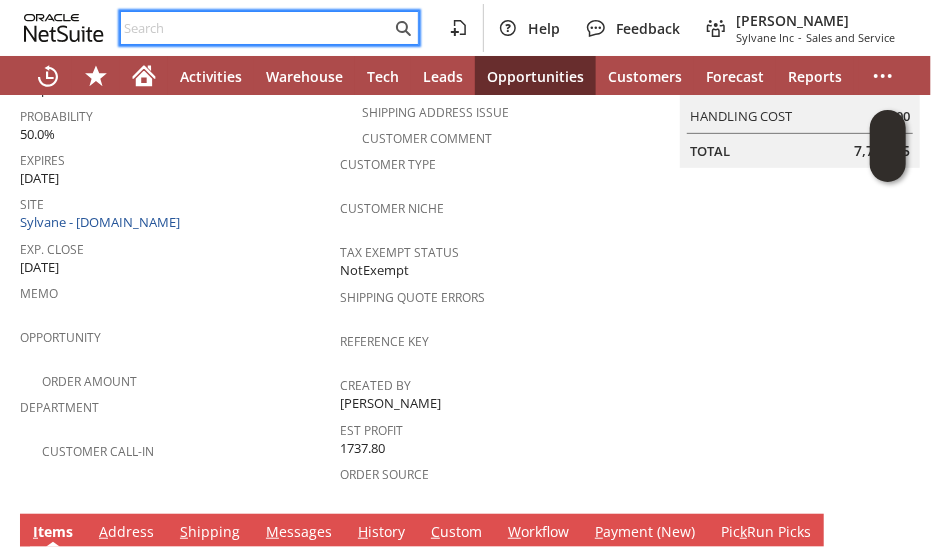click at bounding box center [256, 28] 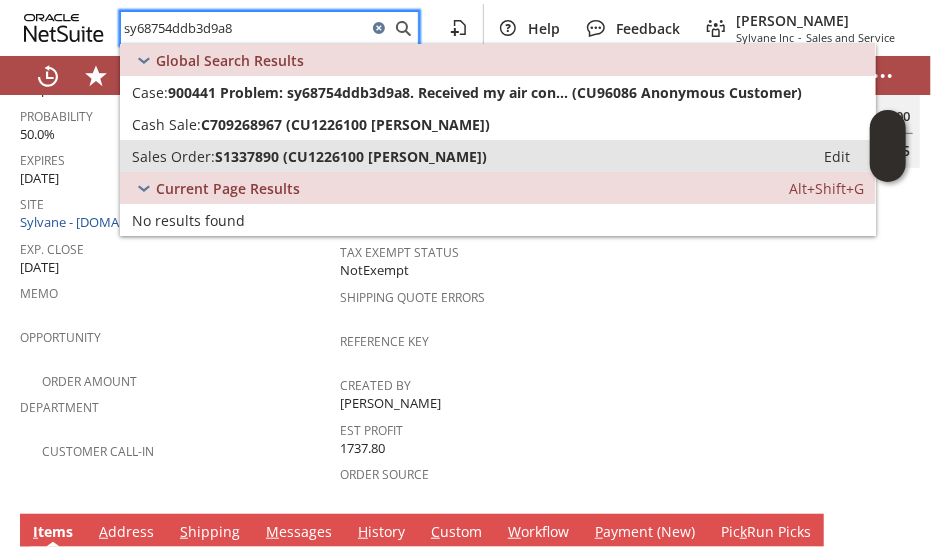 type on "sy68754ddb3d9a8" 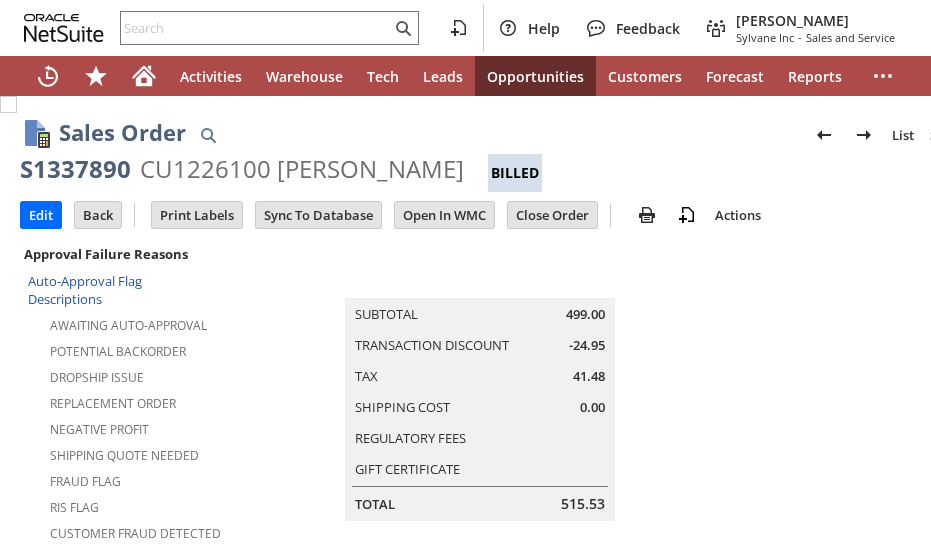 scroll, scrollTop: 0, scrollLeft: 0, axis: both 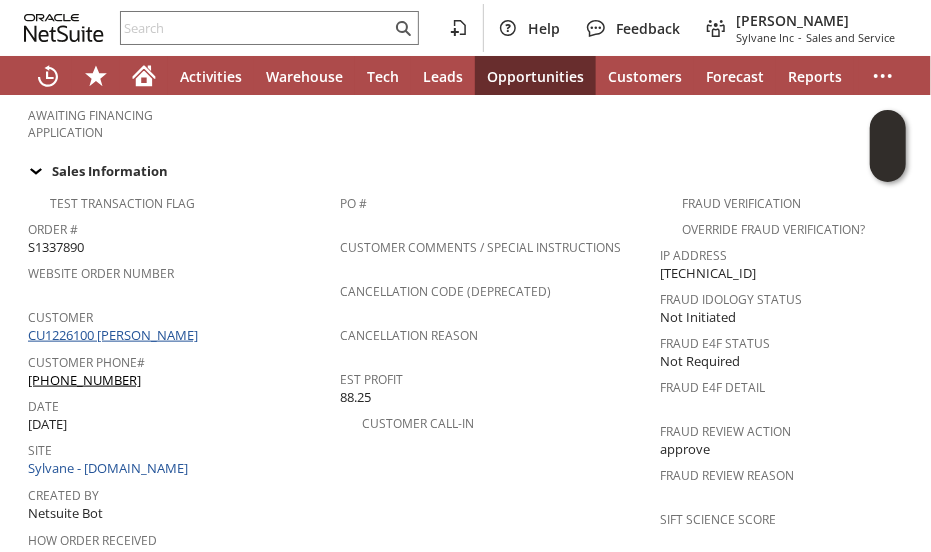 click on "CU1226100 [PERSON_NAME]" at bounding box center [115, 335] 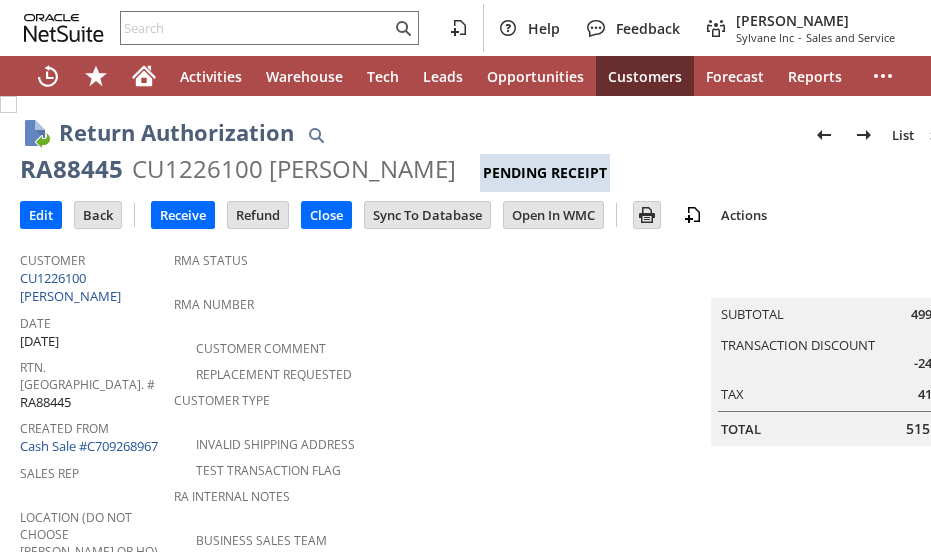 scroll, scrollTop: 0, scrollLeft: 0, axis: both 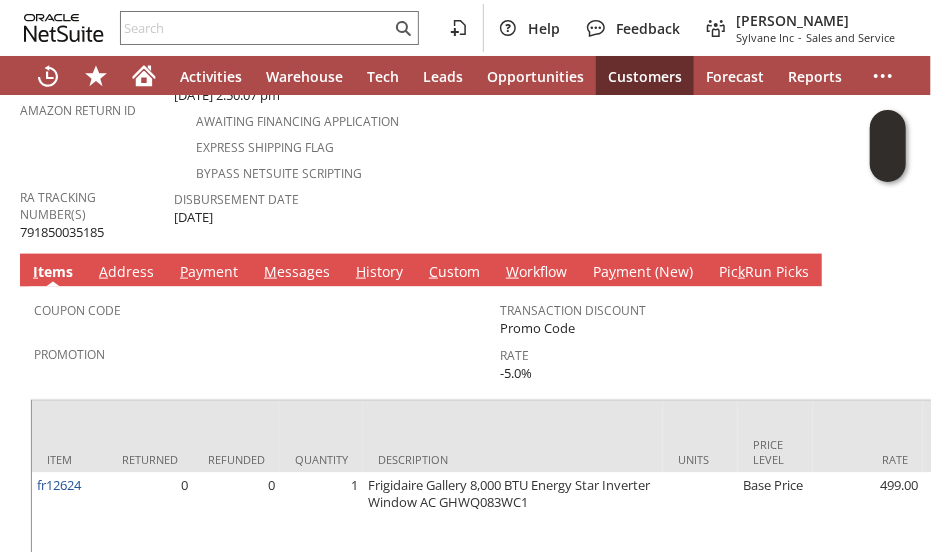 click on "H istory" at bounding box center [379, 273] 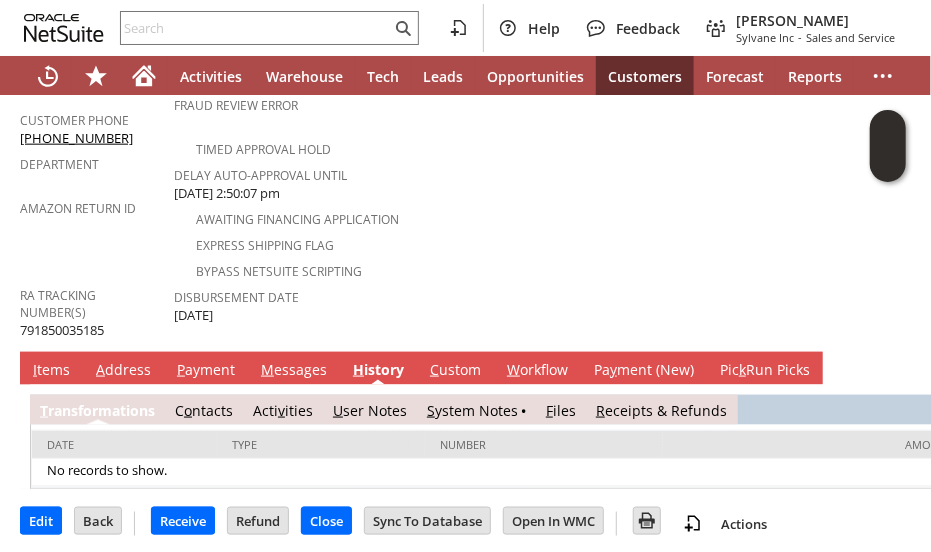 scroll, scrollTop: 0, scrollLeft: 0, axis: both 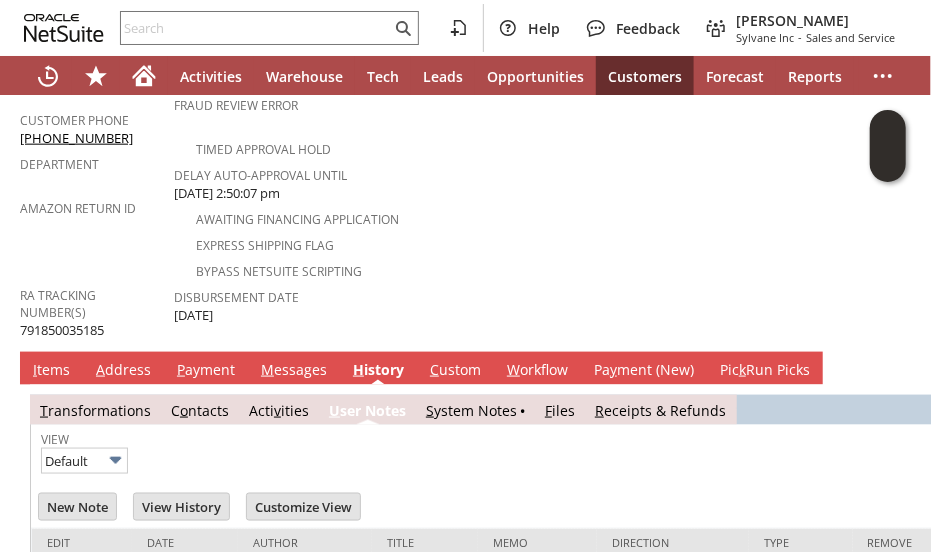 click on "S ystem Notes" at bounding box center (471, 410) 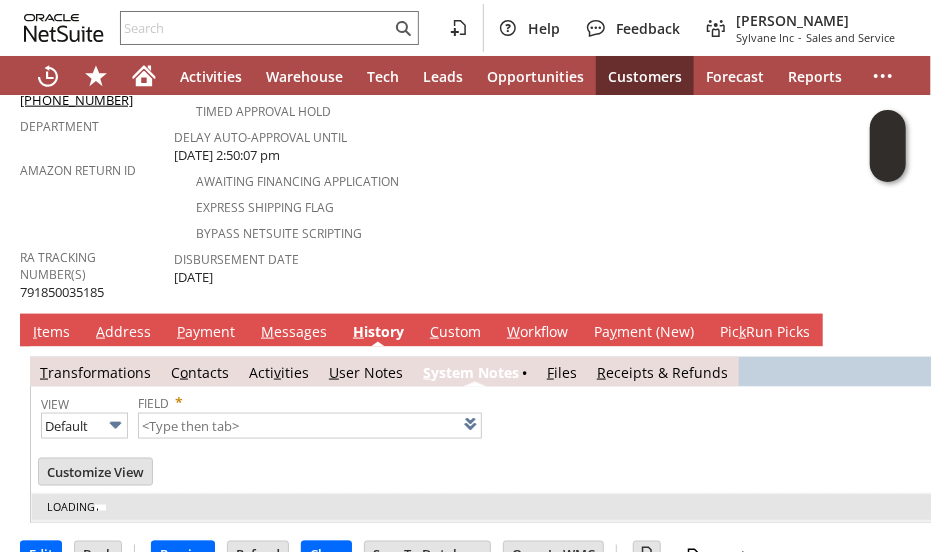 scroll, scrollTop: 971, scrollLeft: 0, axis: vertical 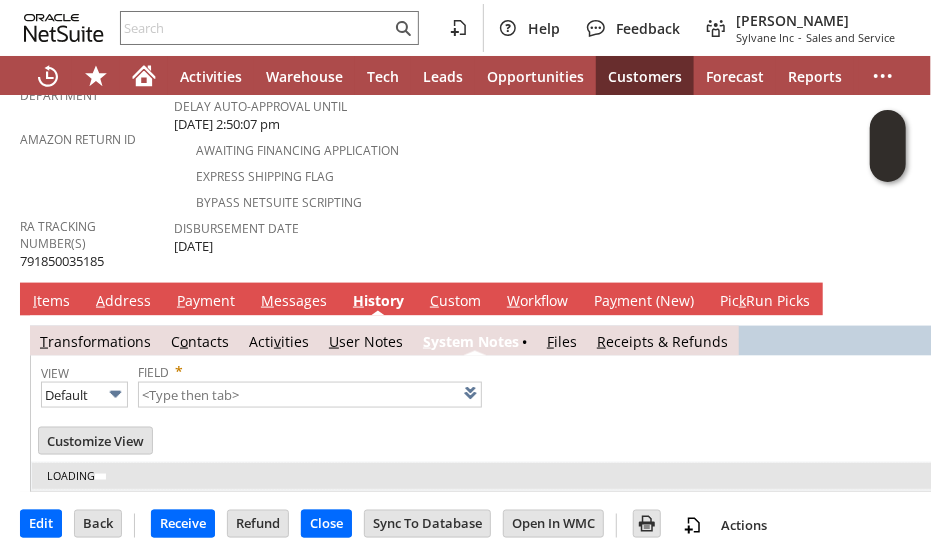 type on "1 to 25 of 80" 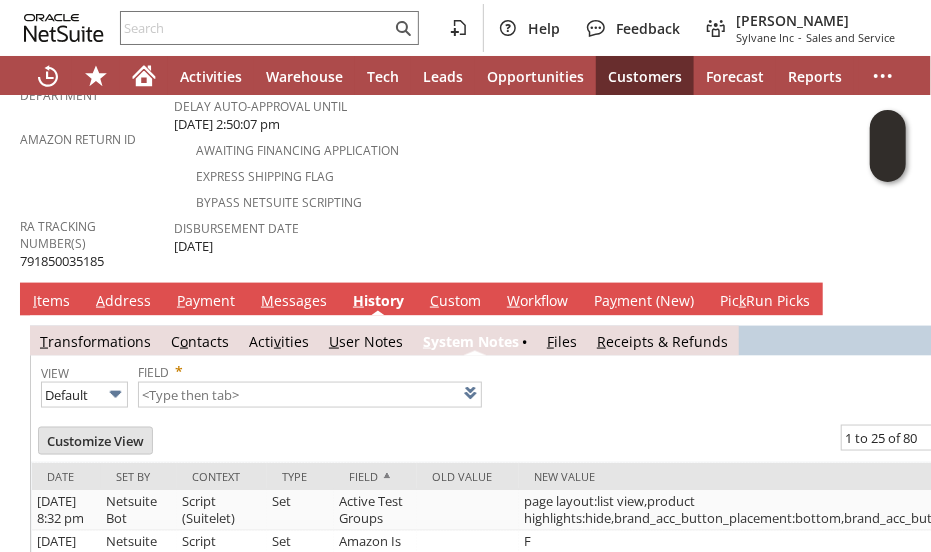 scroll, scrollTop: 0, scrollLeft: 0, axis: both 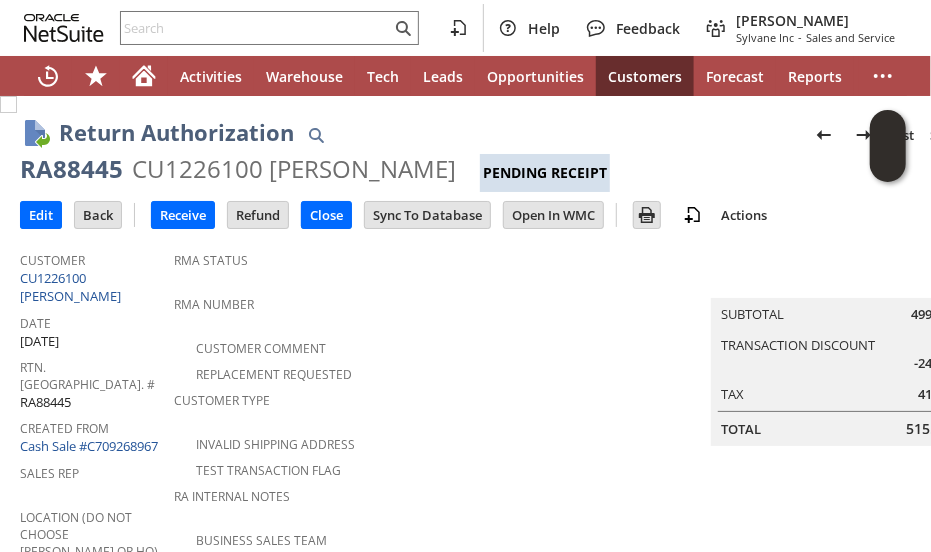 click on "RA88445" at bounding box center (71, 169) 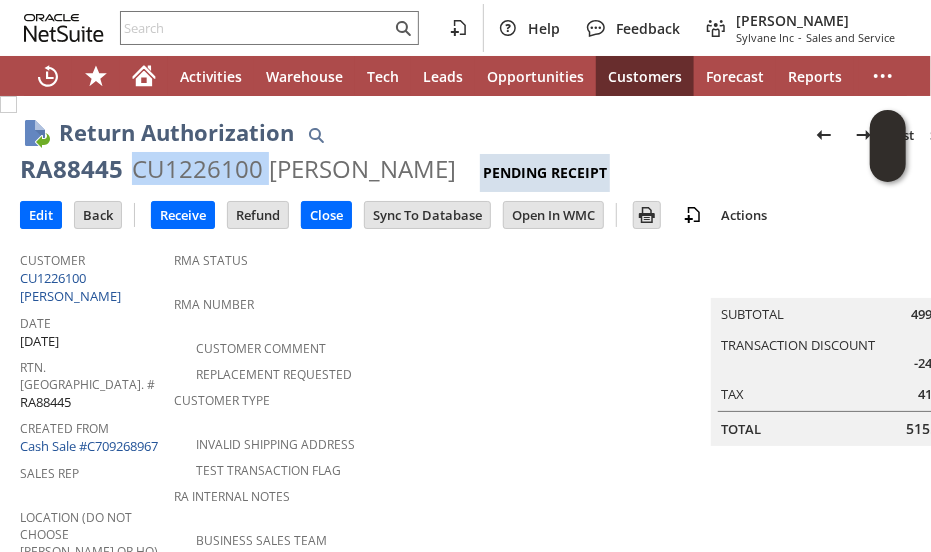 click on "CU1226100 Elizabeth Czelowalnik" at bounding box center (294, 169) 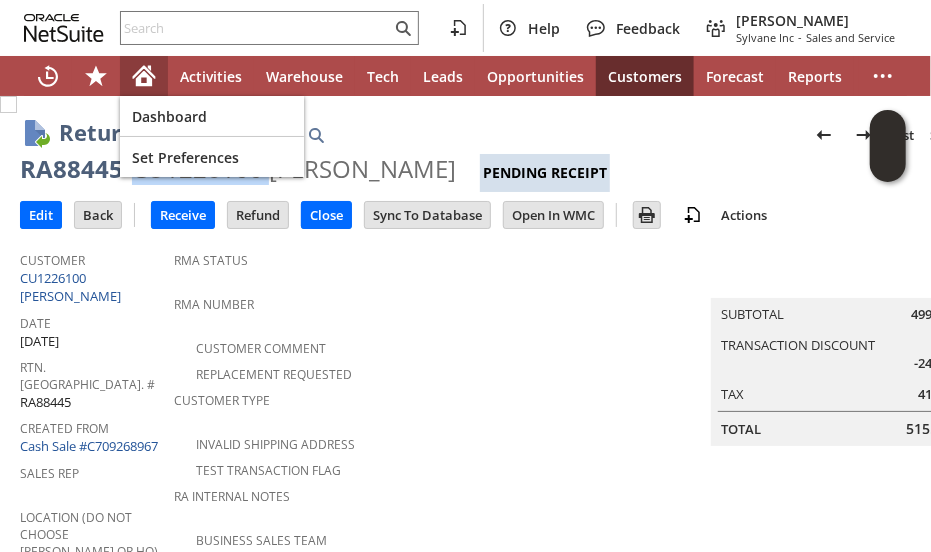 click at bounding box center (144, 76) 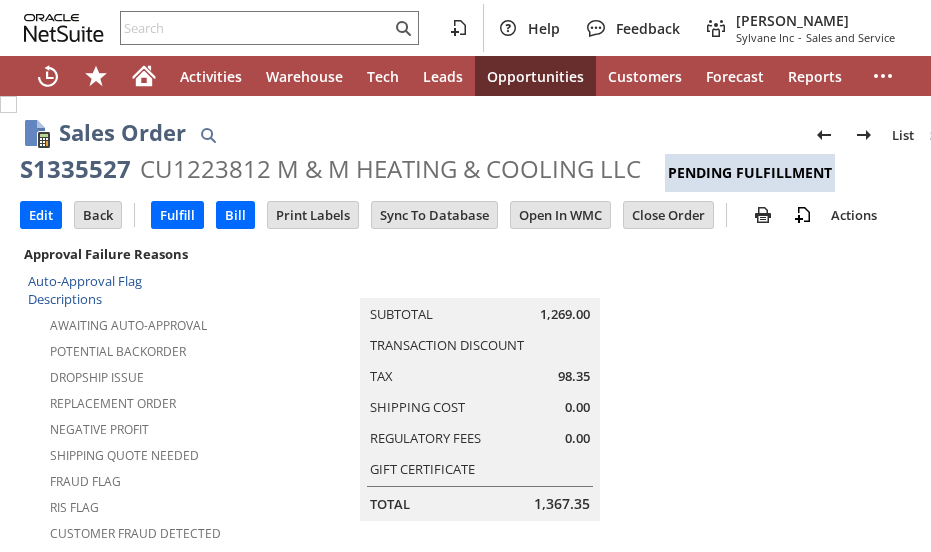 scroll, scrollTop: 0, scrollLeft: 0, axis: both 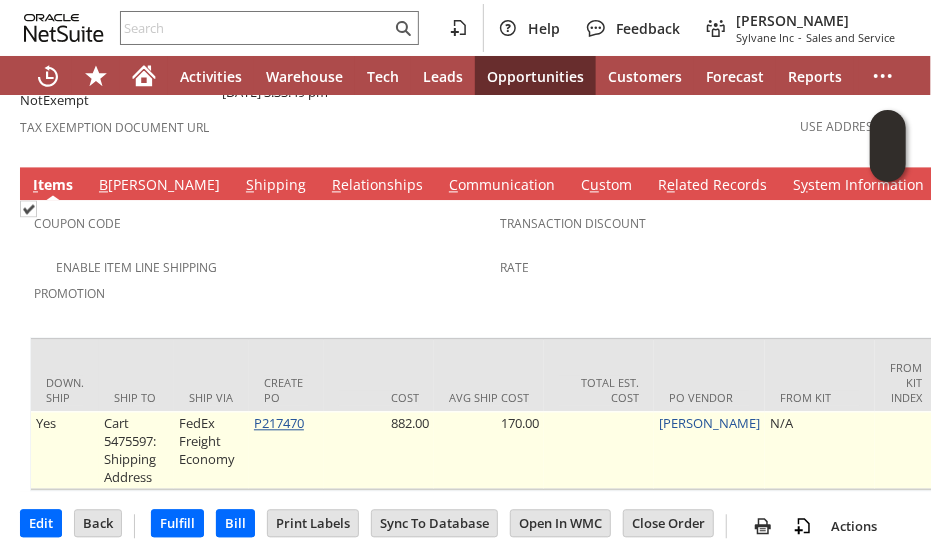 click on "P217470" at bounding box center (279, 423) 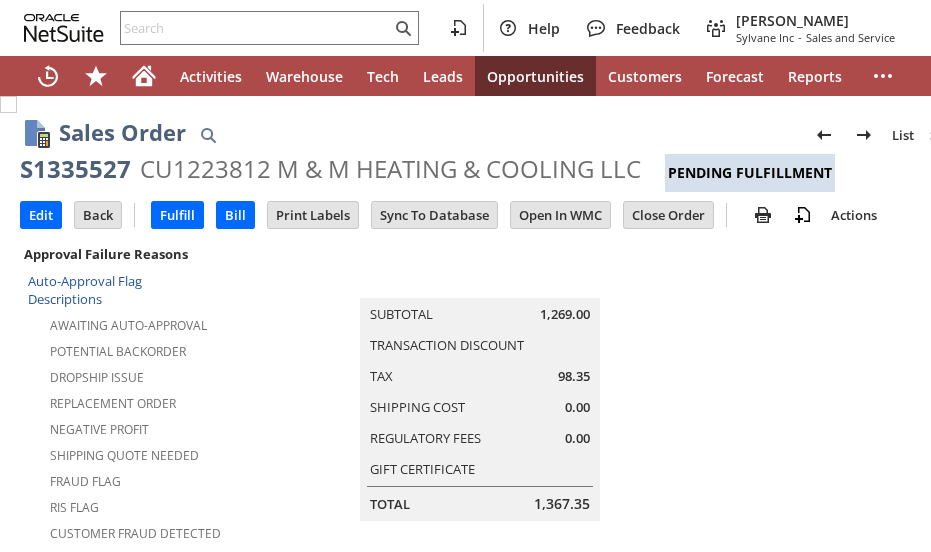 scroll, scrollTop: 0, scrollLeft: 0, axis: both 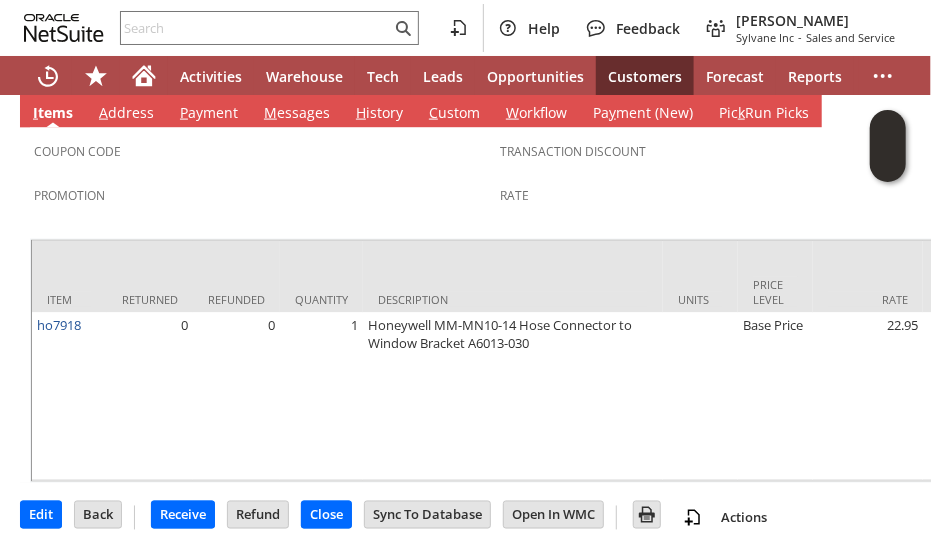 click on "Promotion" at bounding box center (262, 192) 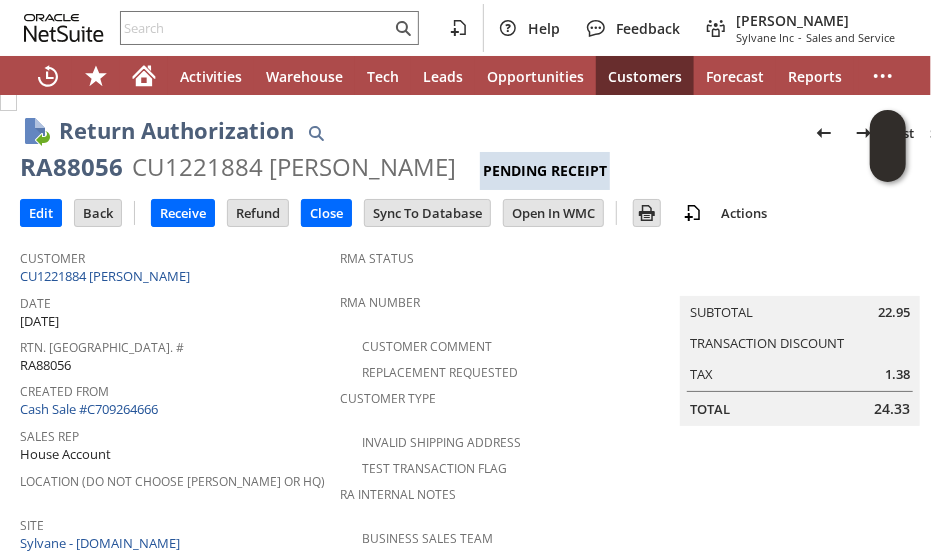 scroll, scrollTop: 0, scrollLeft: 0, axis: both 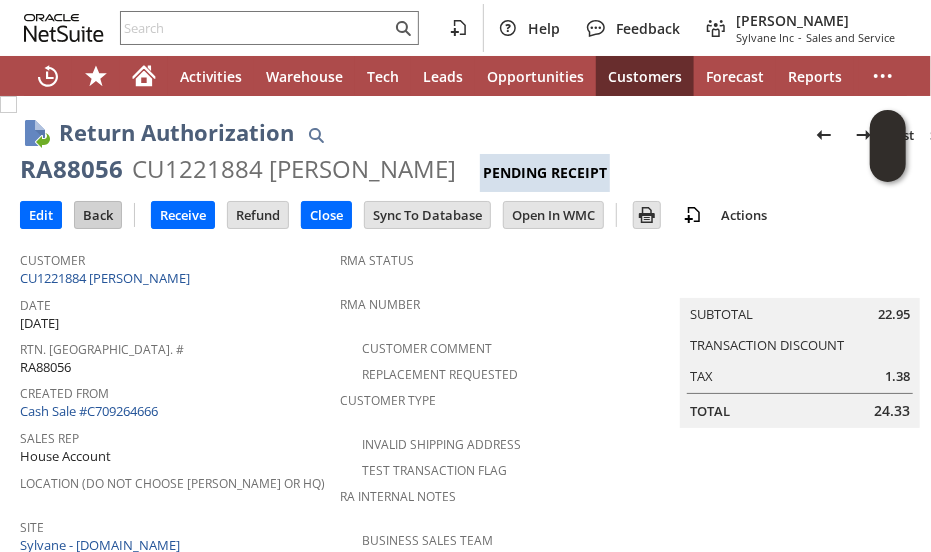 click on "Back" at bounding box center (98, 215) 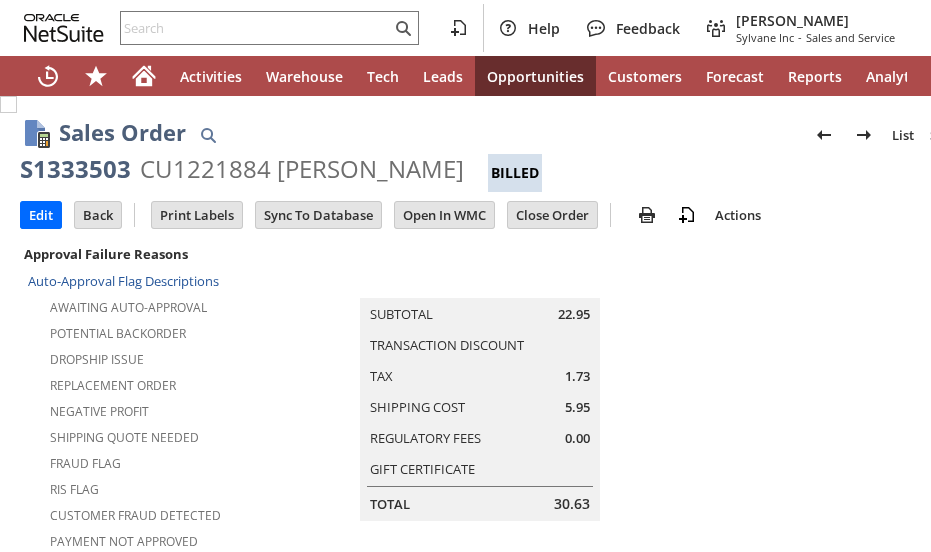 scroll, scrollTop: 0, scrollLeft: 0, axis: both 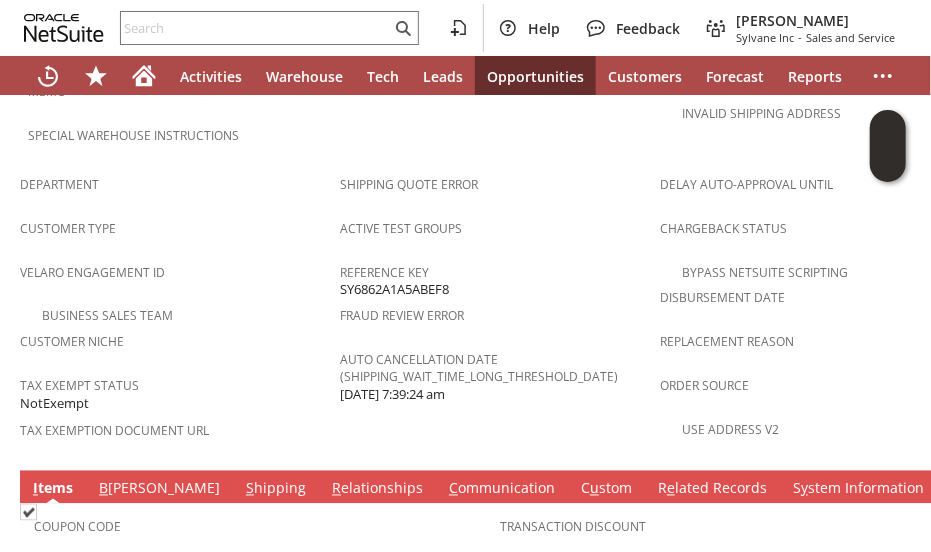 click on "S hipping" at bounding box center [276, 490] 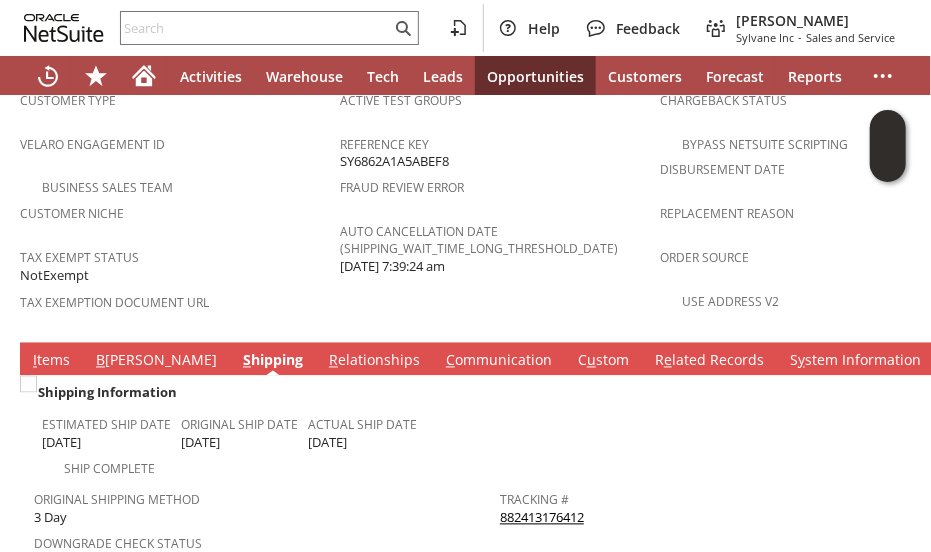 scroll, scrollTop: 1400, scrollLeft: 0, axis: vertical 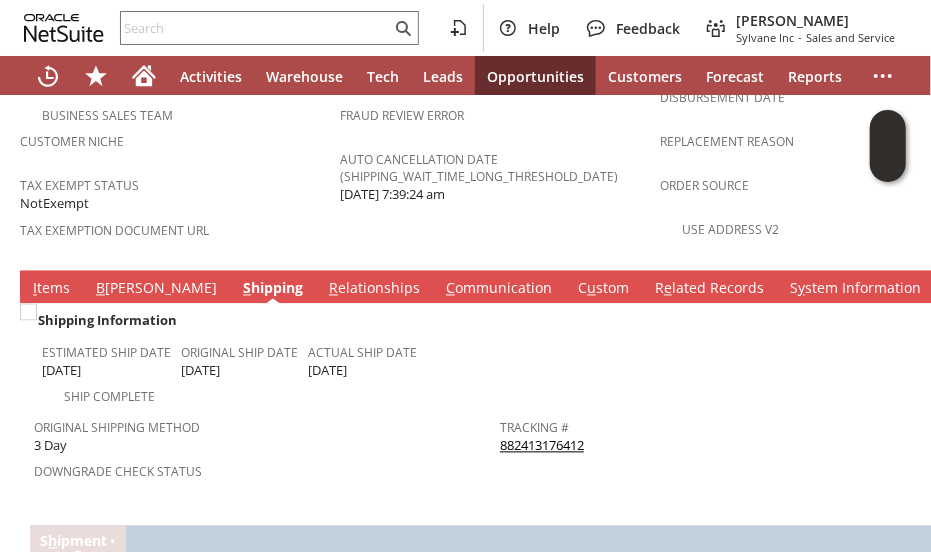 click on "882413176412" at bounding box center [542, 446] 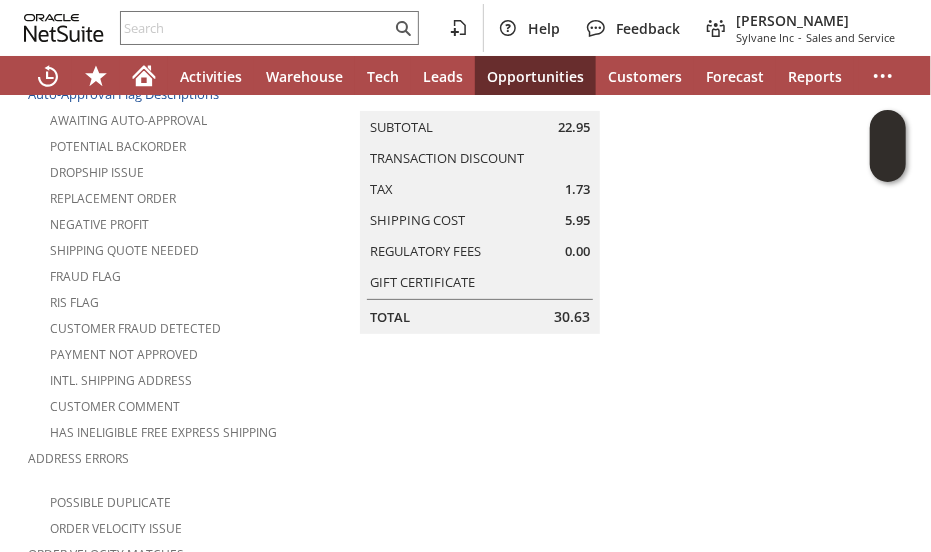 scroll, scrollTop: 0, scrollLeft: 0, axis: both 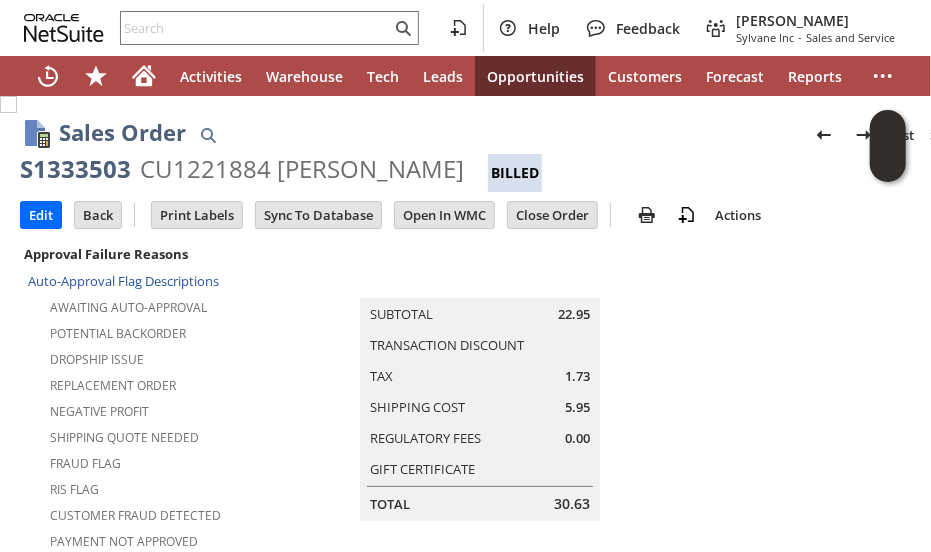 drag, startPoint x: 102, startPoint y: 217, endPoint x: 108, endPoint y: 231, distance: 15.231546 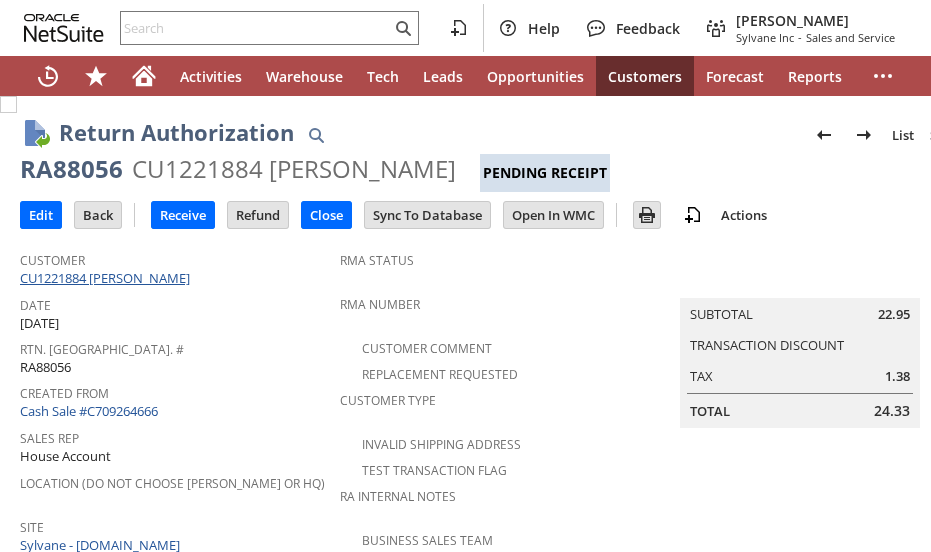 scroll, scrollTop: 0, scrollLeft: 0, axis: both 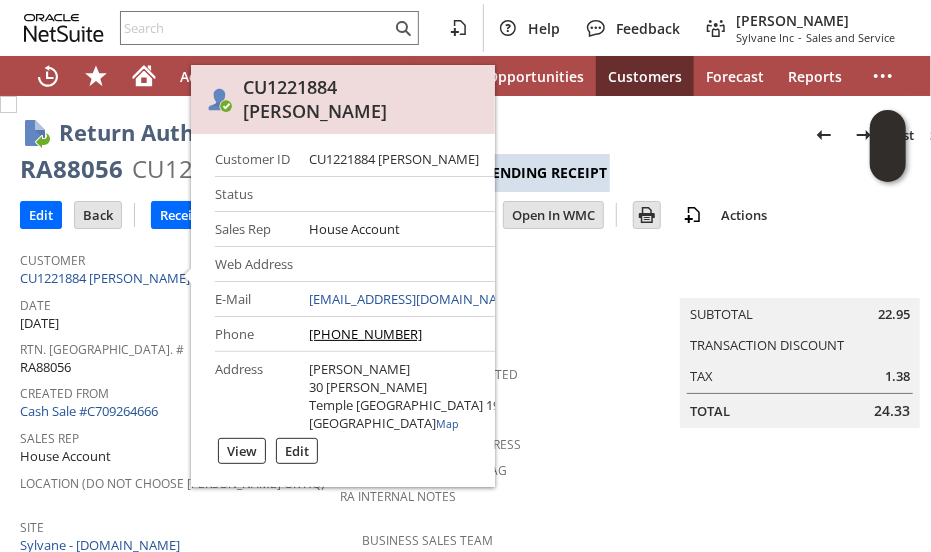 click on "Rtn. [GEOGRAPHIC_DATA]. #" at bounding box center [175, 346] 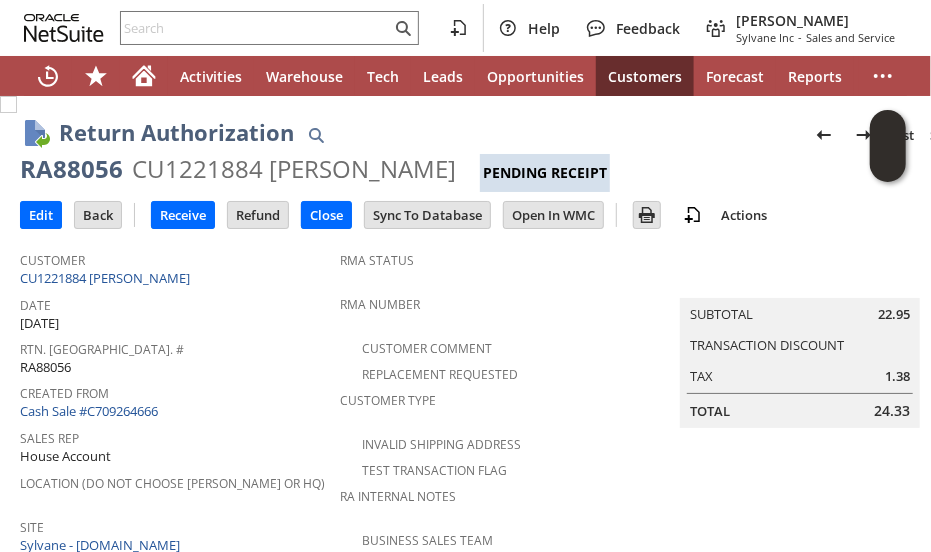 click on "RA88056" at bounding box center [71, 169] 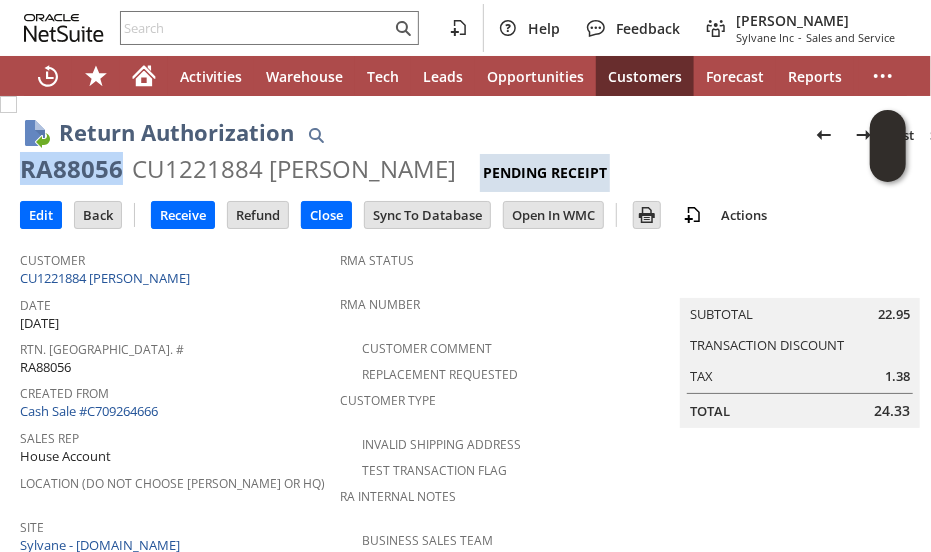 click on "RA88056" at bounding box center [71, 169] 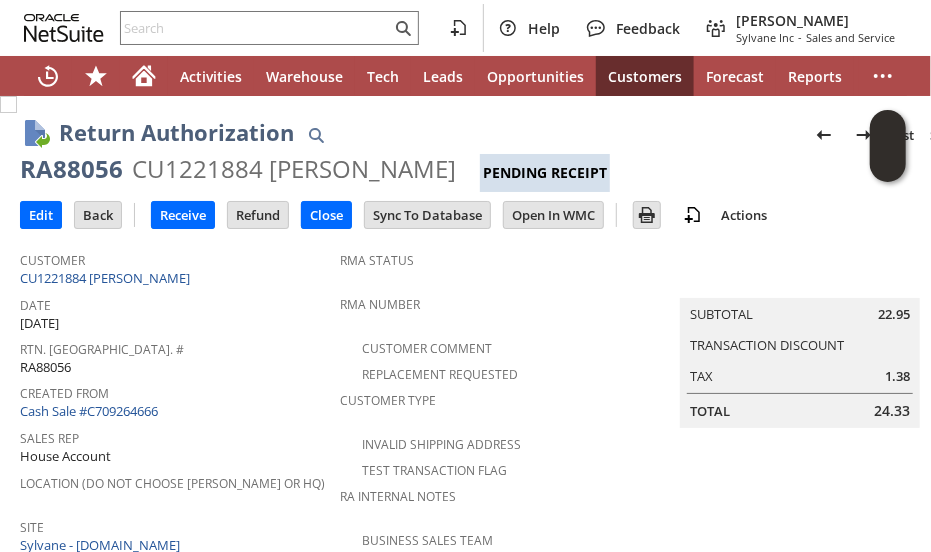 drag, startPoint x: 241, startPoint y: 357, endPoint x: 226, endPoint y: 107, distance: 250.4496 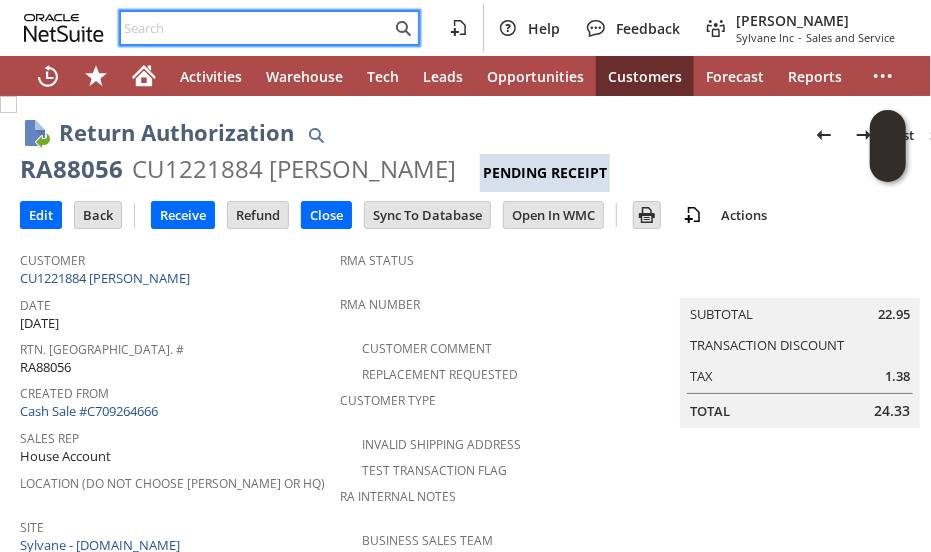 click at bounding box center [256, 28] 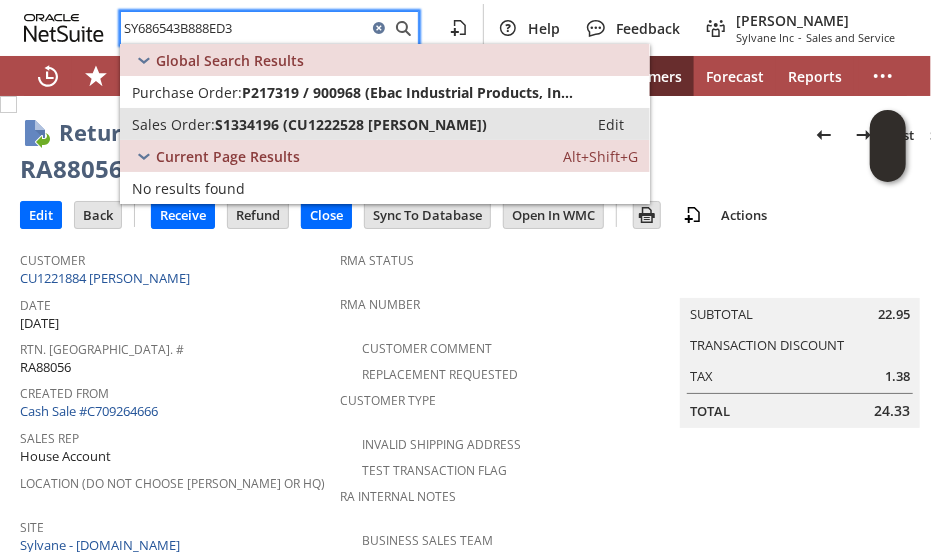 type on "SY686543B888ED3" 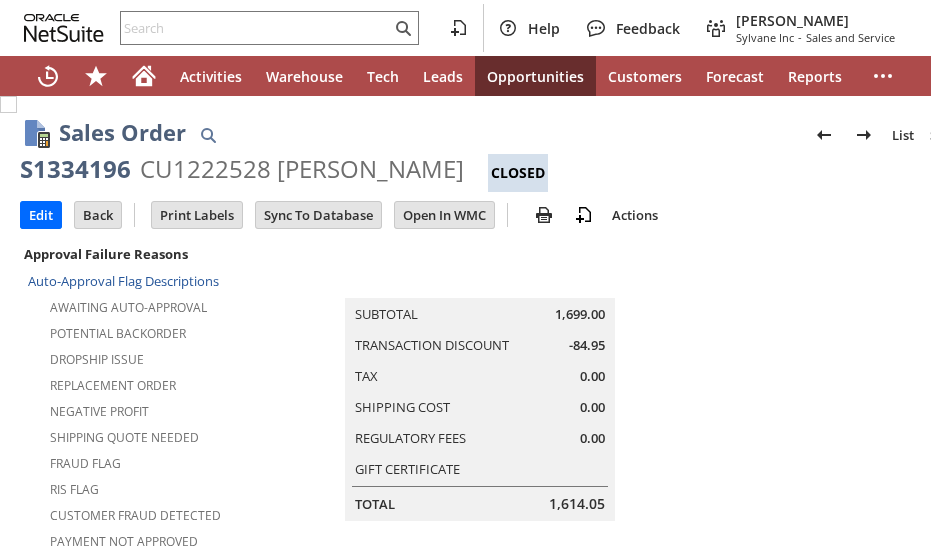 scroll, scrollTop: 0, scrollLeft: 0, axis: both 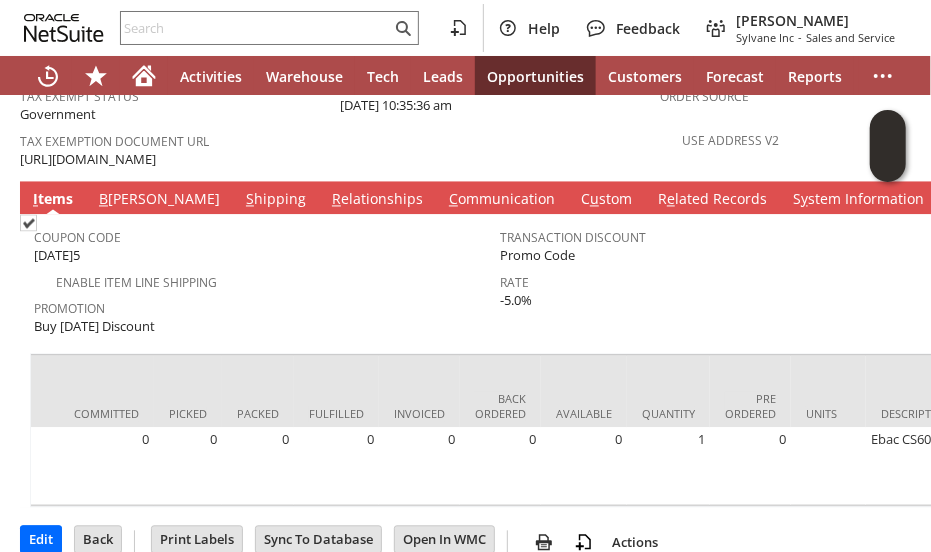 drag, startPoint x: 324, startPoint y: 216, endPoint x: 308, endPoint y: 242, distance: 30.528675 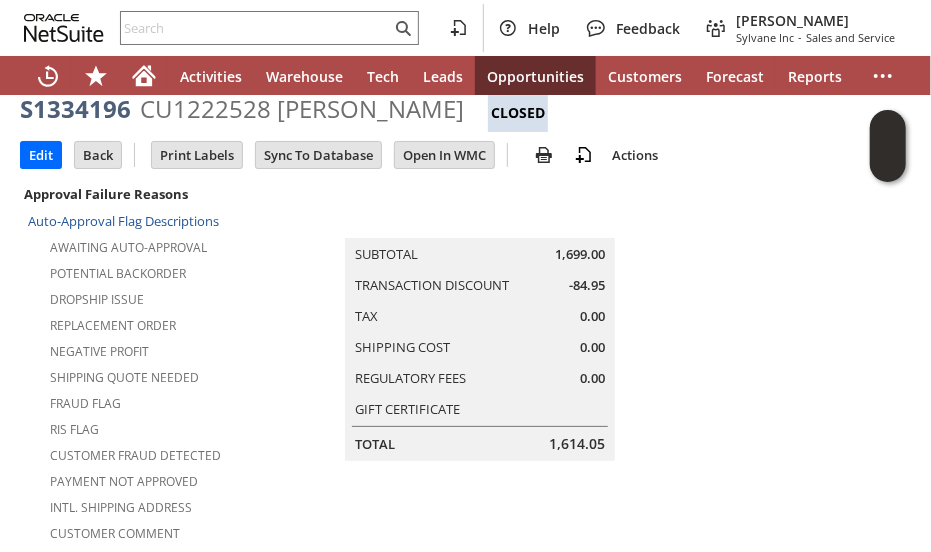 scroll, scrollTop: 0, scrollLeft: 0, axis: both 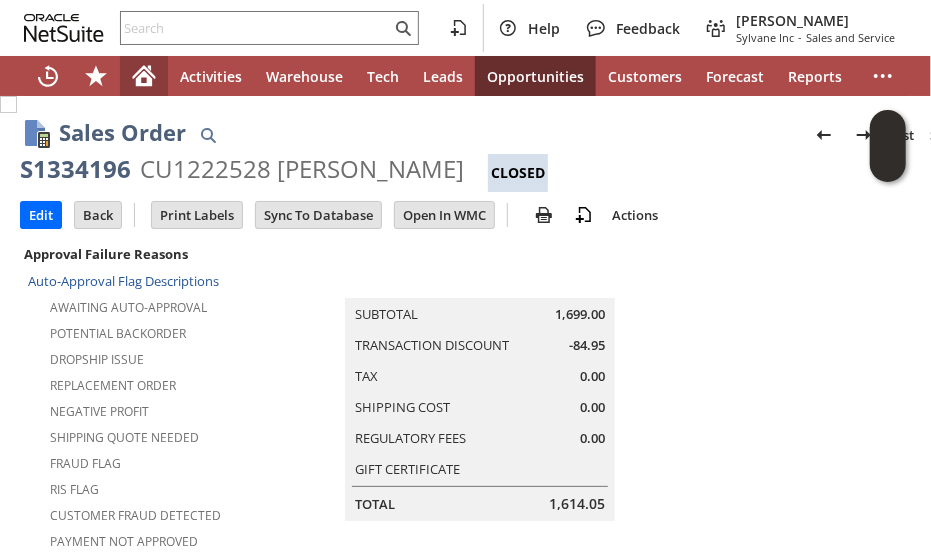 click 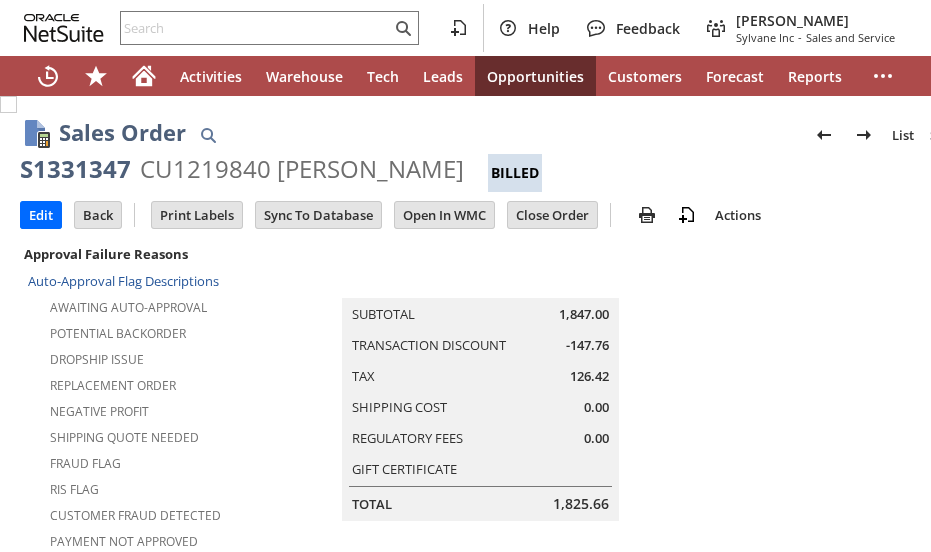 scroll, scrollTop: 0, scrollLeft: 0, axis: both 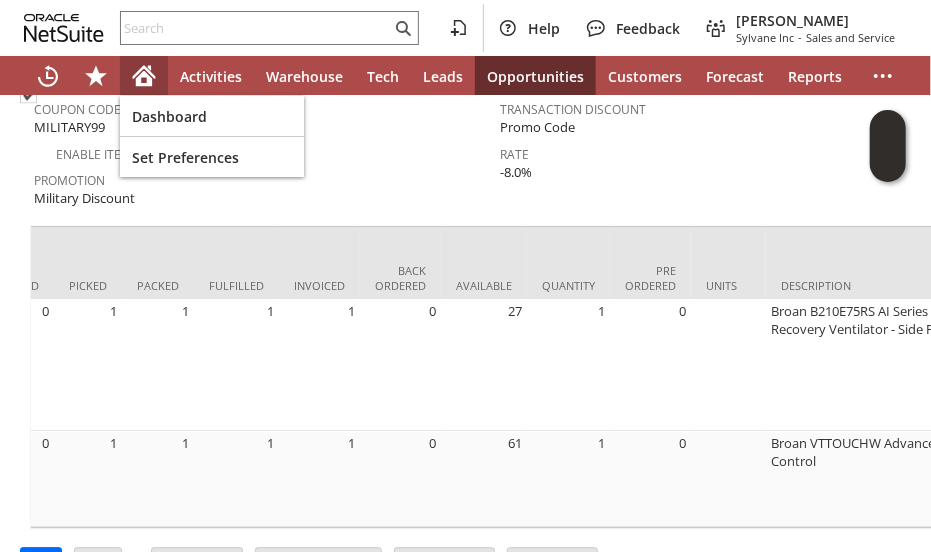click 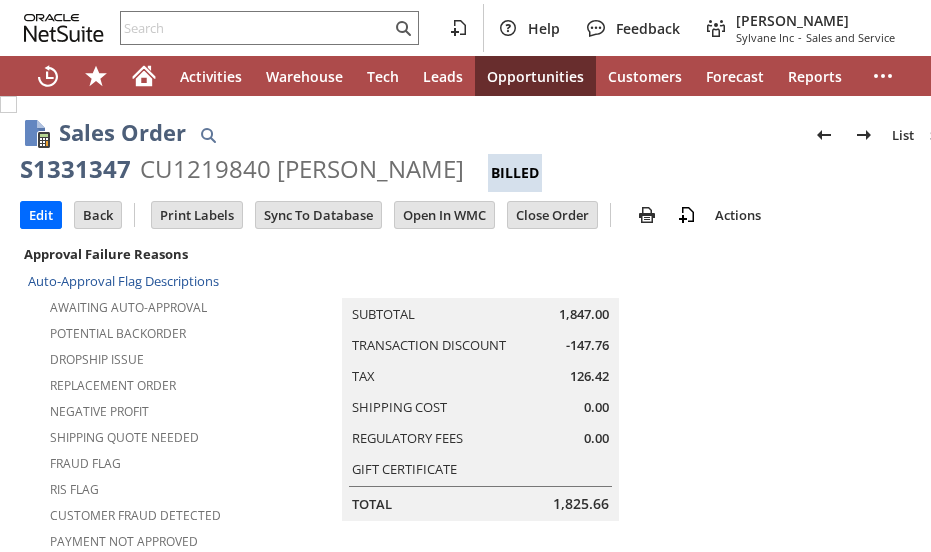 scroll, scrollTop: 0, scrollLeft: 0, axis: both 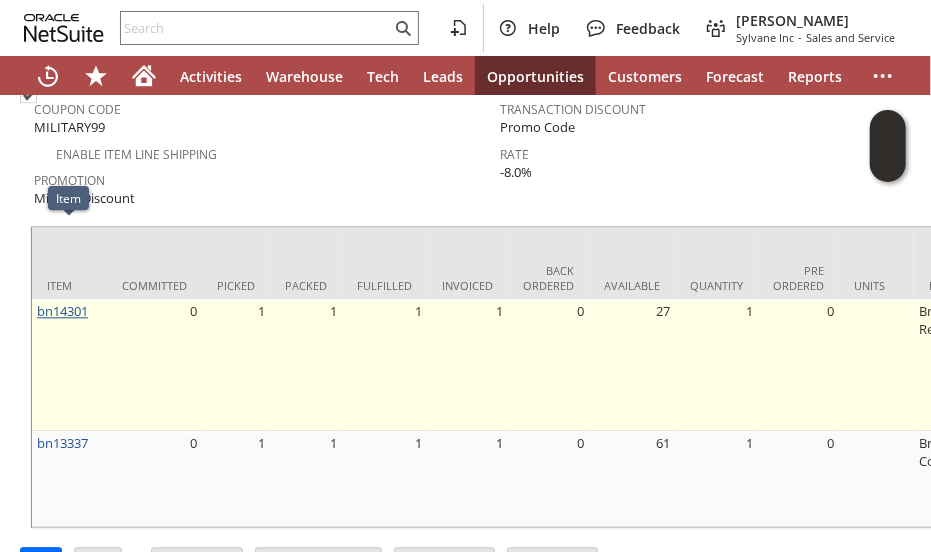 click on "bn14301" at bounding box center [62, 311] 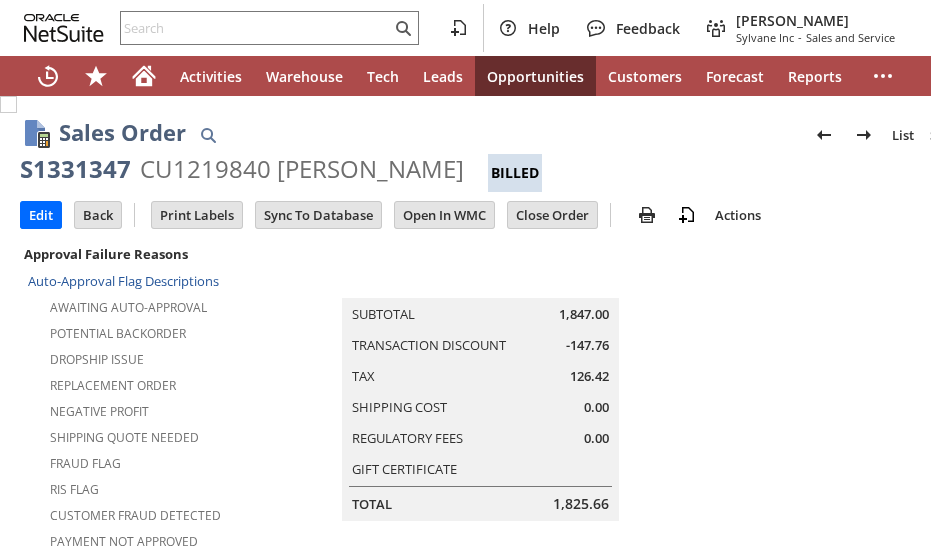 scroll, scrollTop: 0, scrollLeft: 0, axis: both 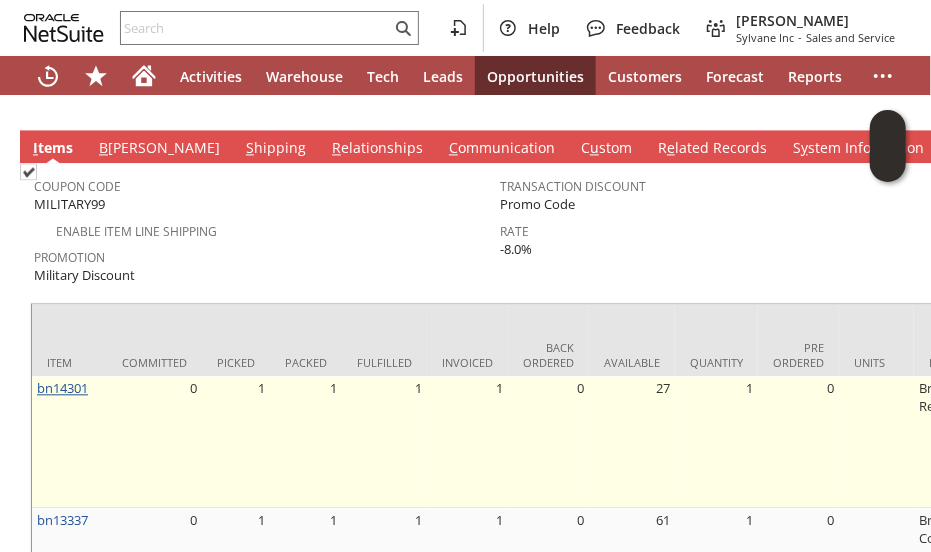 click on "bn14301" at bounding box center [62, 388] 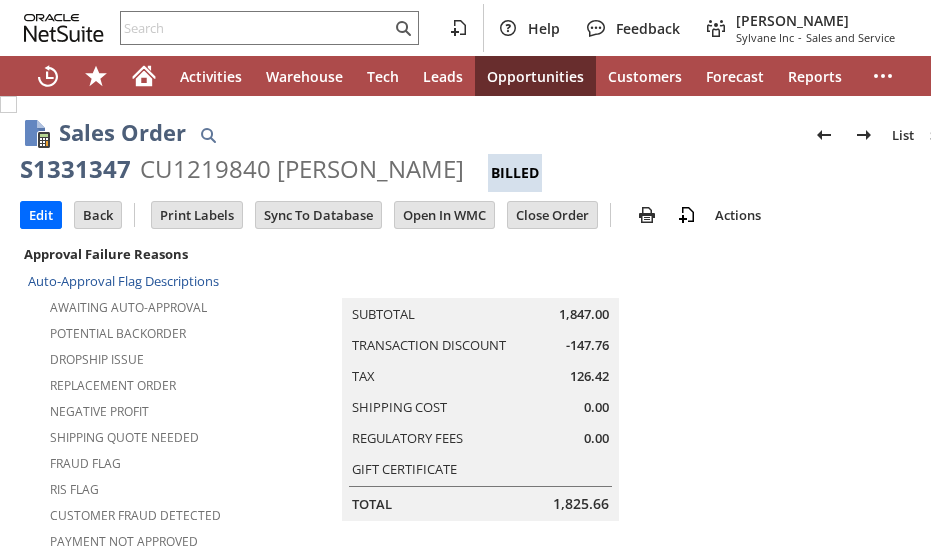 scroll, scrollTop: 0, scrollLeft: 0, axis: both 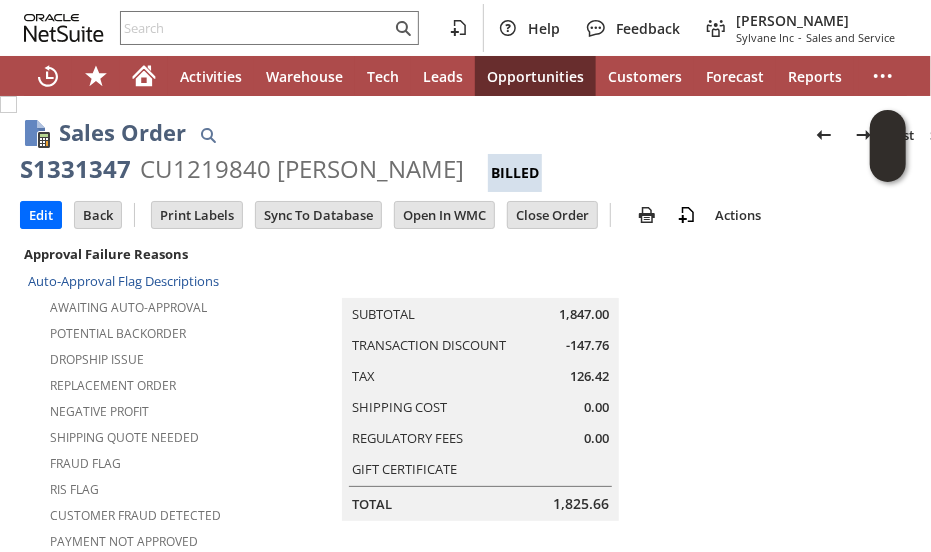 click on "Summary
Subtotal
1,847.00
Transaction Discount
-147.76
Tax
126.42
Shipping Cost
0.00
Regulatory Fees
0.00
Gift Certificate
Total
1,825.66" at bounding box center [500, 381] 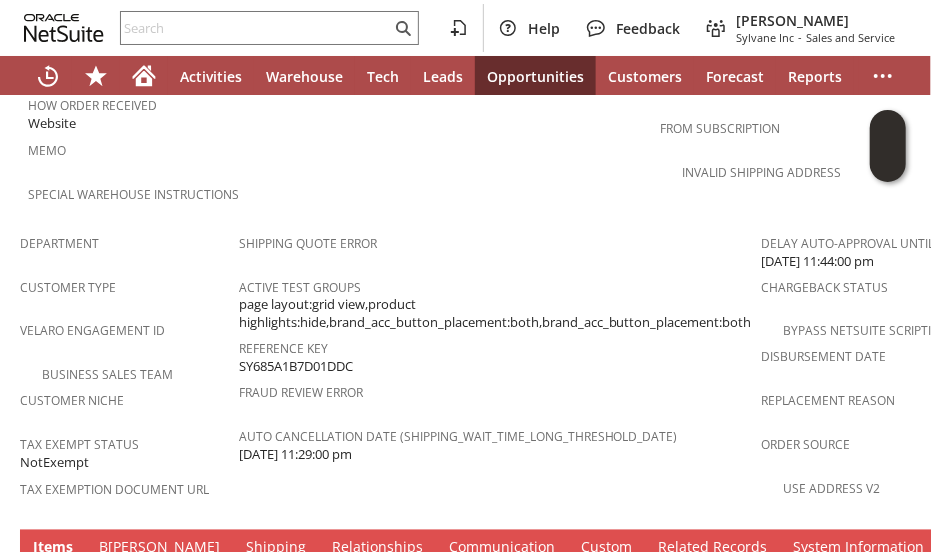 scroll, scrollTop: 1500, scrollLeft: 0, axis: vertical 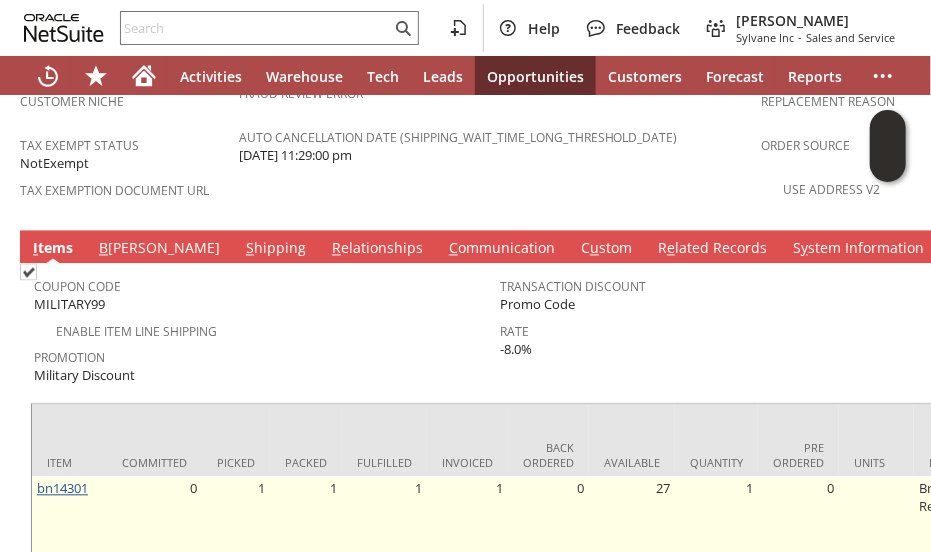 click on "bn14301" at bounding box center [62, 488] 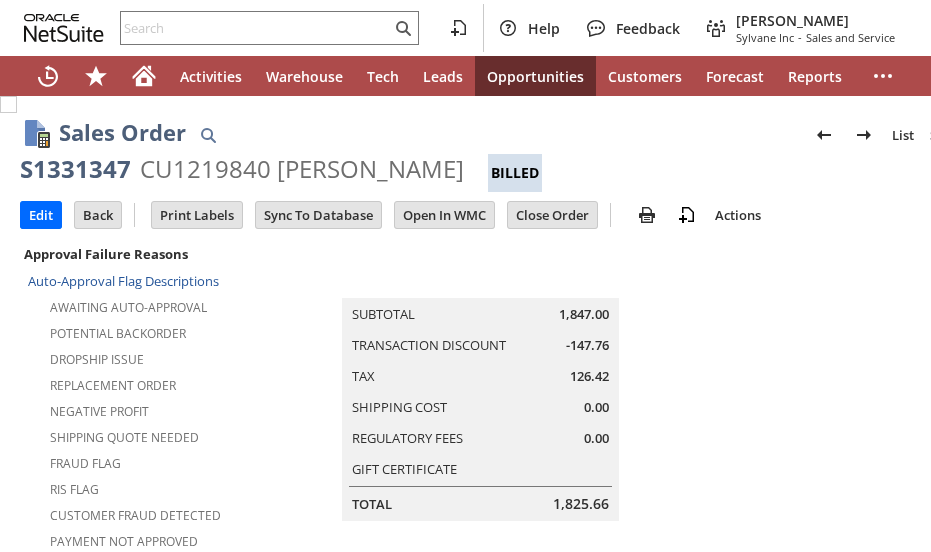 scroll, scrollTop: 0, scrollLeft: 0, axis: both 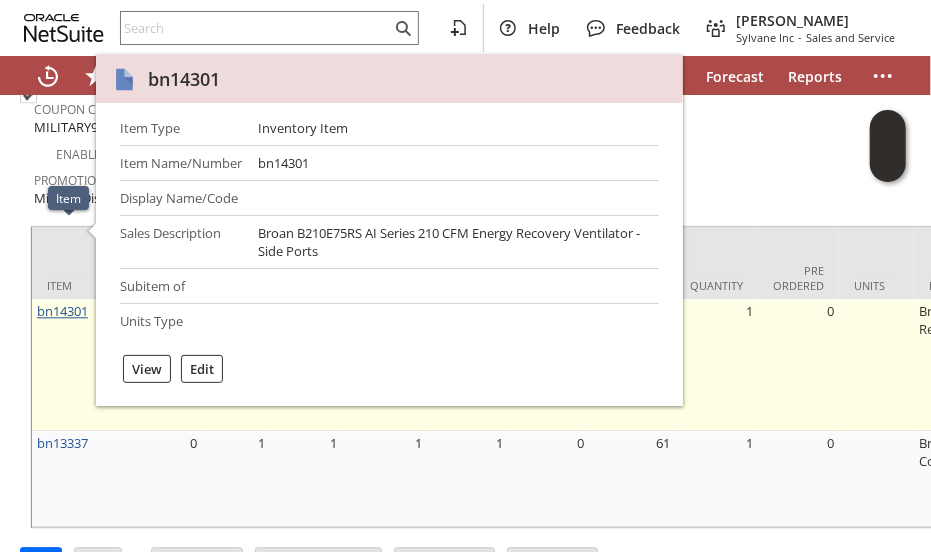 click on "bn14301" at bounding box center [62, 311] 